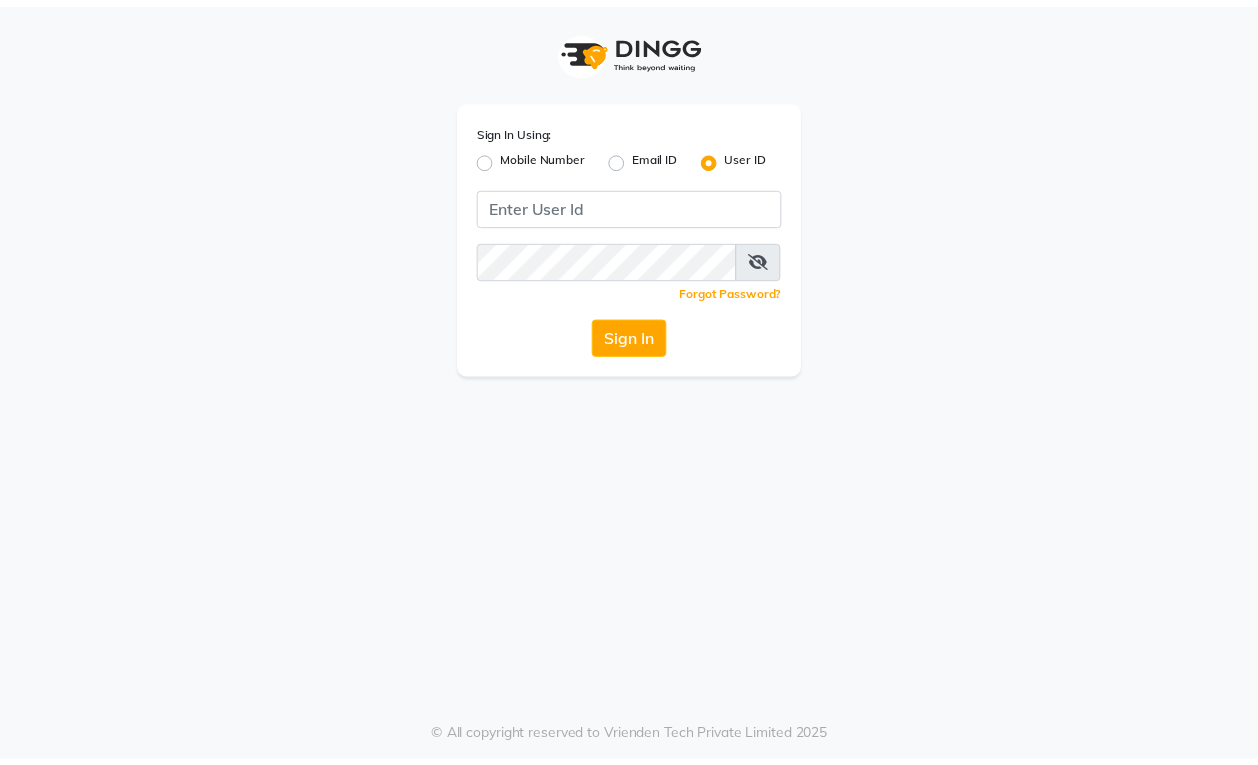 scroll, scrollTop: 0, scrollLeft: 0, axis: both 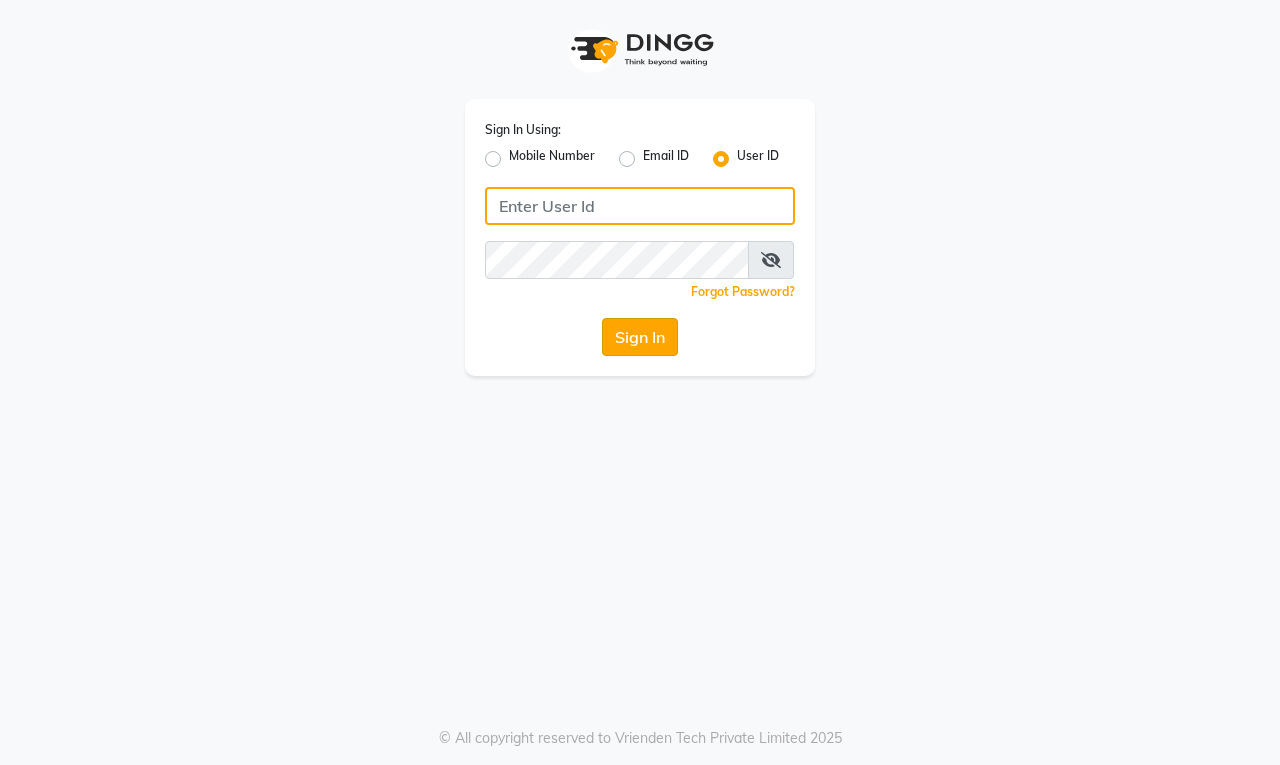 type on "firoz" 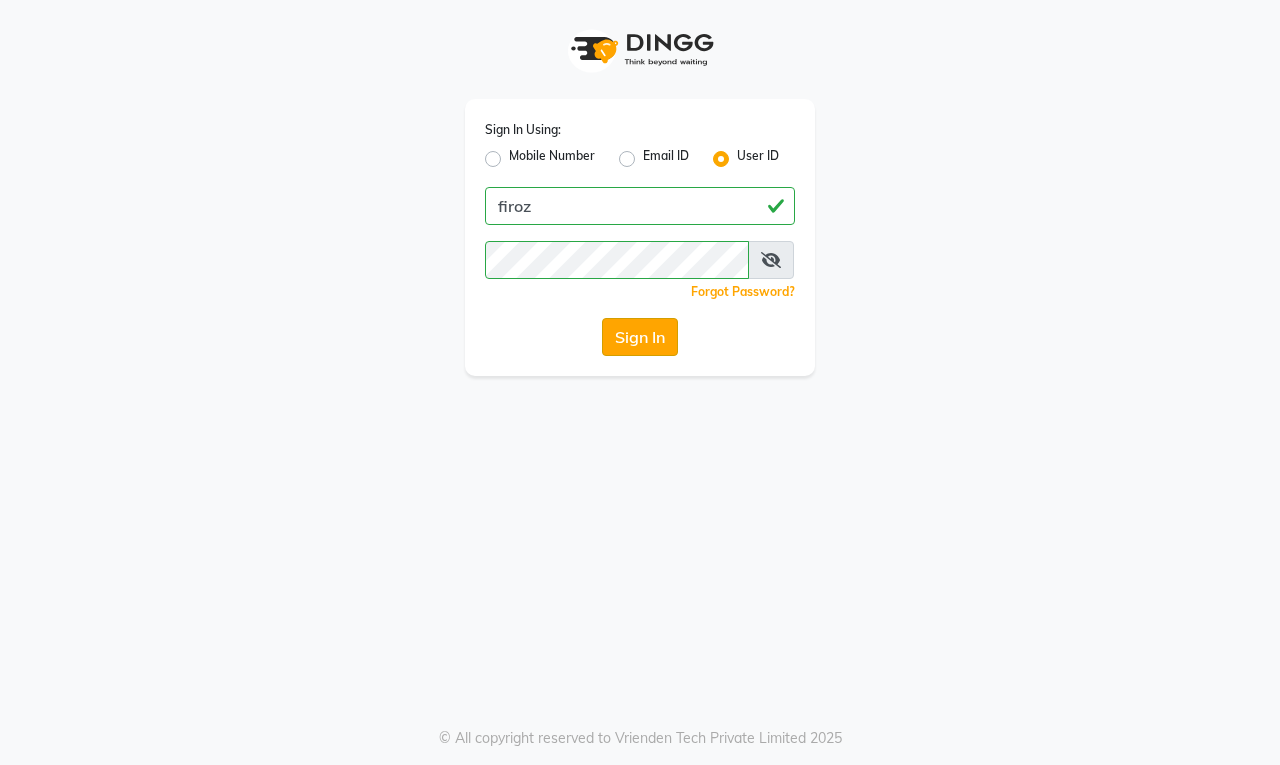 click on "Sign In" 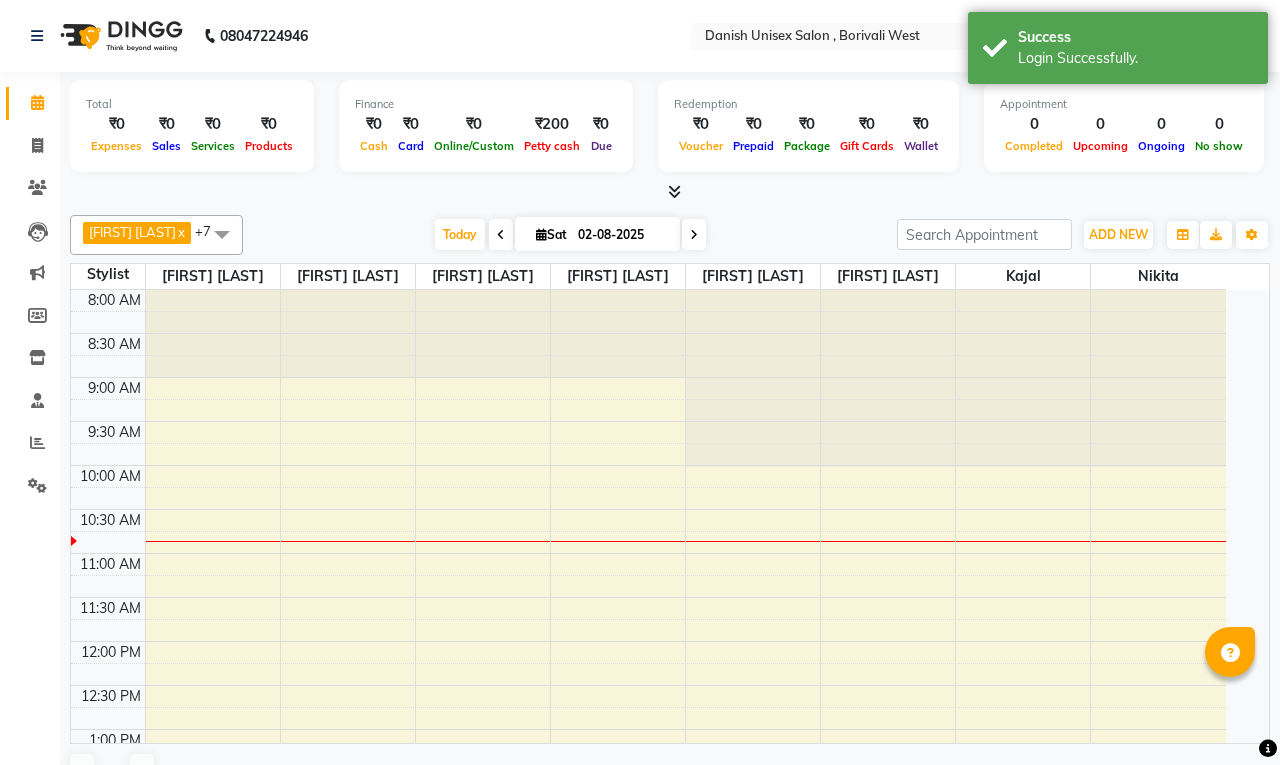 select on "en" 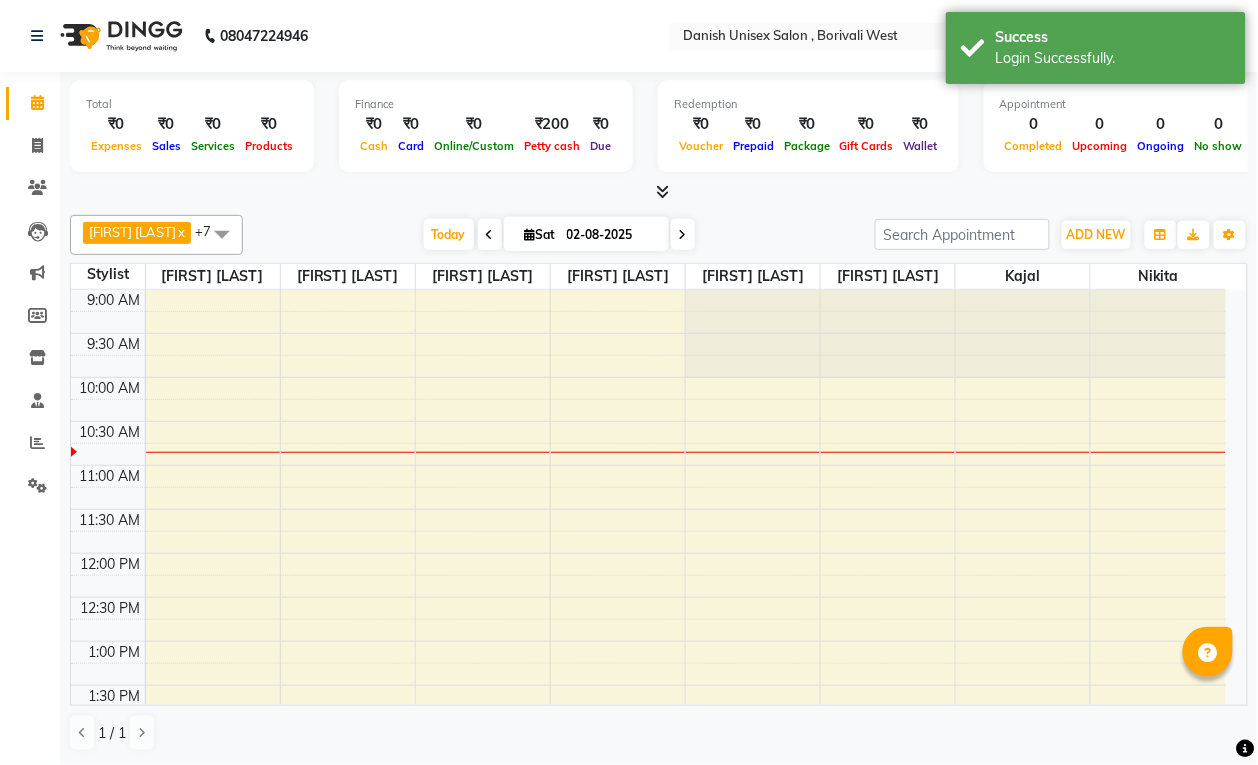 scroll, scrollTop: 0, scrollLeft: 0, axis: both 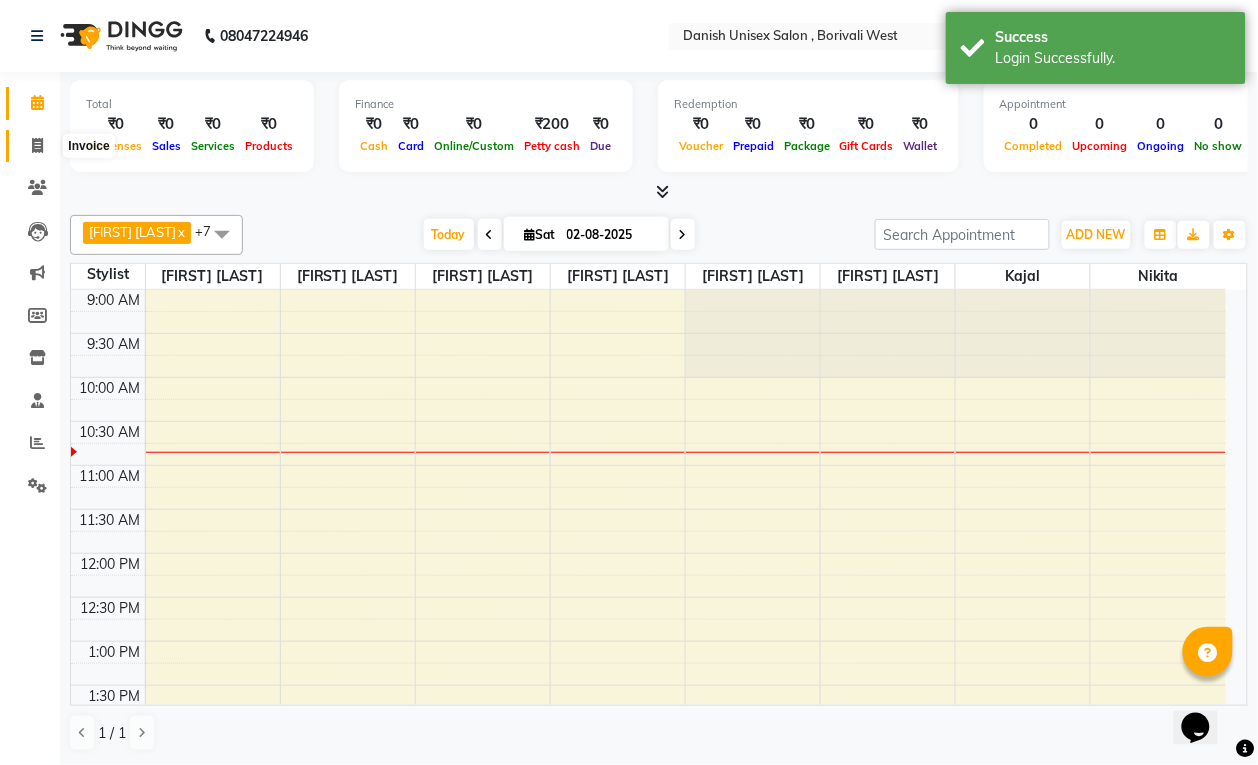click 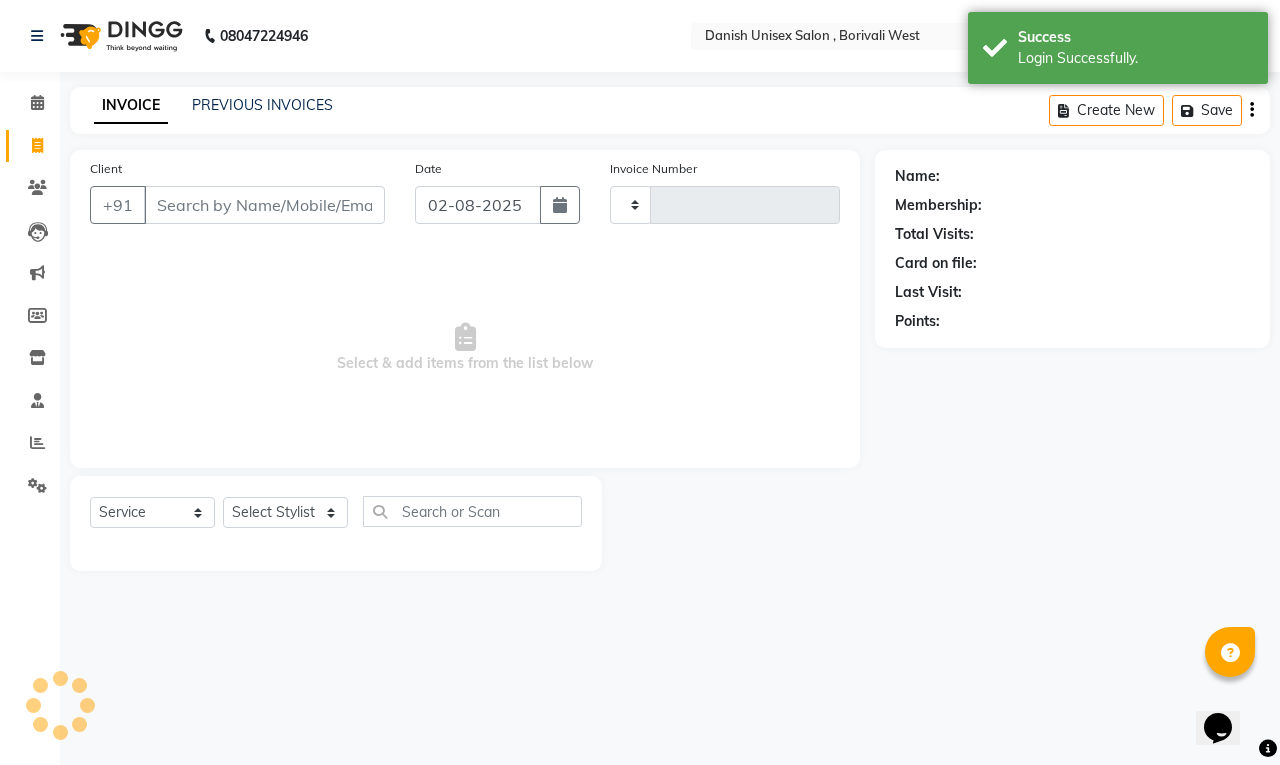 type on "2710" 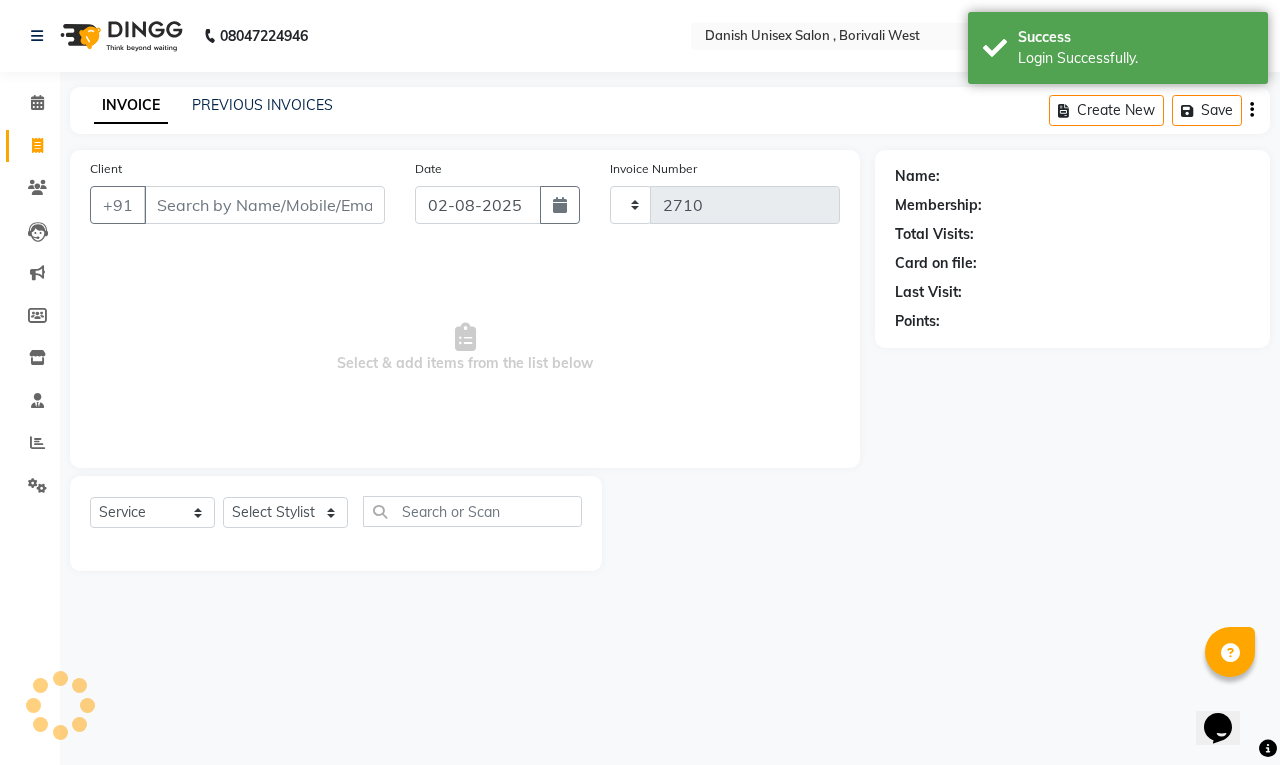 select on "6929" 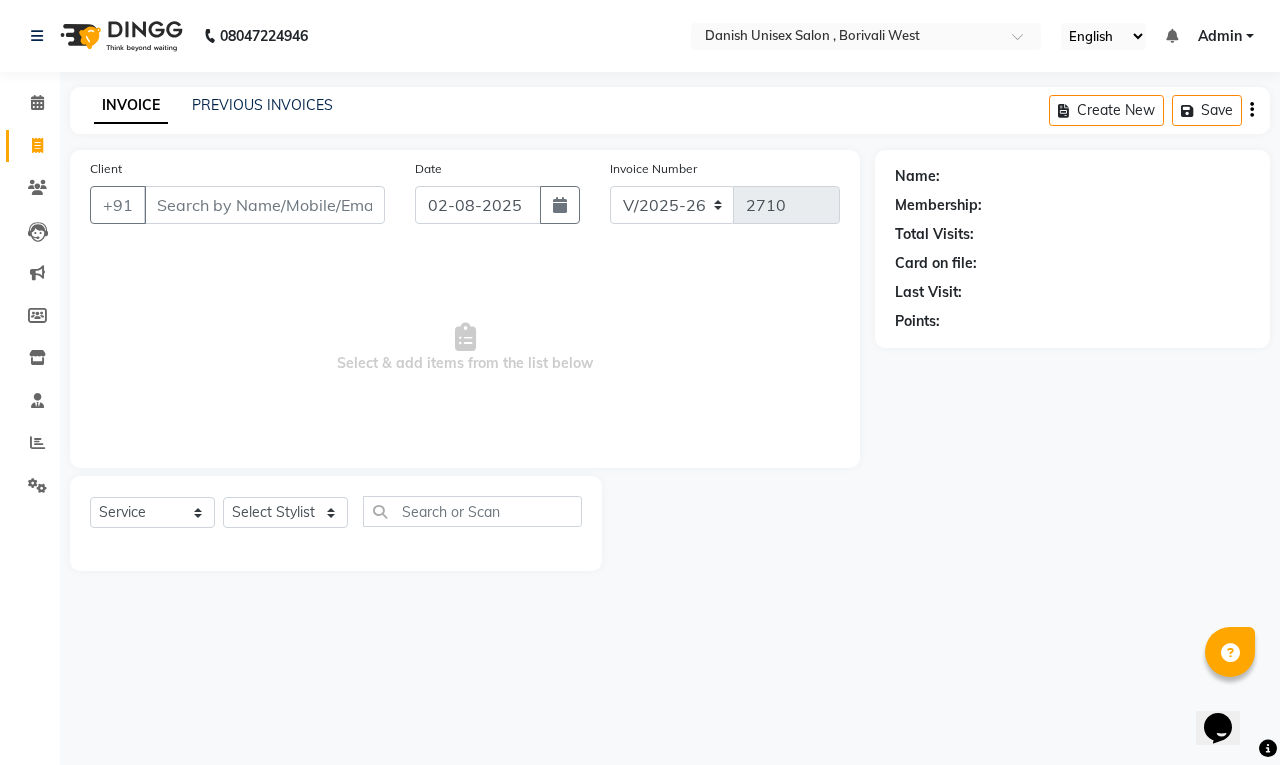 click on "Client" at bounding box center (264, 205) 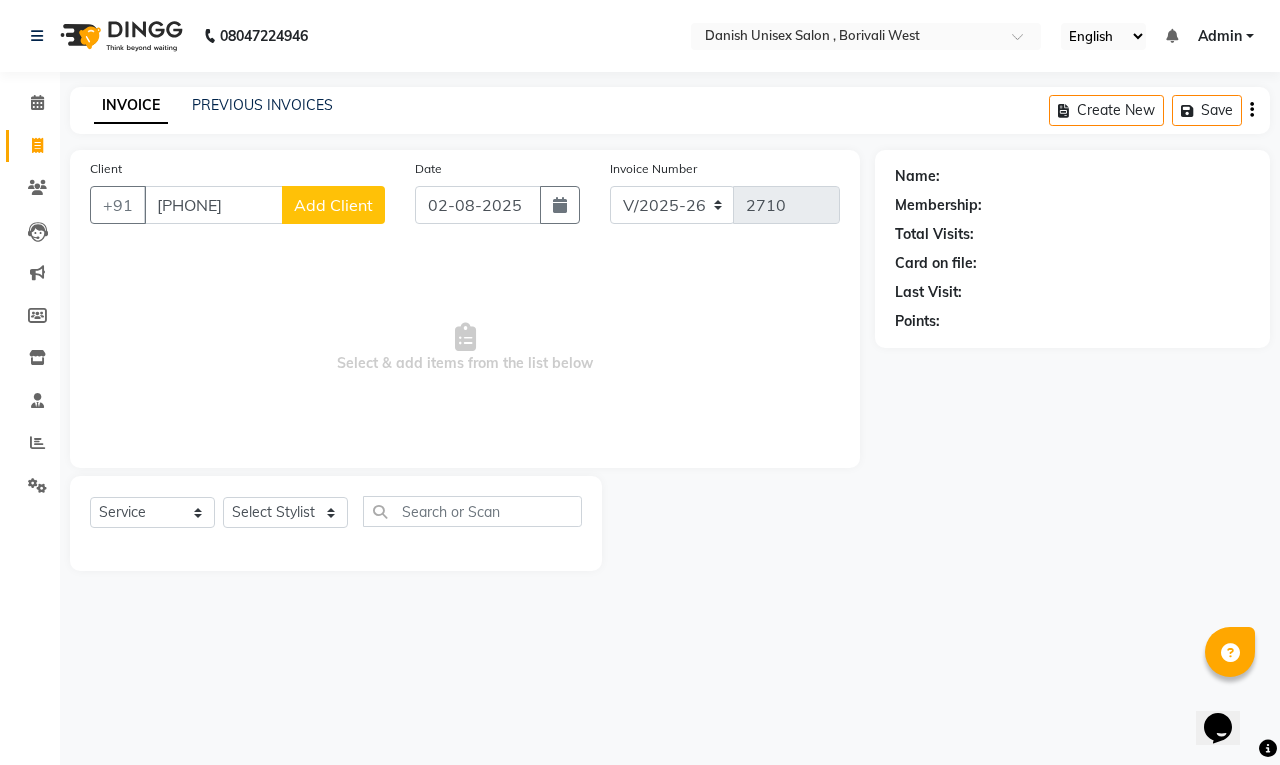 type on "[PHONE]" 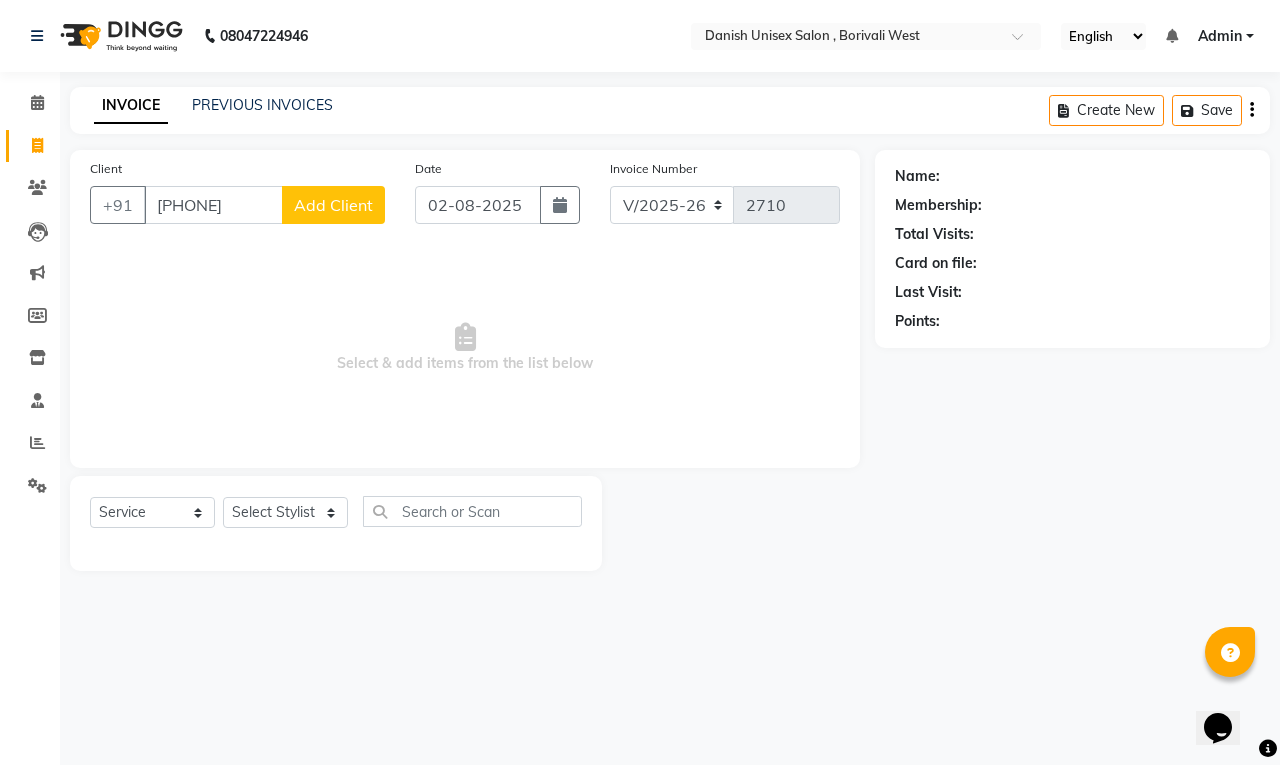 click on "Select & add items from the list below" at bounding box center [465, 348] 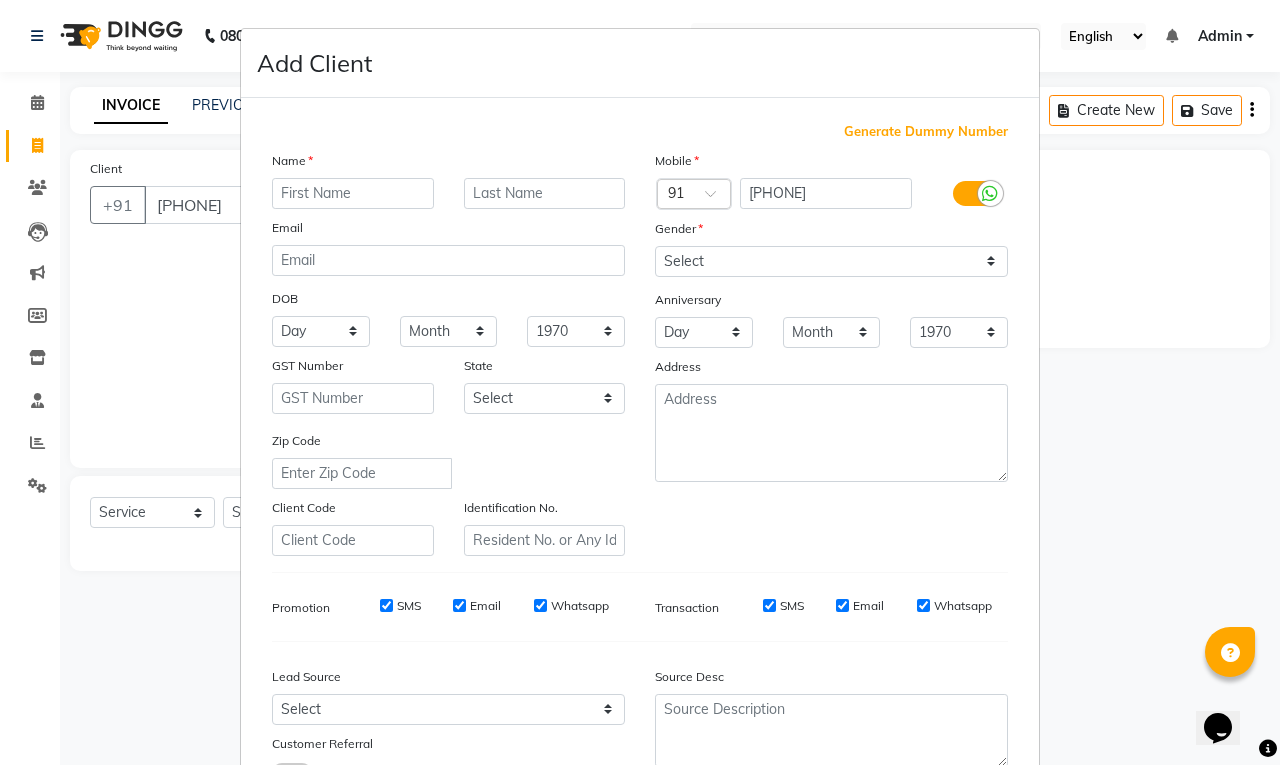 click at bounding box center (353, 193) 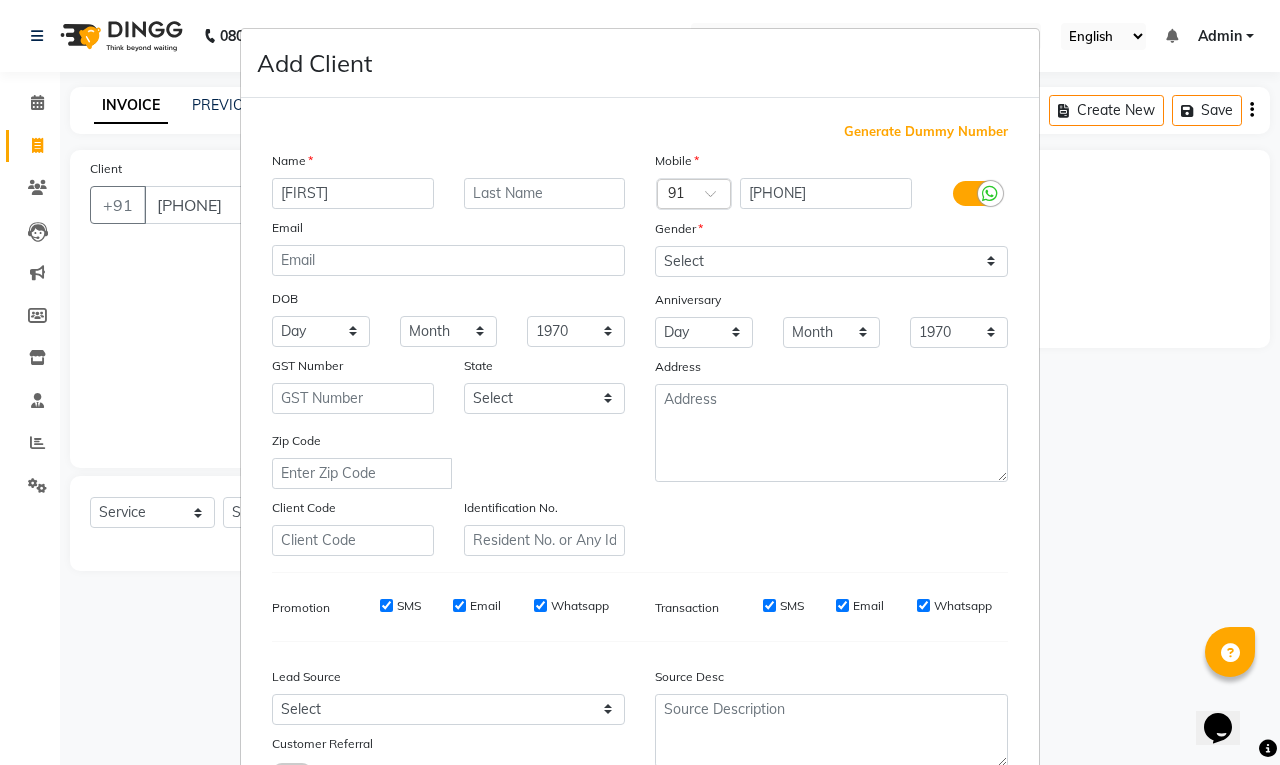 type on "[FIRST]" 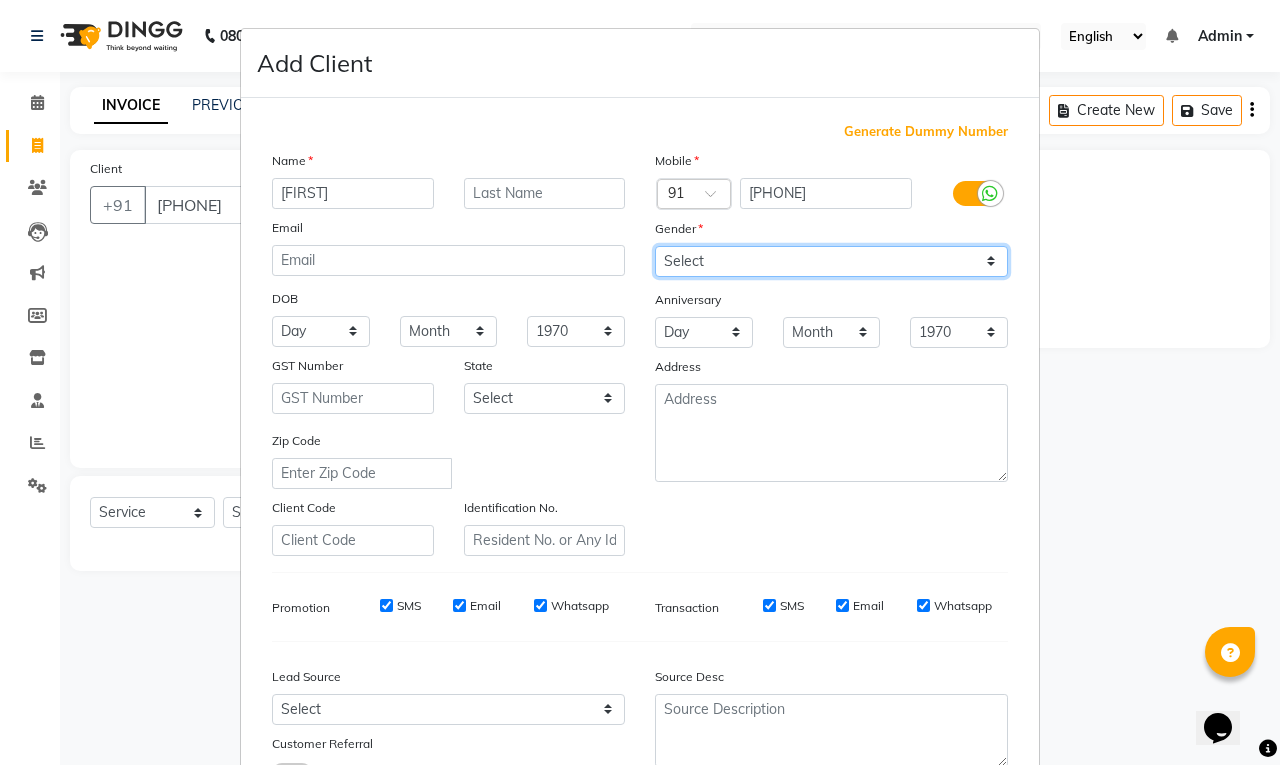 click on "Select Male Female Other Prefer Not To Say" at bounding box center (831, 261) 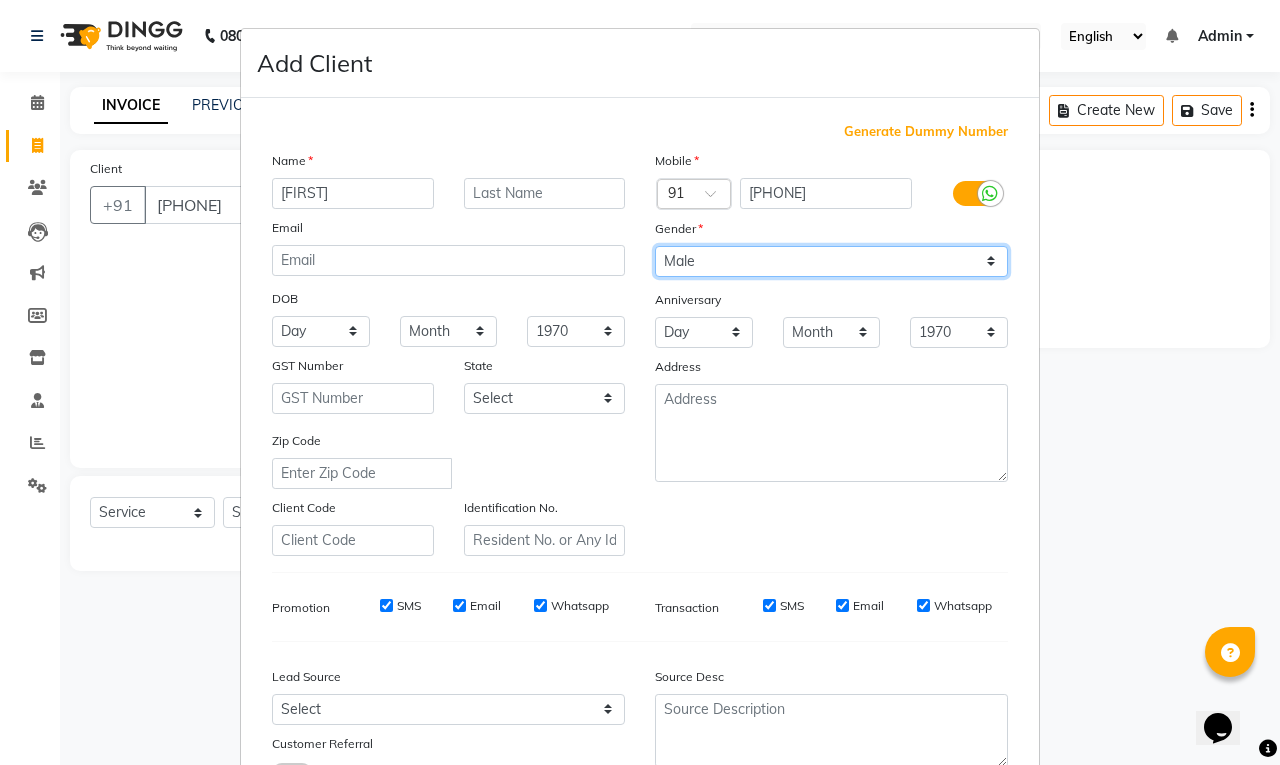 click on "Select Male Female Other Prefer Not To Say" at bounding box center [831, 261] 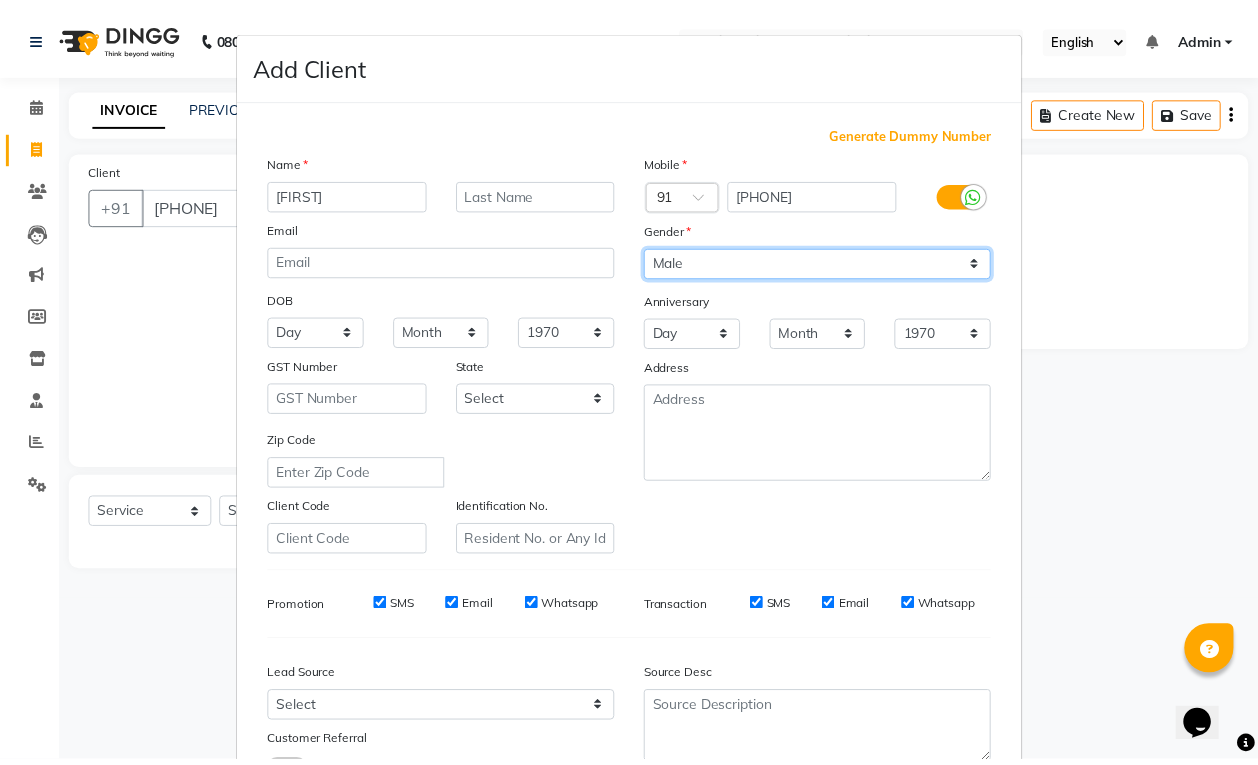 scroll, scrollTop: 151, scrollLeft: 0, axis: vertical 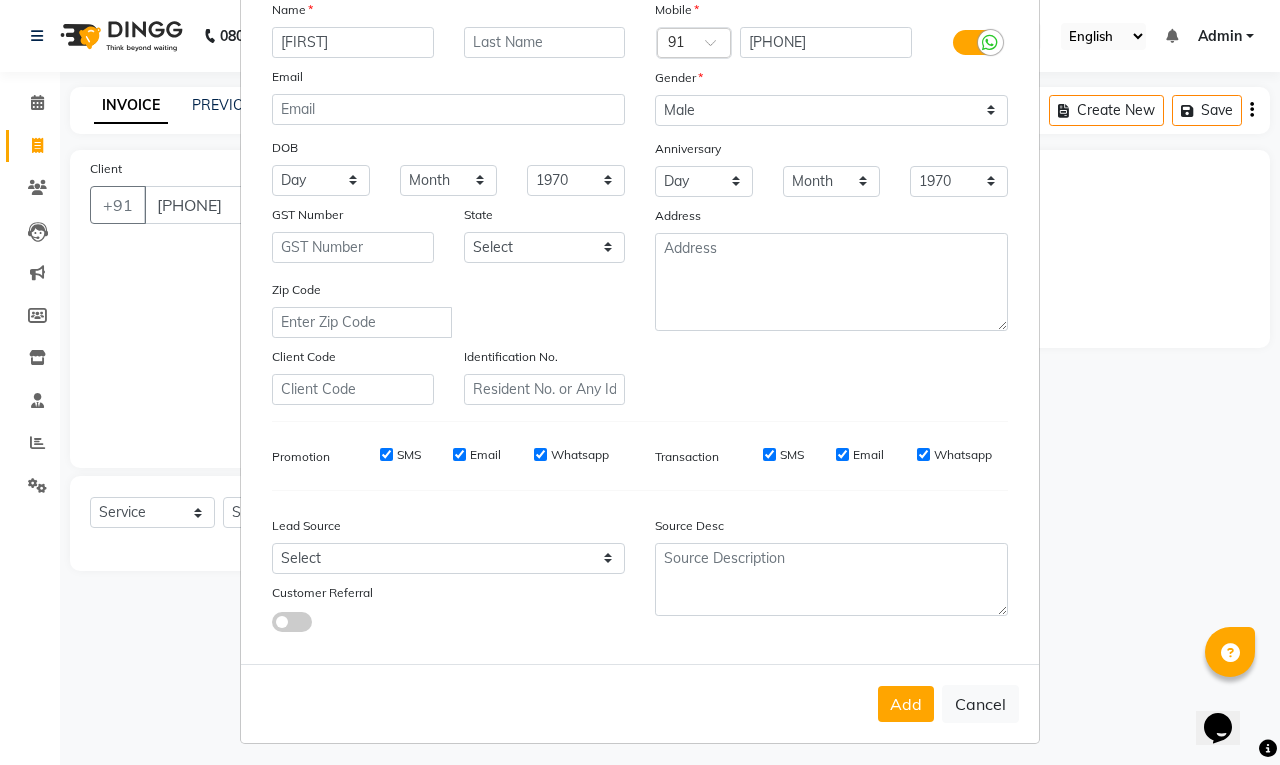 click on "Add" at bounding box center [906, 704] 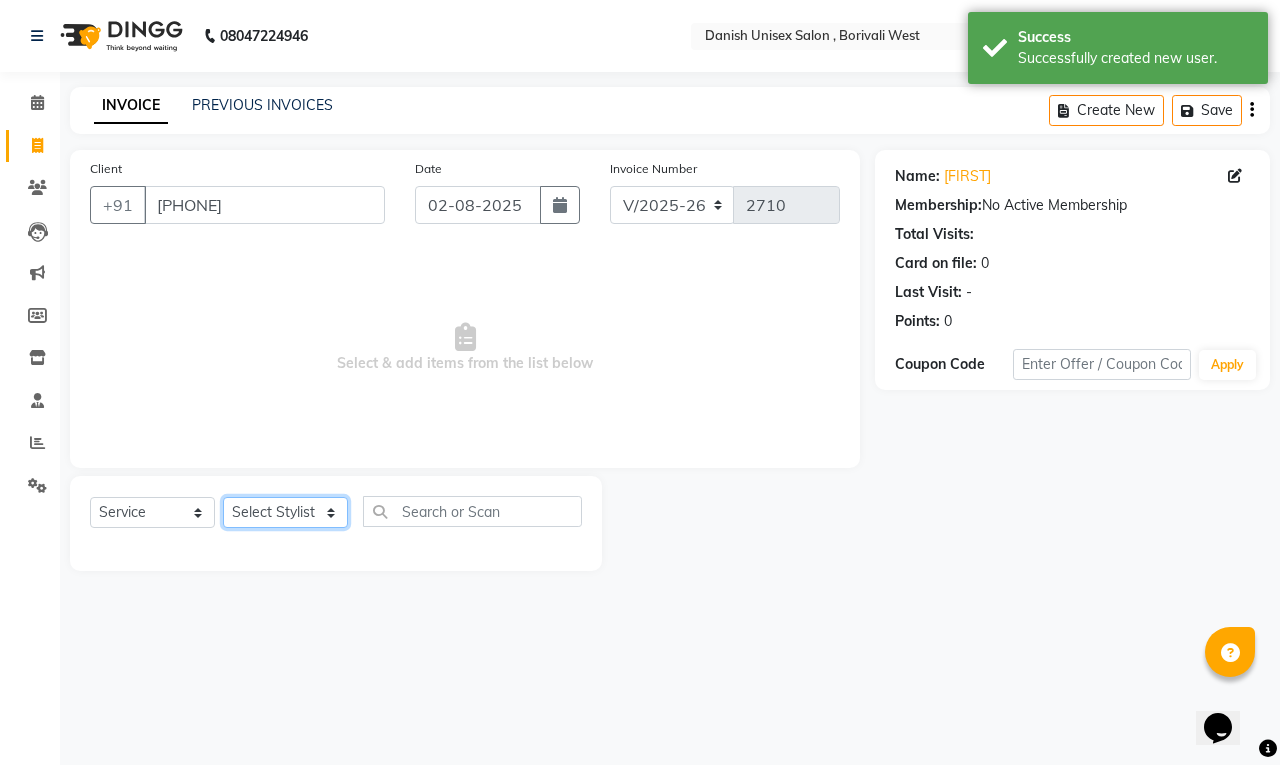 click on "Select Stylist [FIRST] [FIRST] [FIRST] [FIRST] [FIRST] [FIRST] [FIRST] [FIRST] [FIRST] [FIRST] [FIRST] [FIRST] [FIRST] [FIRST] [FIRST]" 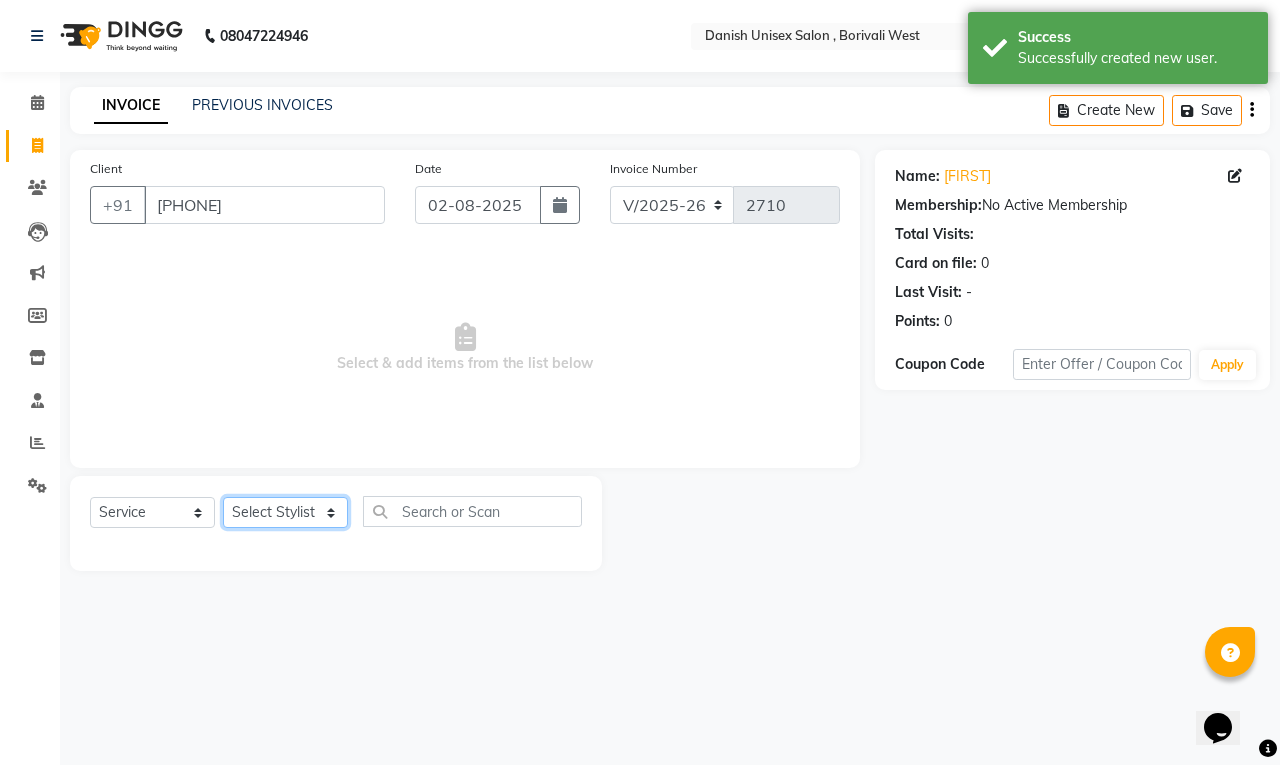 select on "63506" 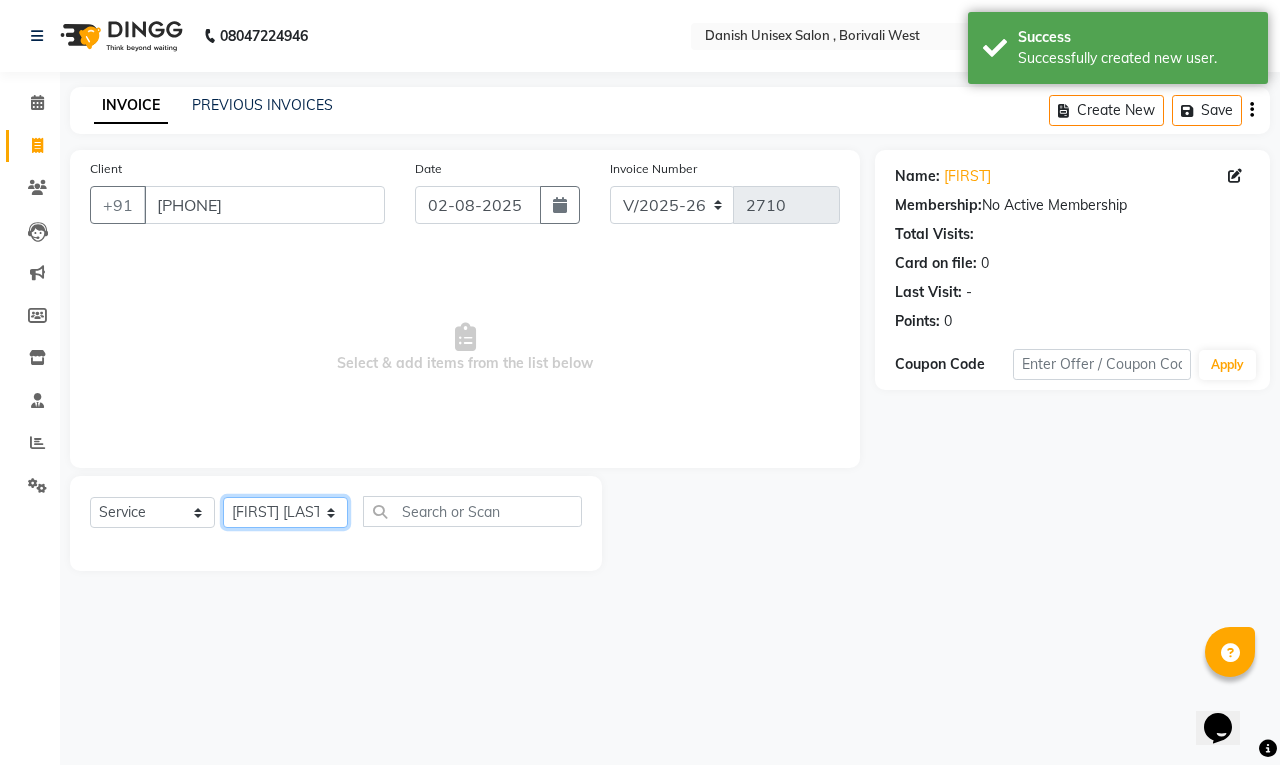 click on "Select Stylist [FIRST] [FIRST] [FIRST] [FIRST] [FIRST] [FIRST] [FIRST] [FIRST] [FIRST] [FIRST] [FIRST] [FIRST] [FIRST] [FIRST] [FIRST]" 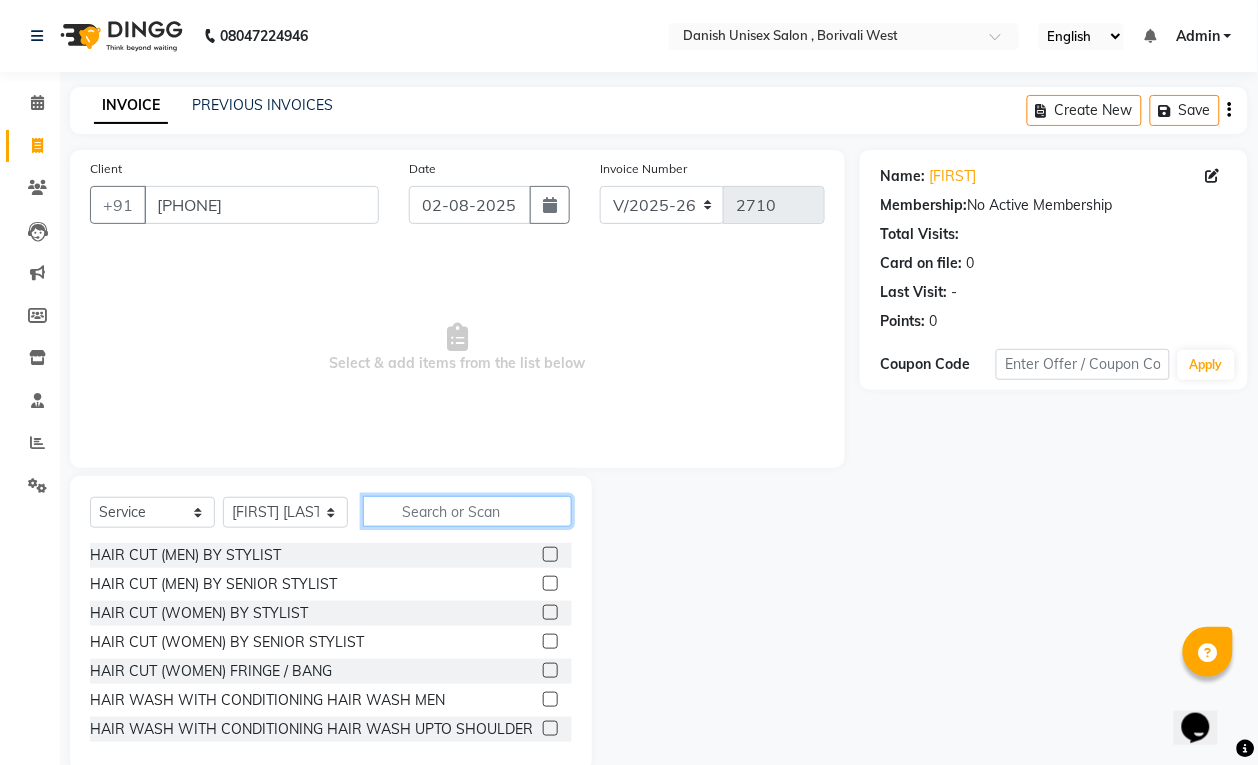 click 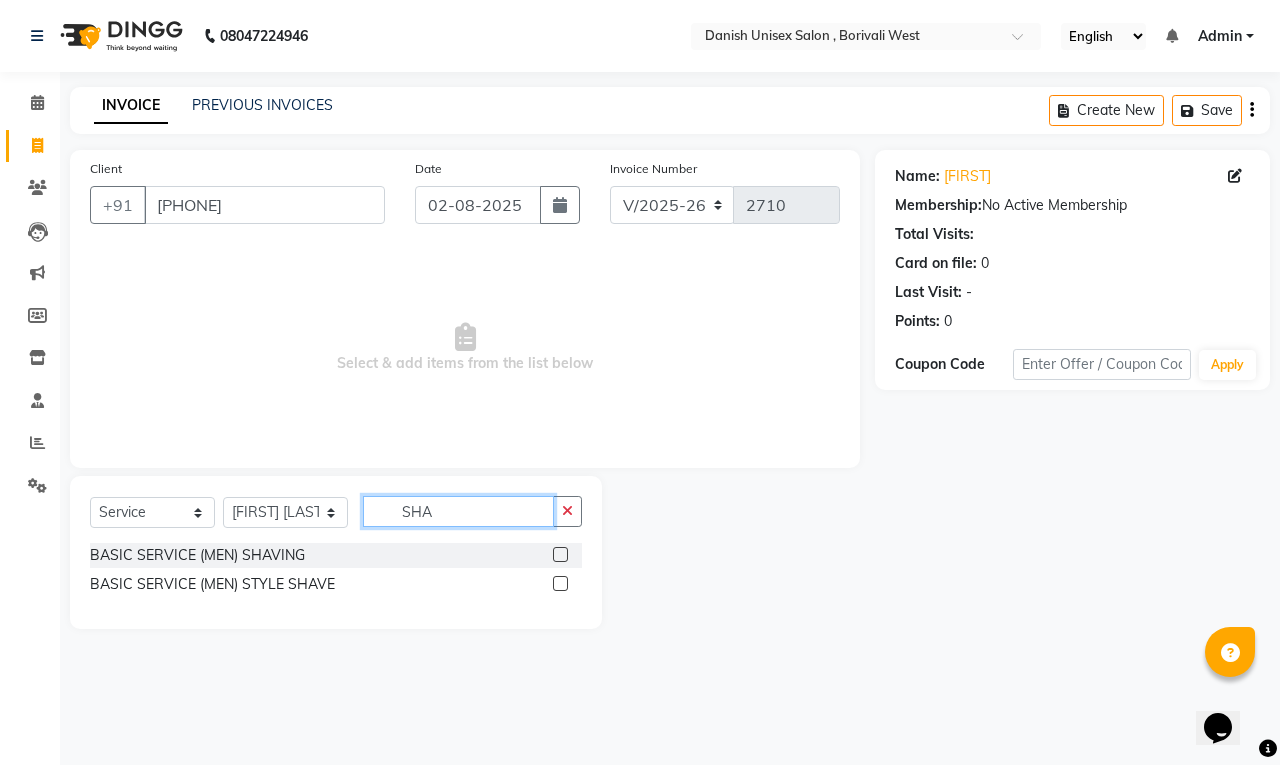 type on "SHA" 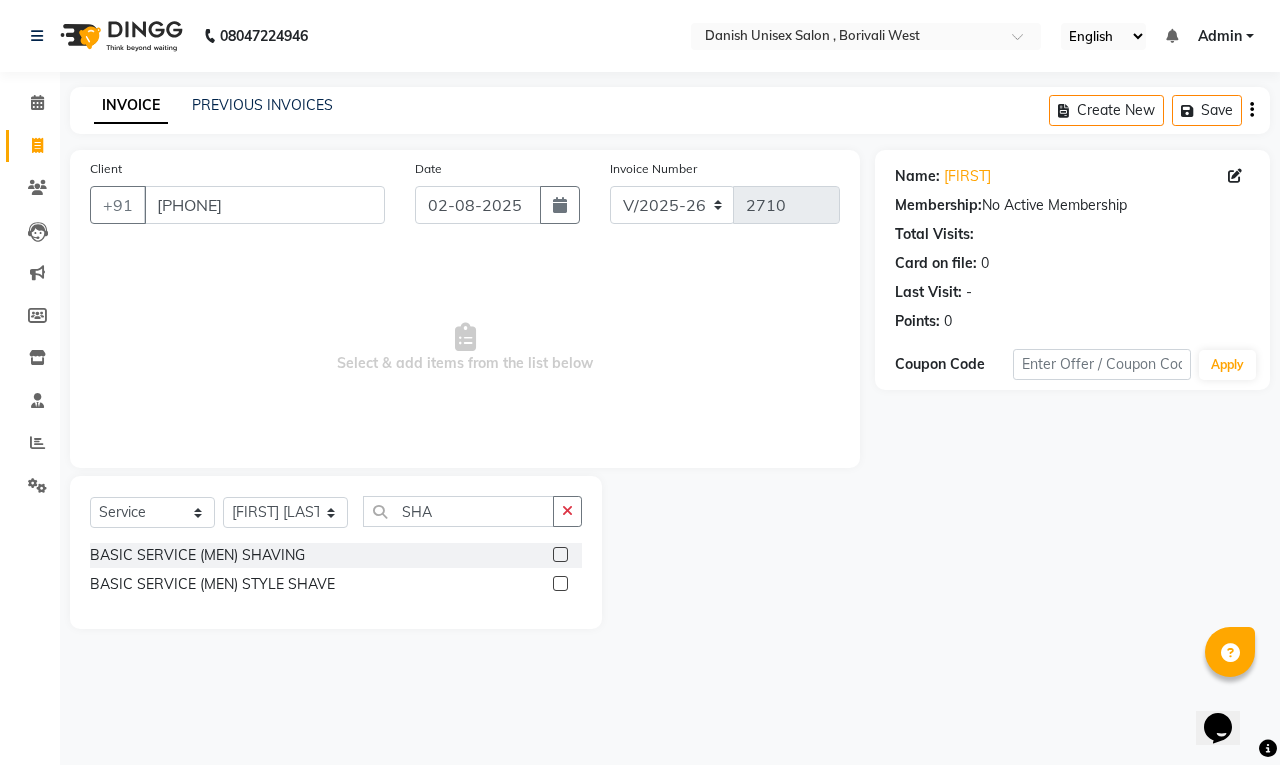 click 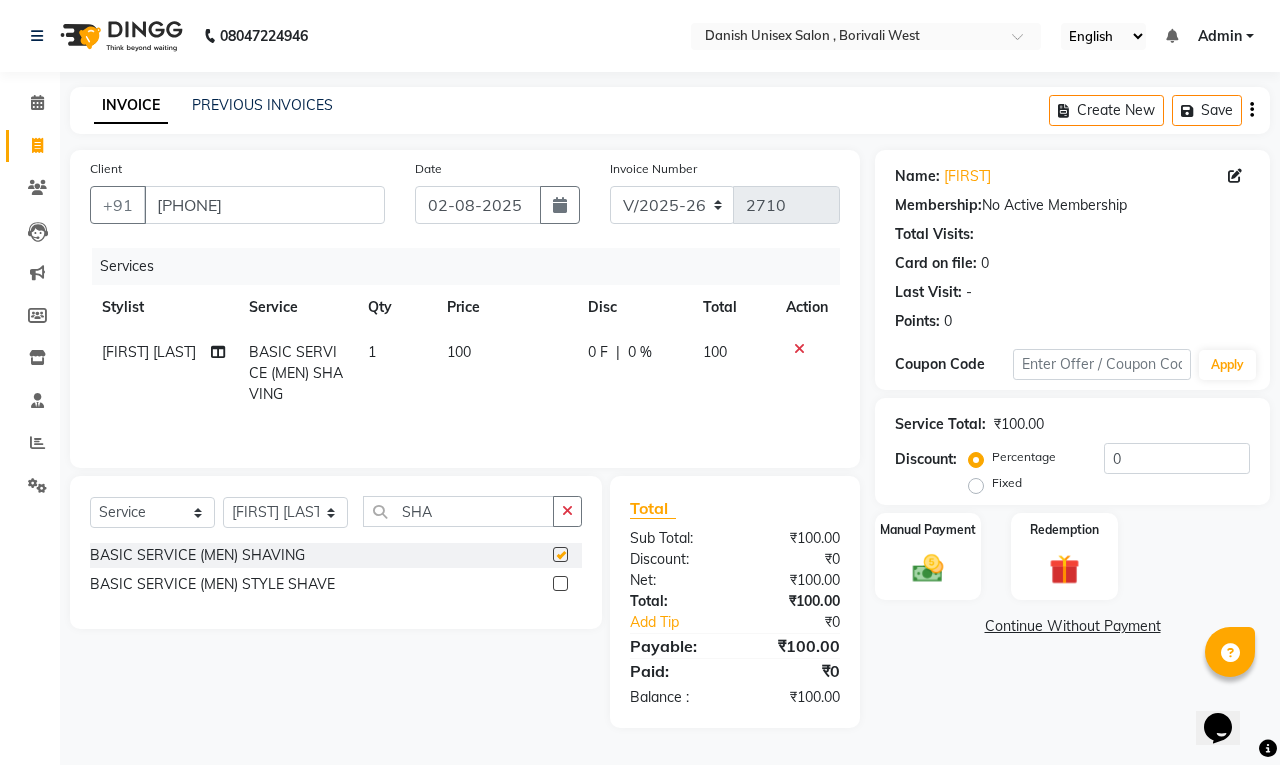 checkbox on "false" 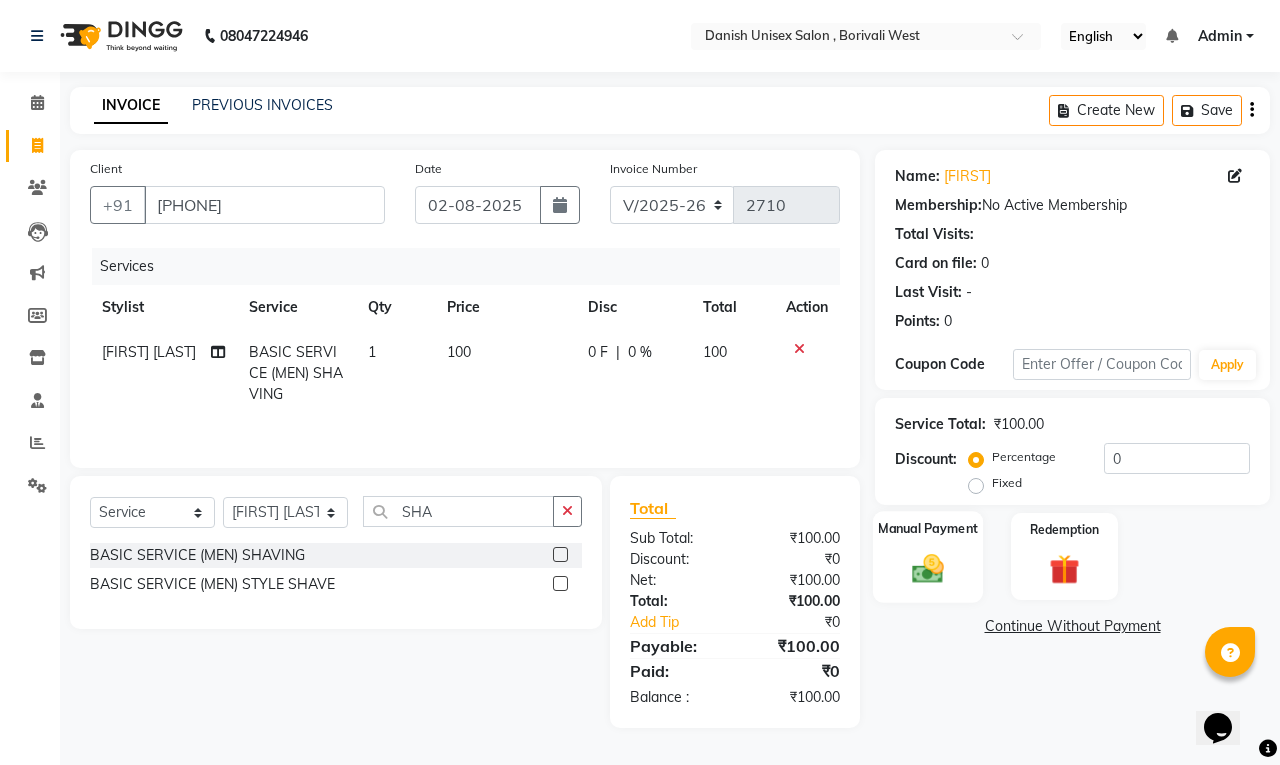 click on "Manual Payment" 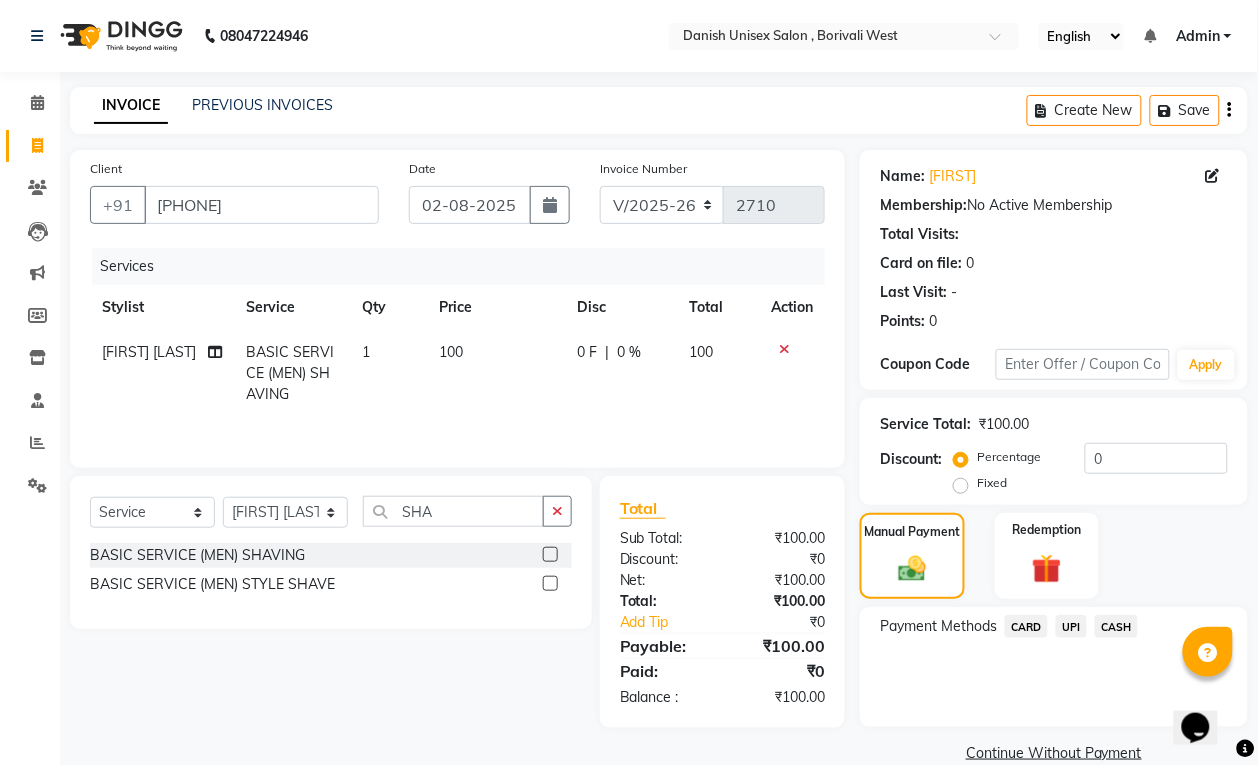 click on "CASH" 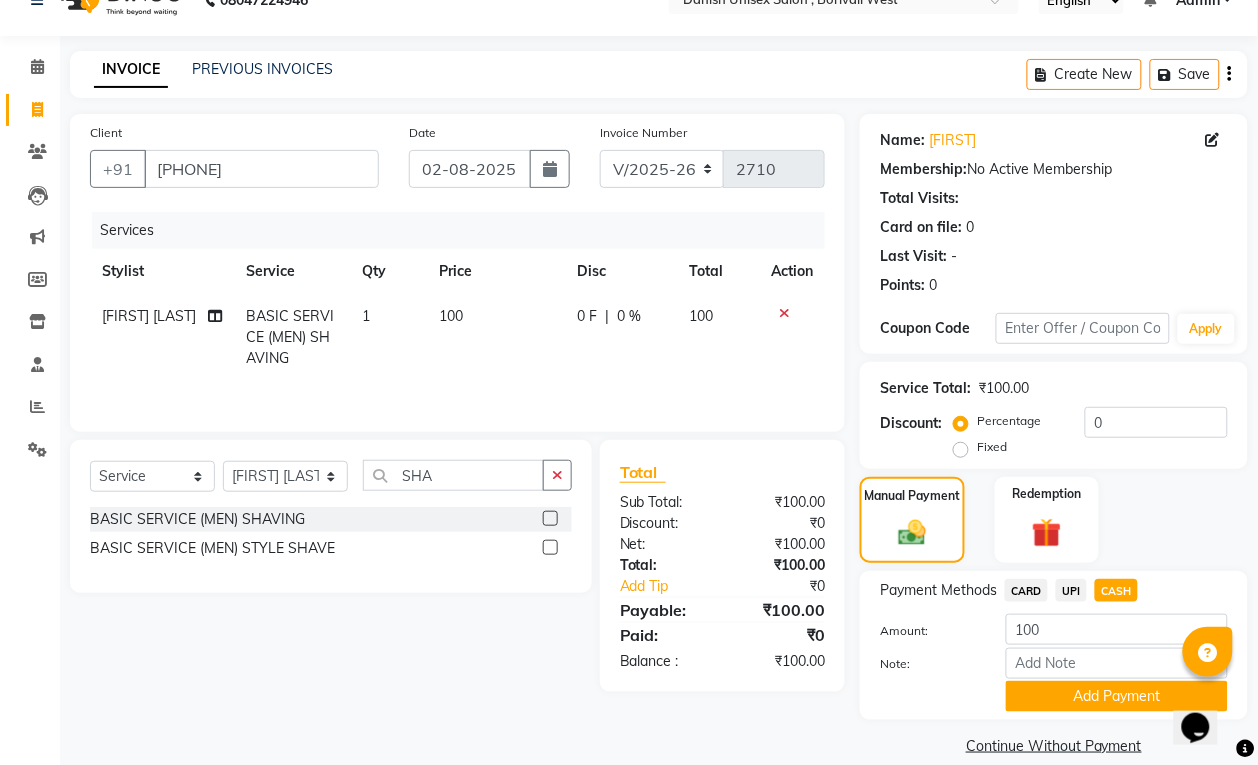 scroll, scrollTop: 61, scrollLeft: 0, axis: vertical 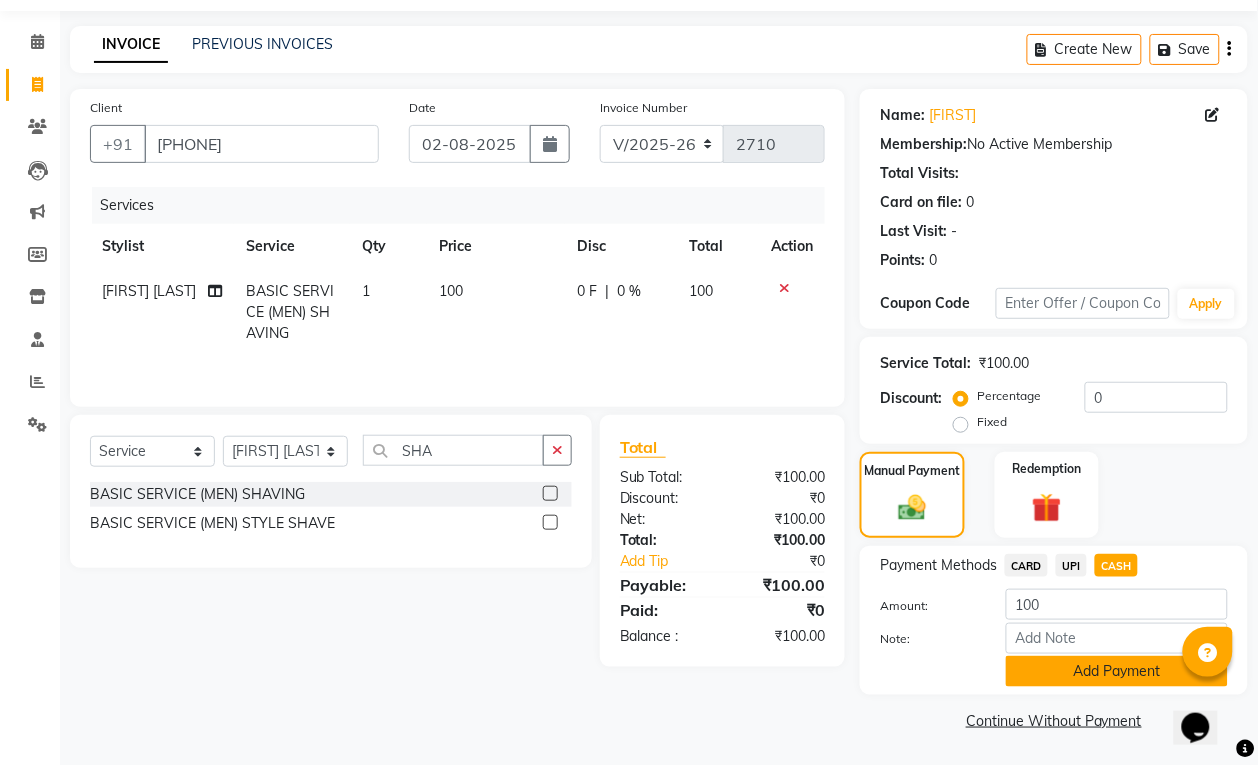 click on "Add Payment" 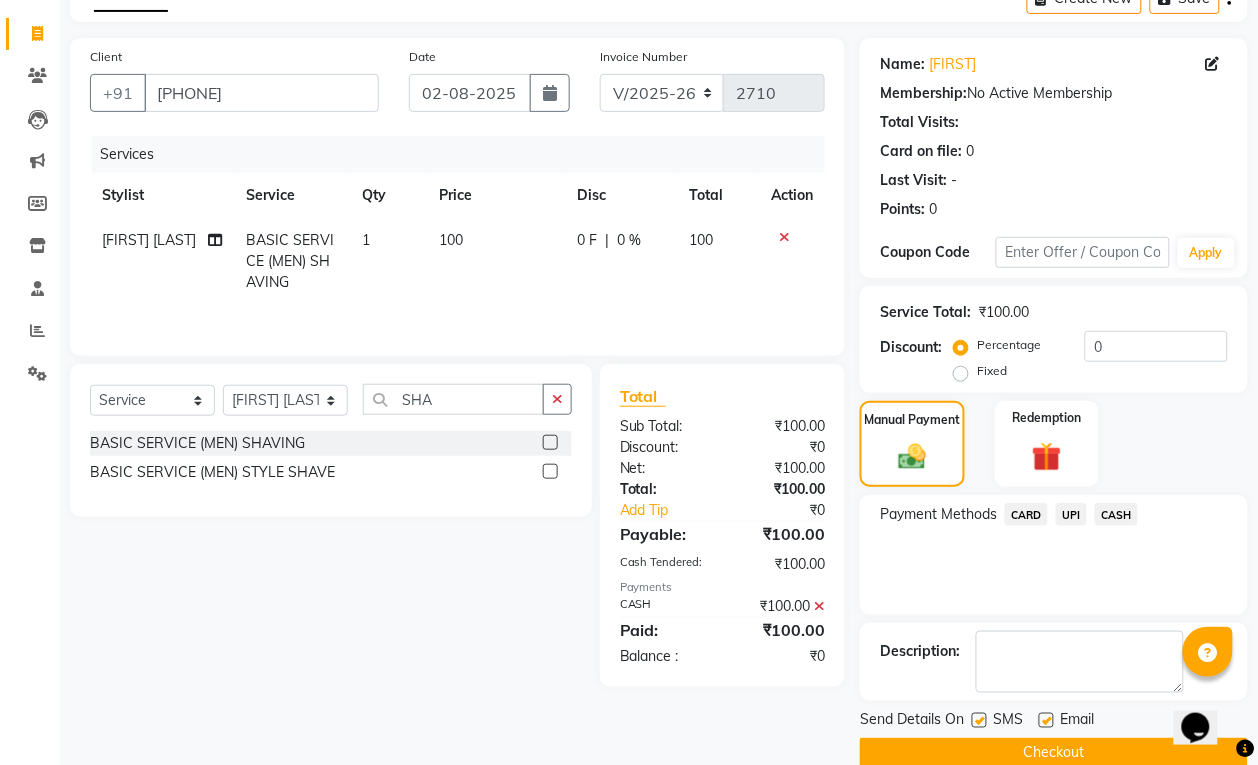 scroll, scrollTop: 147, scrollLeft: 0, axis: vertical 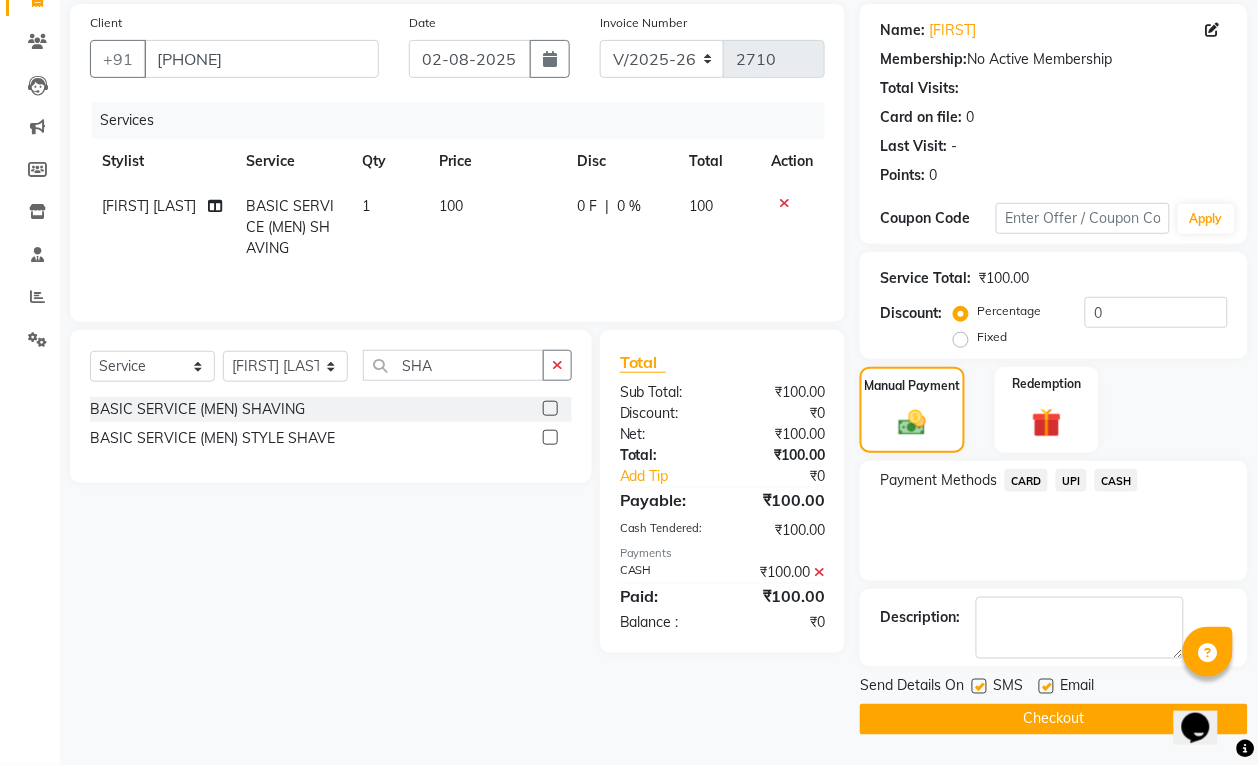 click on "Checkout" 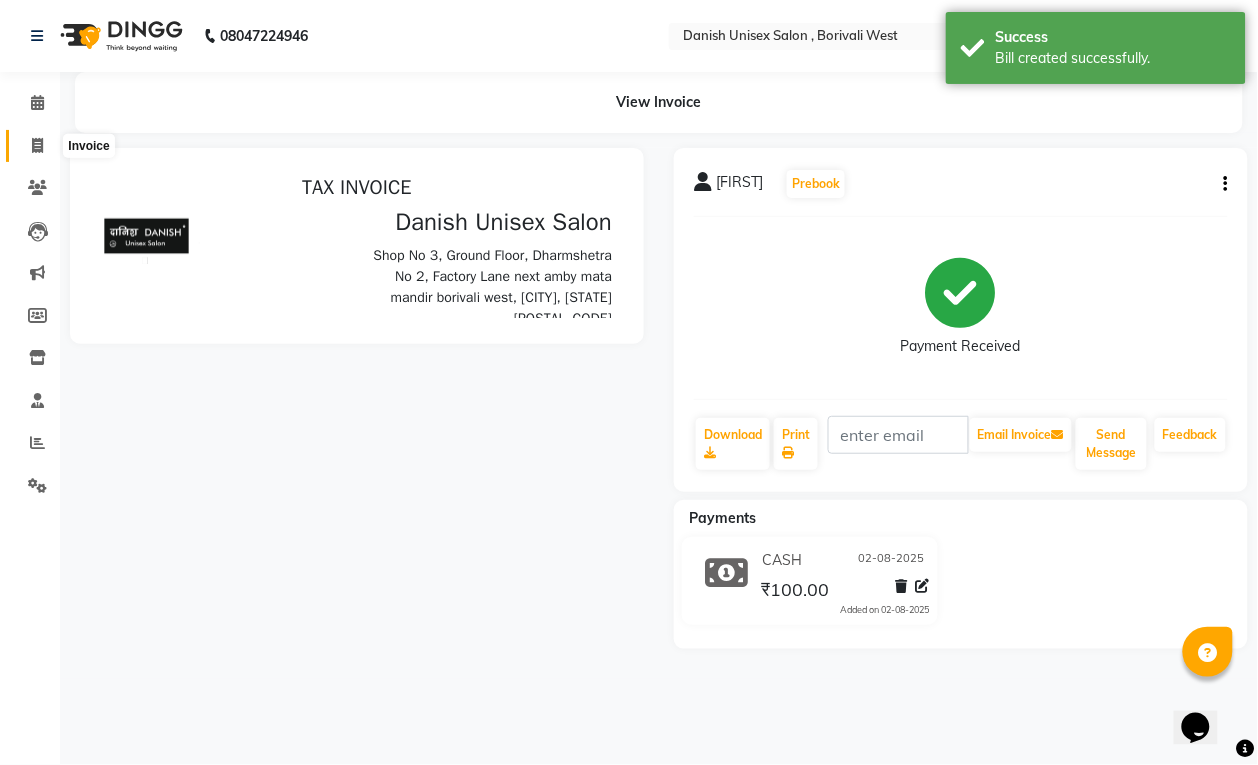 scroll, scrollTop: 0, scrollLeft: 0, axis: both 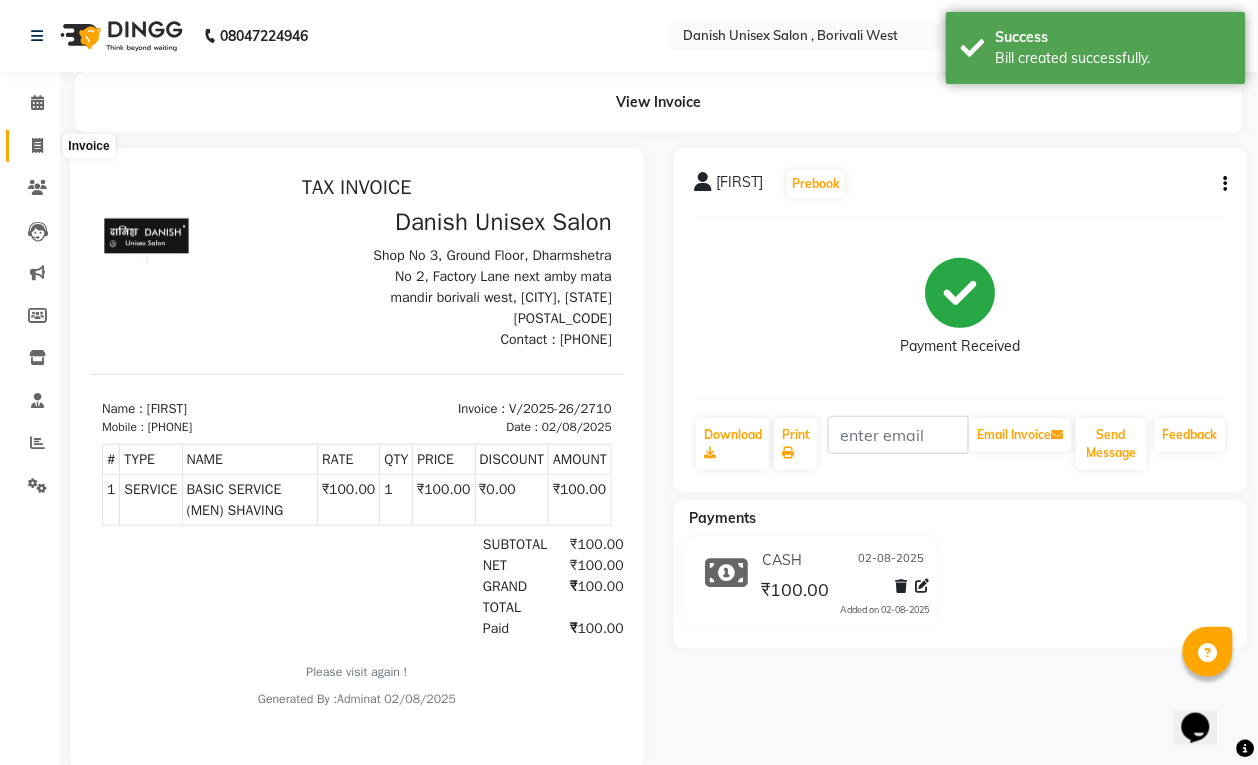 click 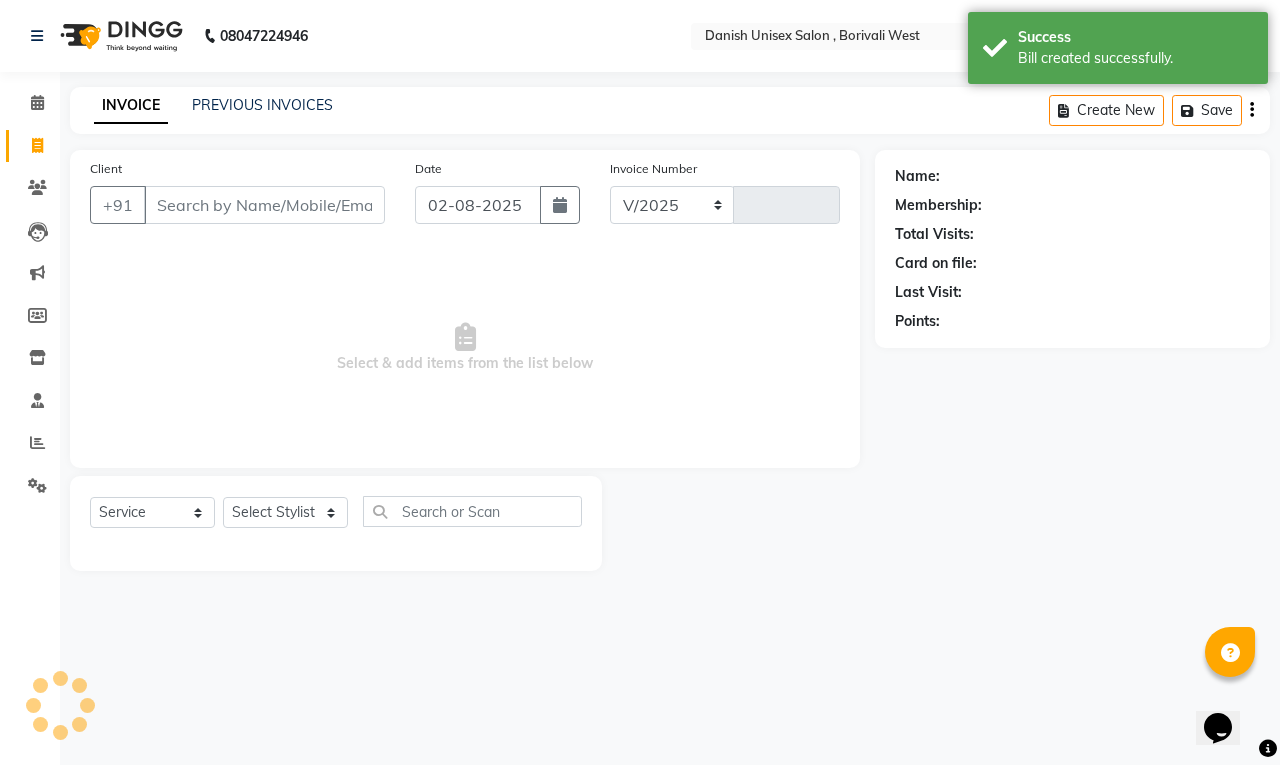 select on "6929" 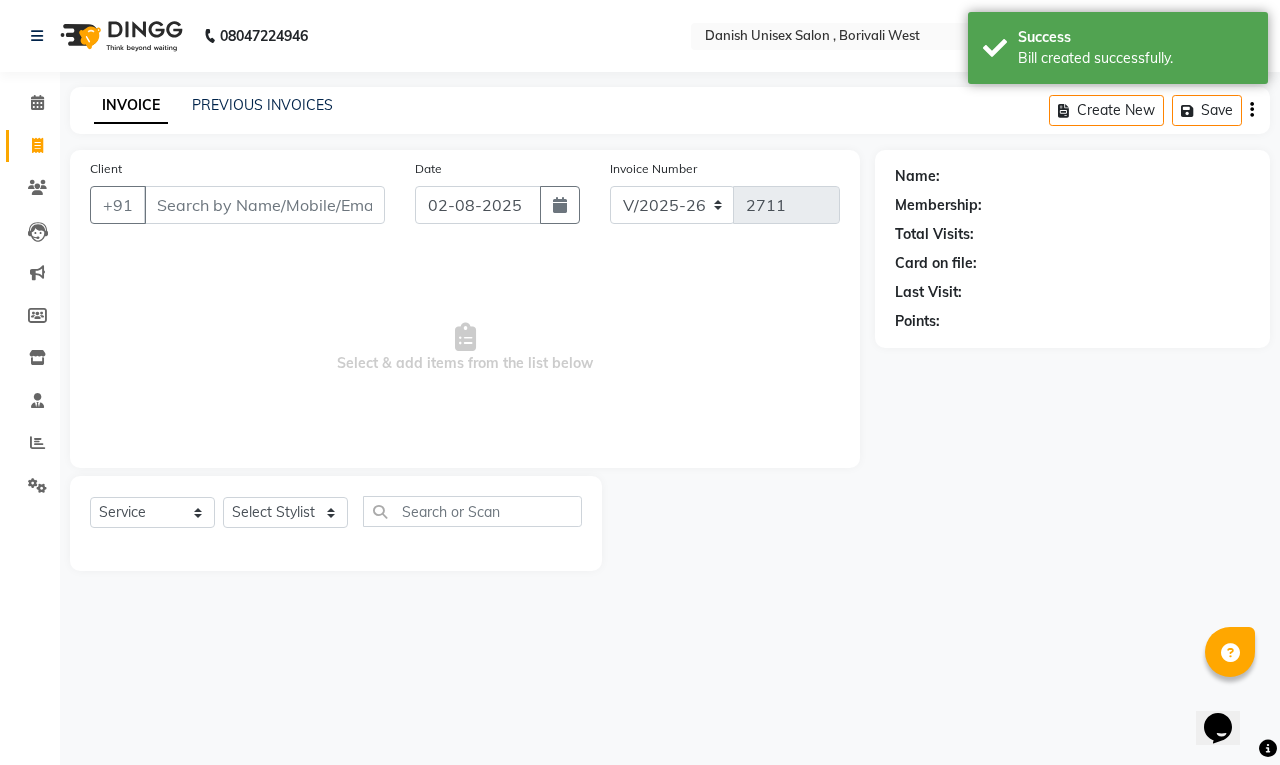 click on "Client" at bounding box center [264, 205] 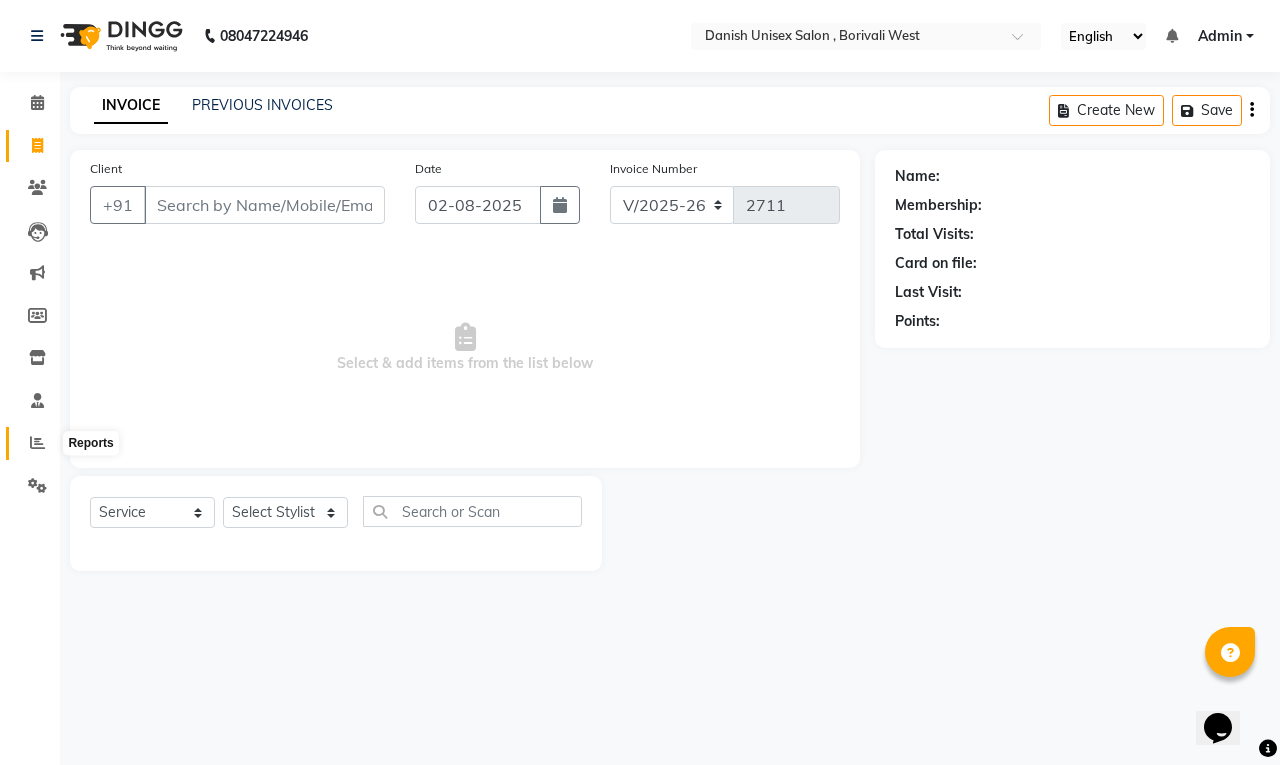 click 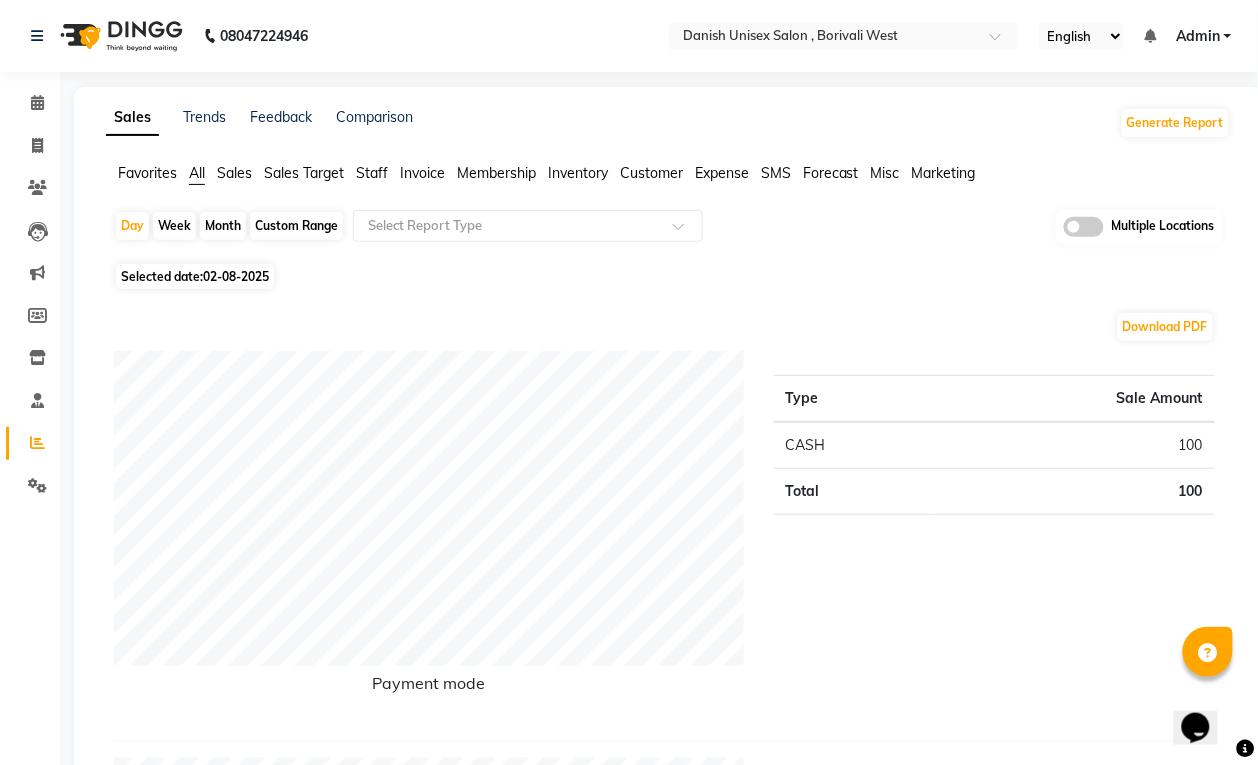 click on "02-08-2025" 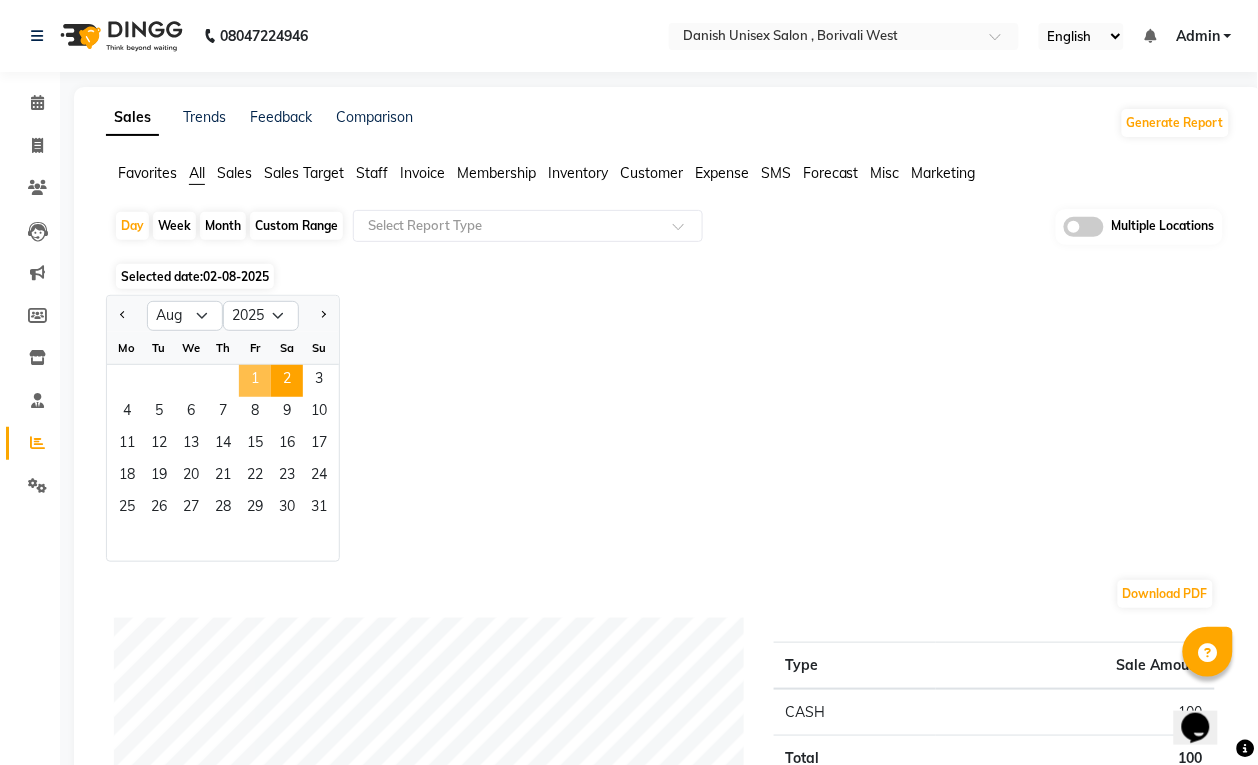 click on "1" 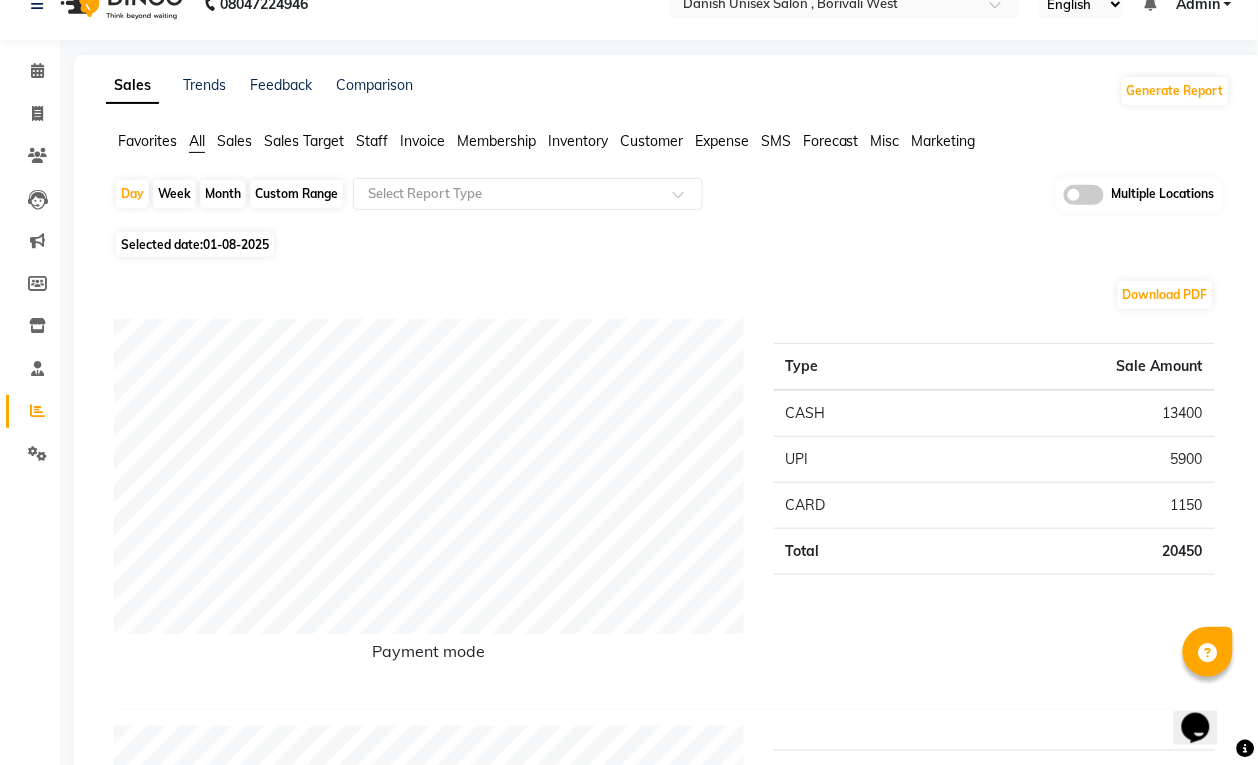 scroll, scrollTop: 0, scrollLeft: 0, axis: both 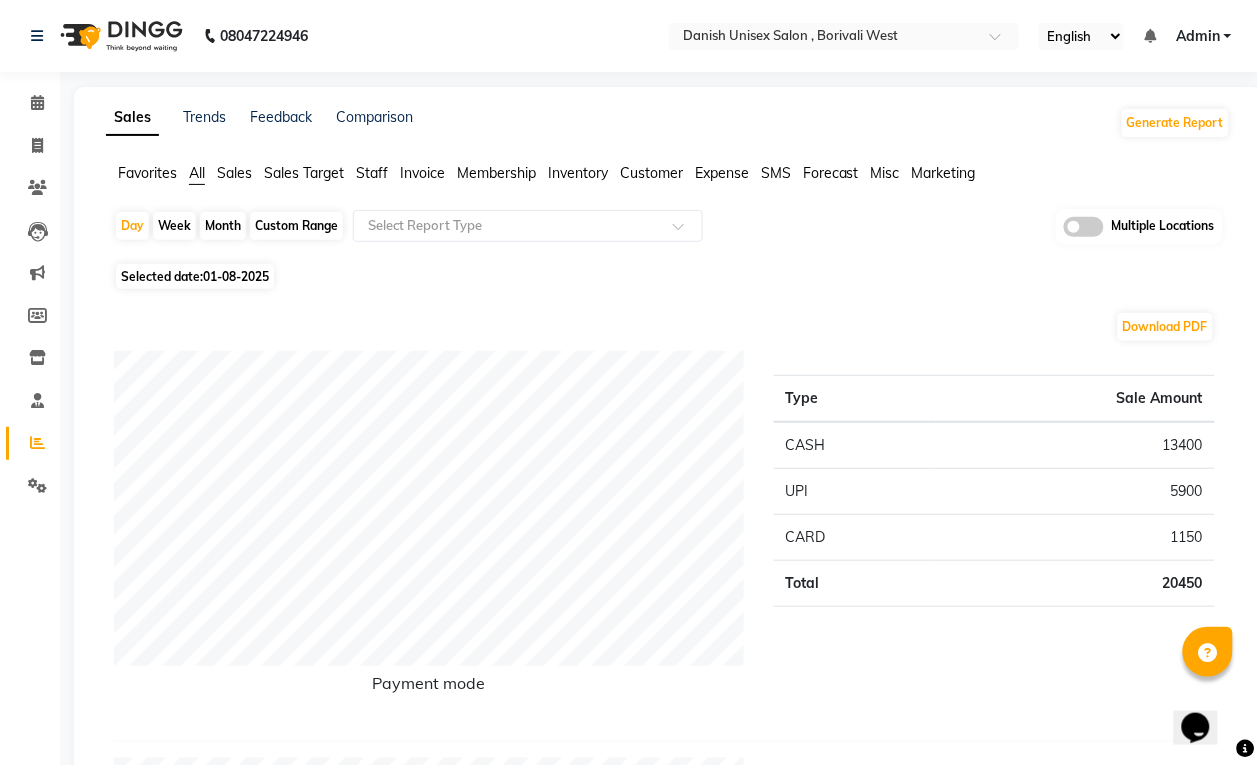 click on "Selected date:  01-08-2025" 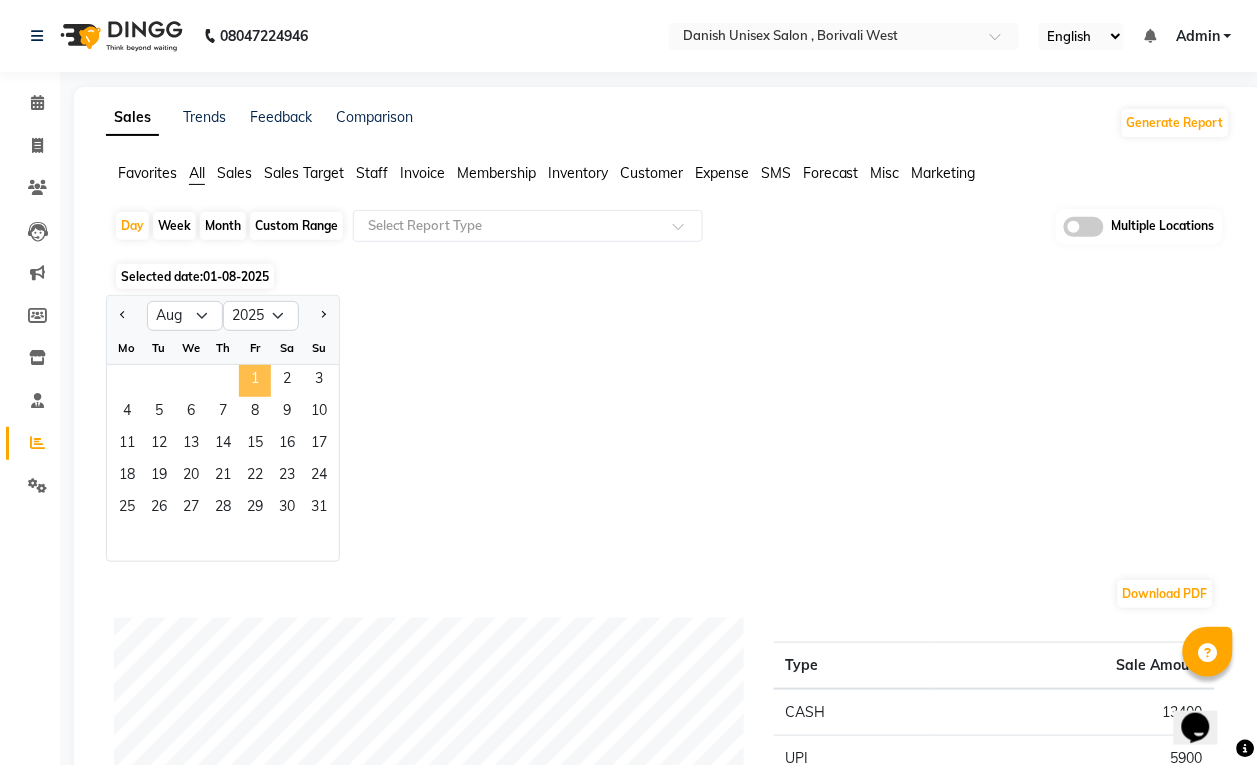 click on "1" 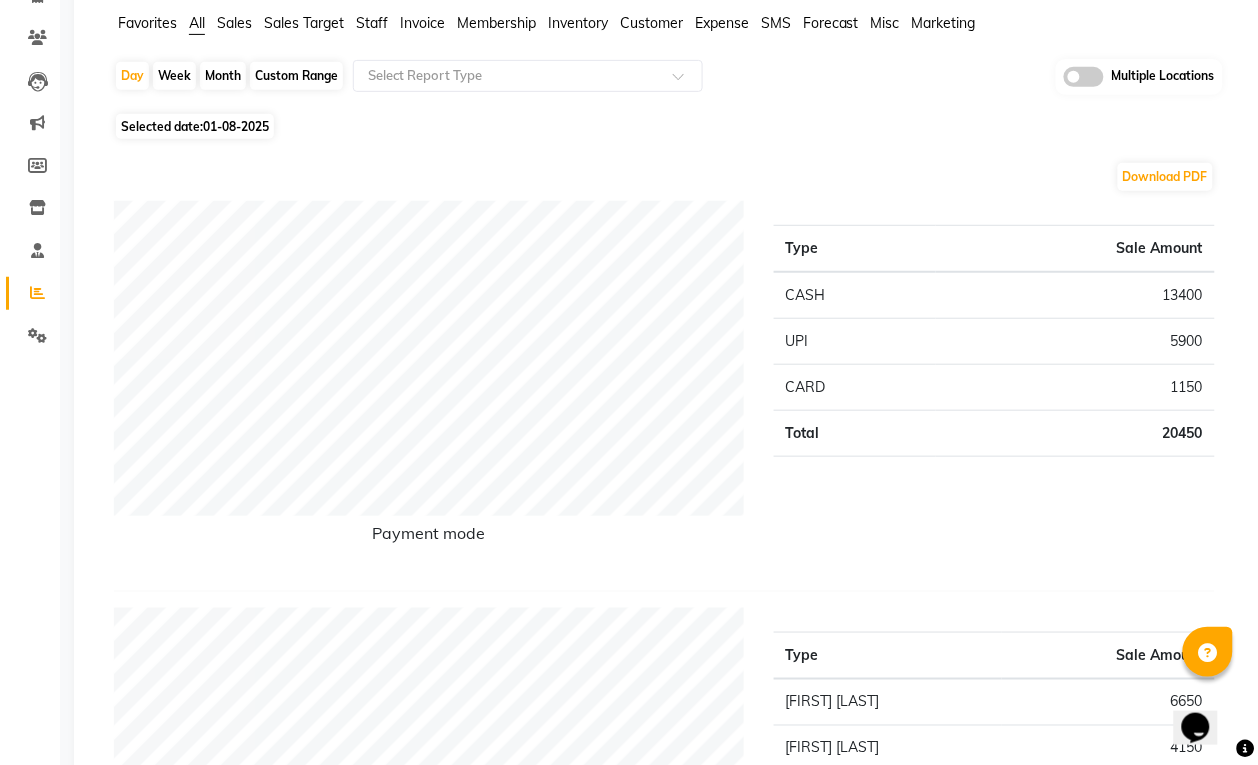 scroll, scrollTop: 0, scrollLeft: 0, axis: both 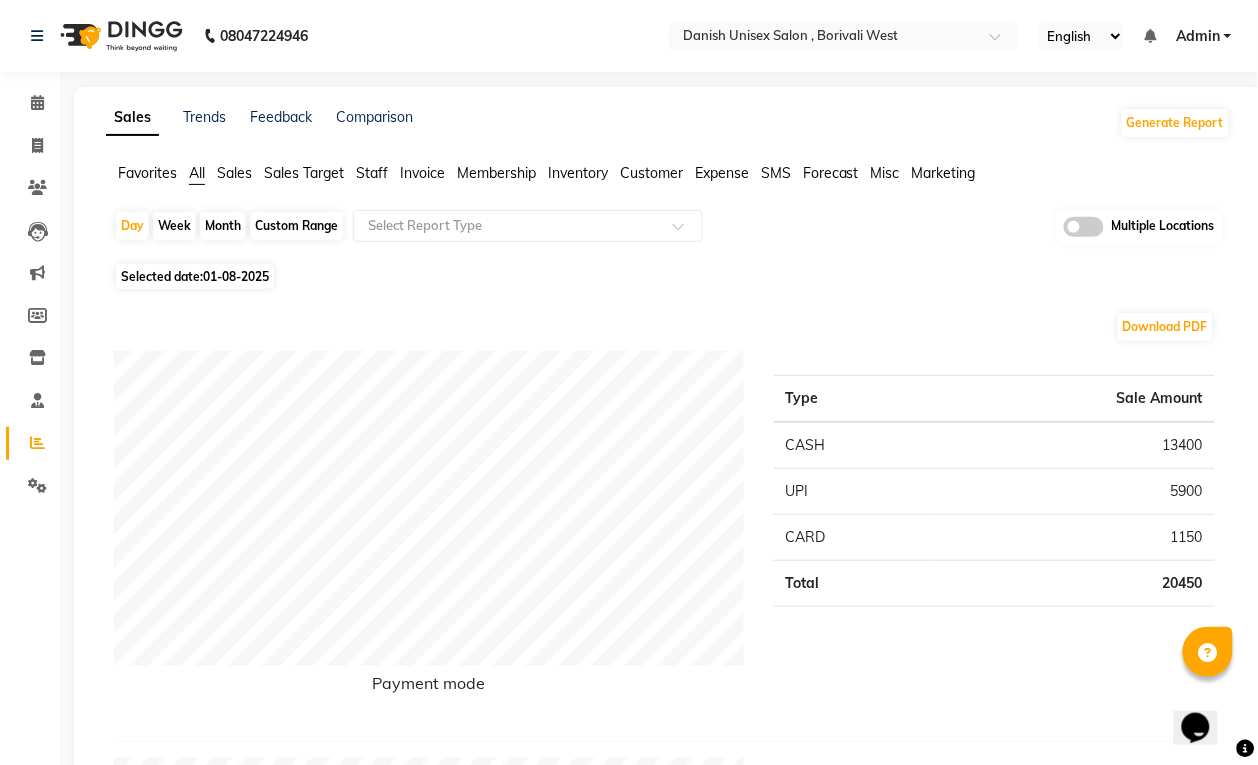 click on "Month" 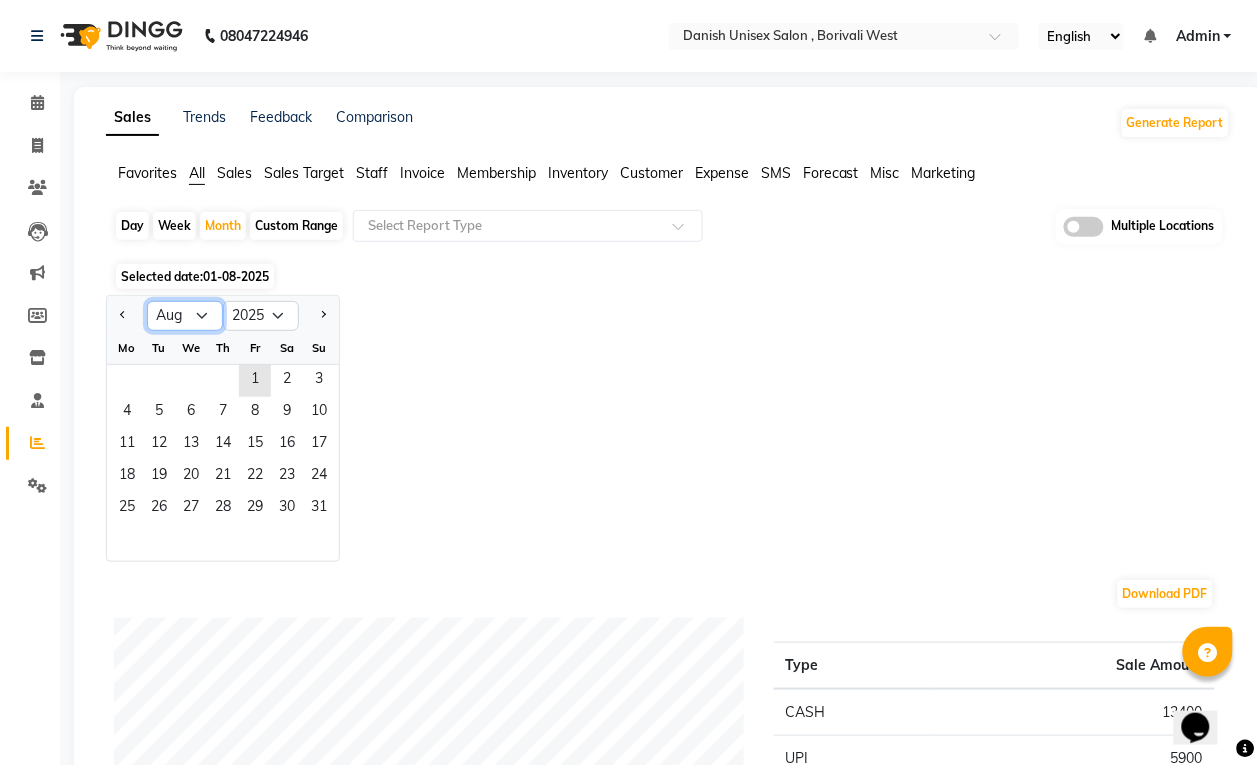 click on "Jan Feb Mar Apr May Jun Jul Aug Sep Oct Nov Dec" 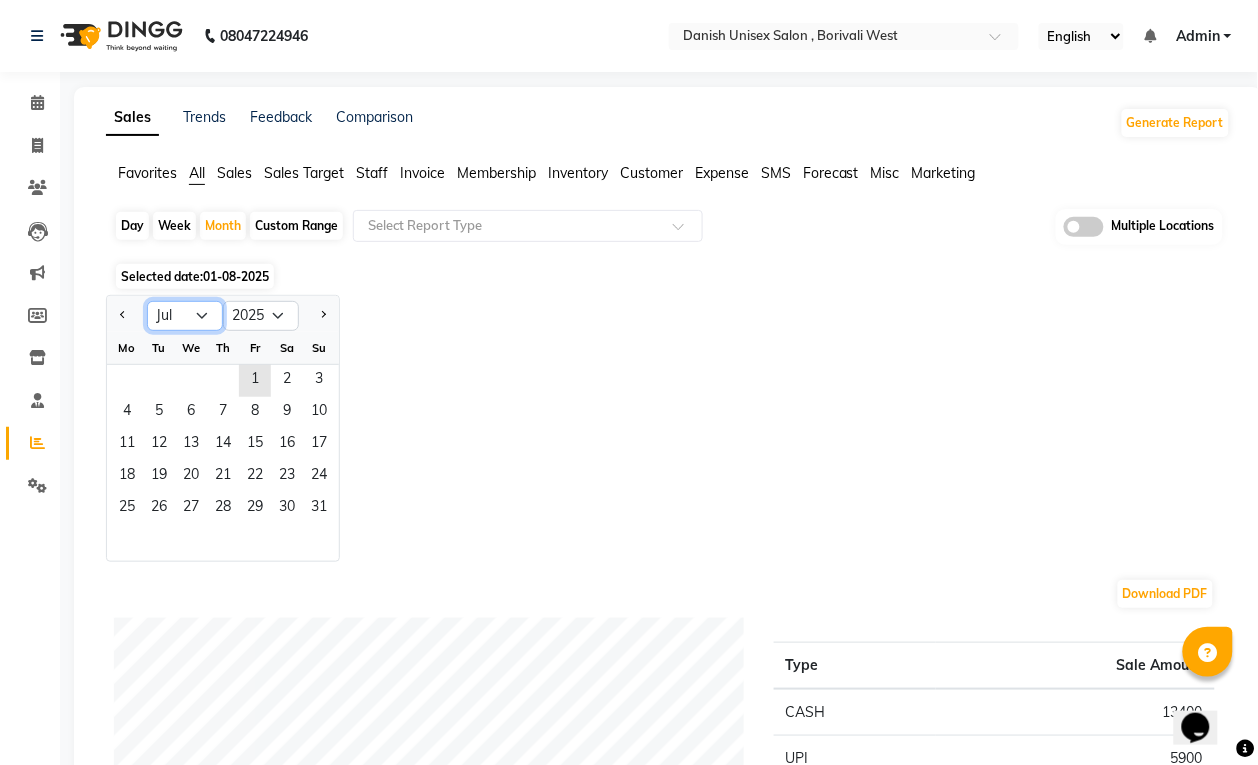 click on "Jan Feb Mar Apr May Jun Jul Aug Sep Oct Nov Dec" 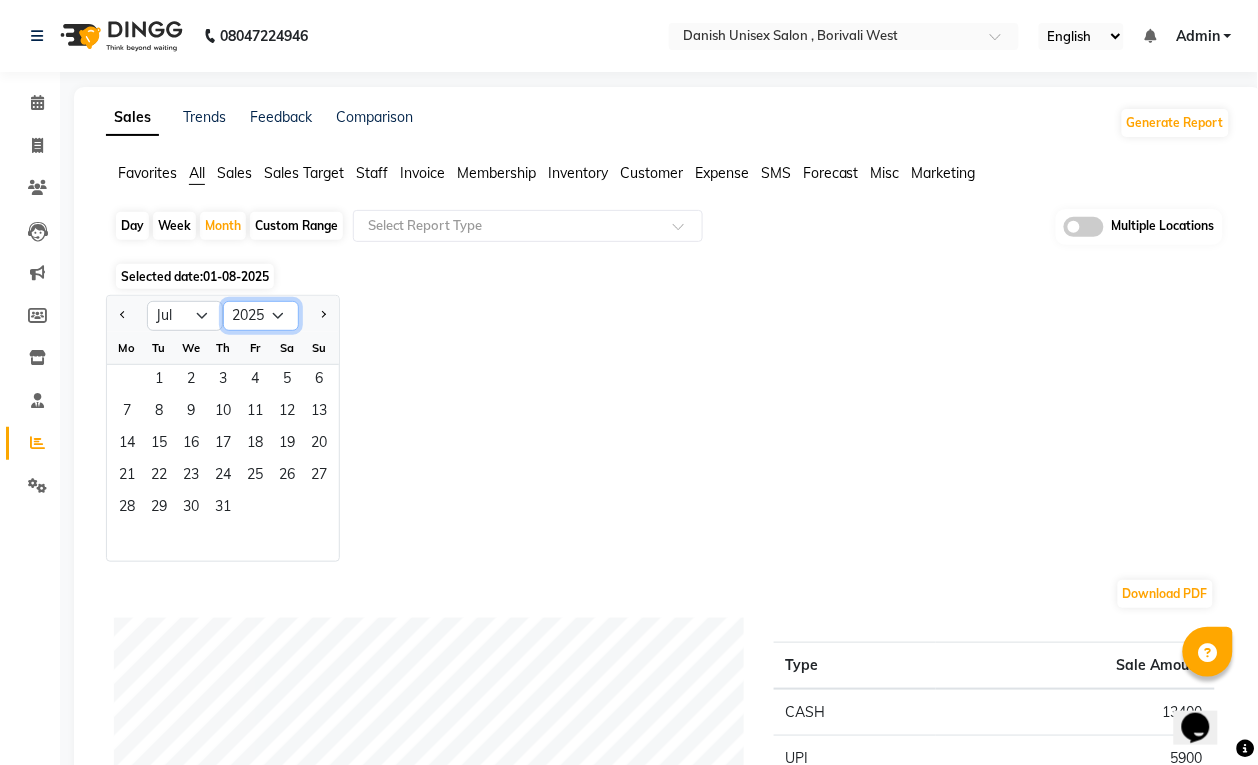 click on "2015 2016 2017 2018 2019 2020 2021 2022 2023 2024 2025 2026 2027 2028 2029 2030 2031 2032 2033 2034 2035" 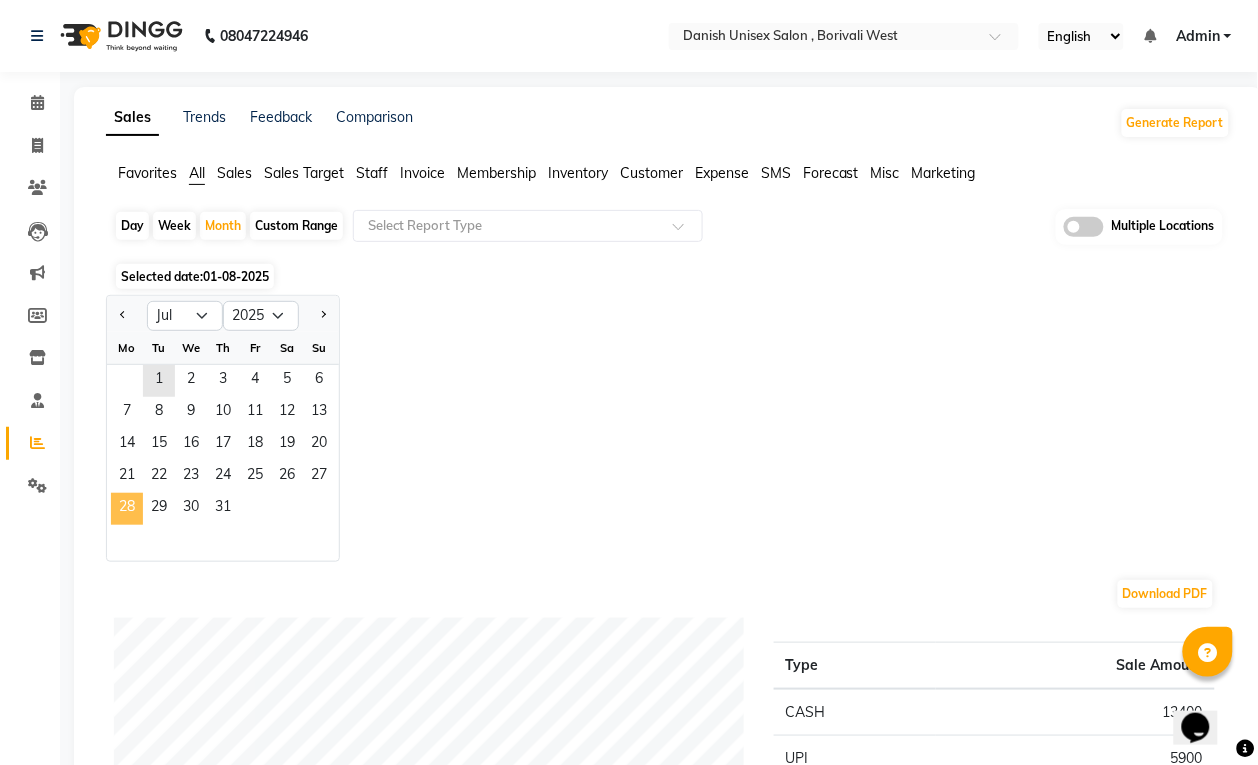 click on "28" 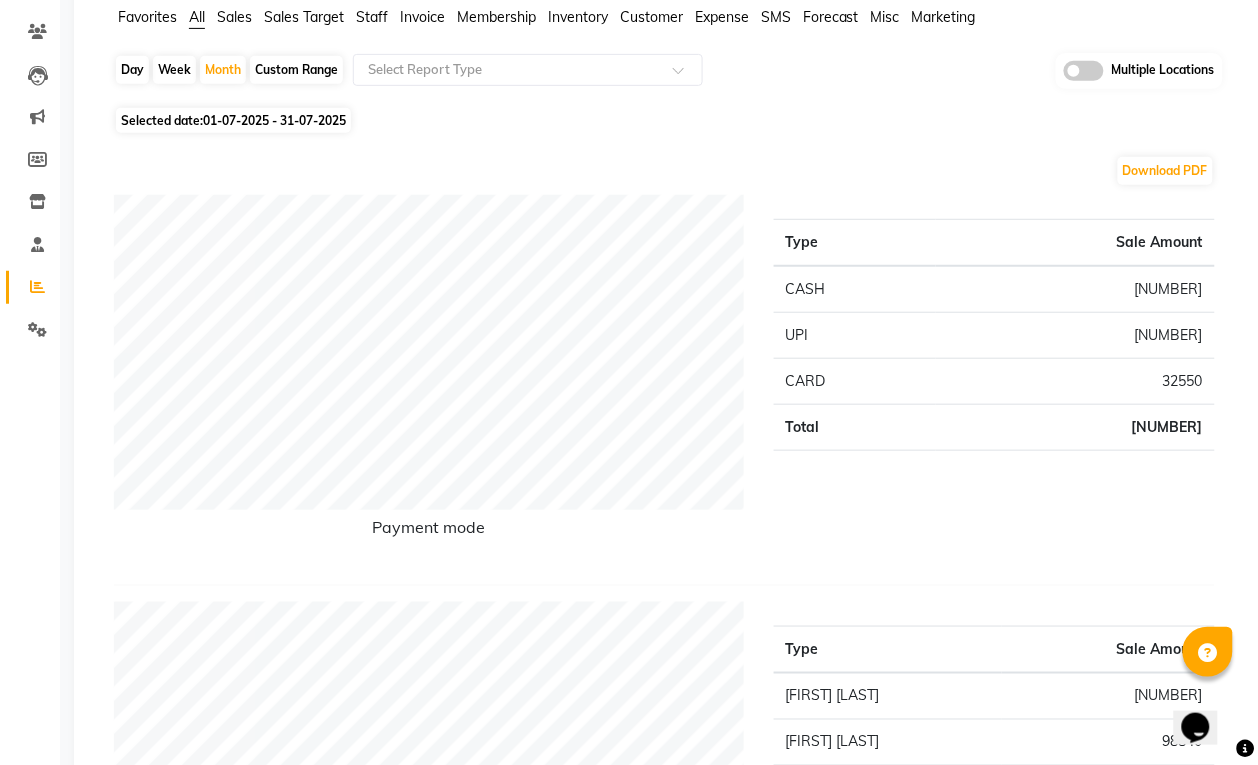 scroll, scrollTop: 0, scrollLeft: 0, axis: both 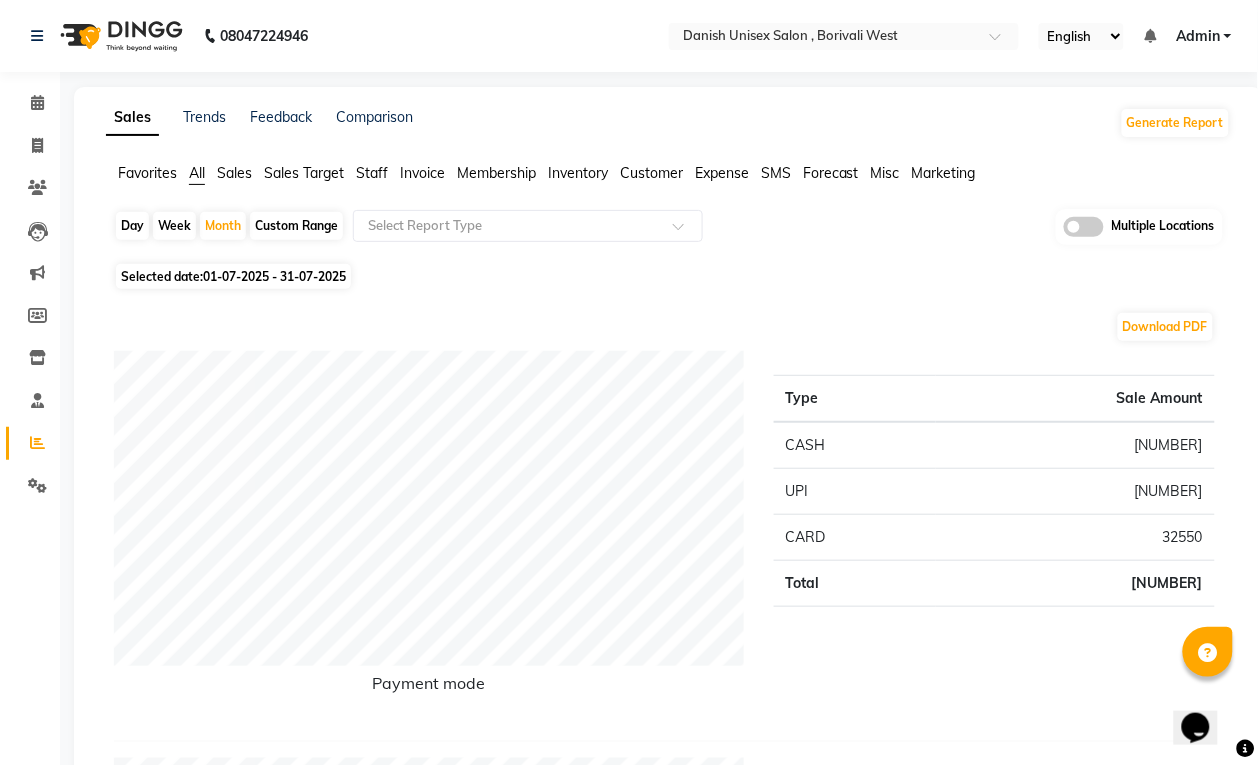 click on "Staff" 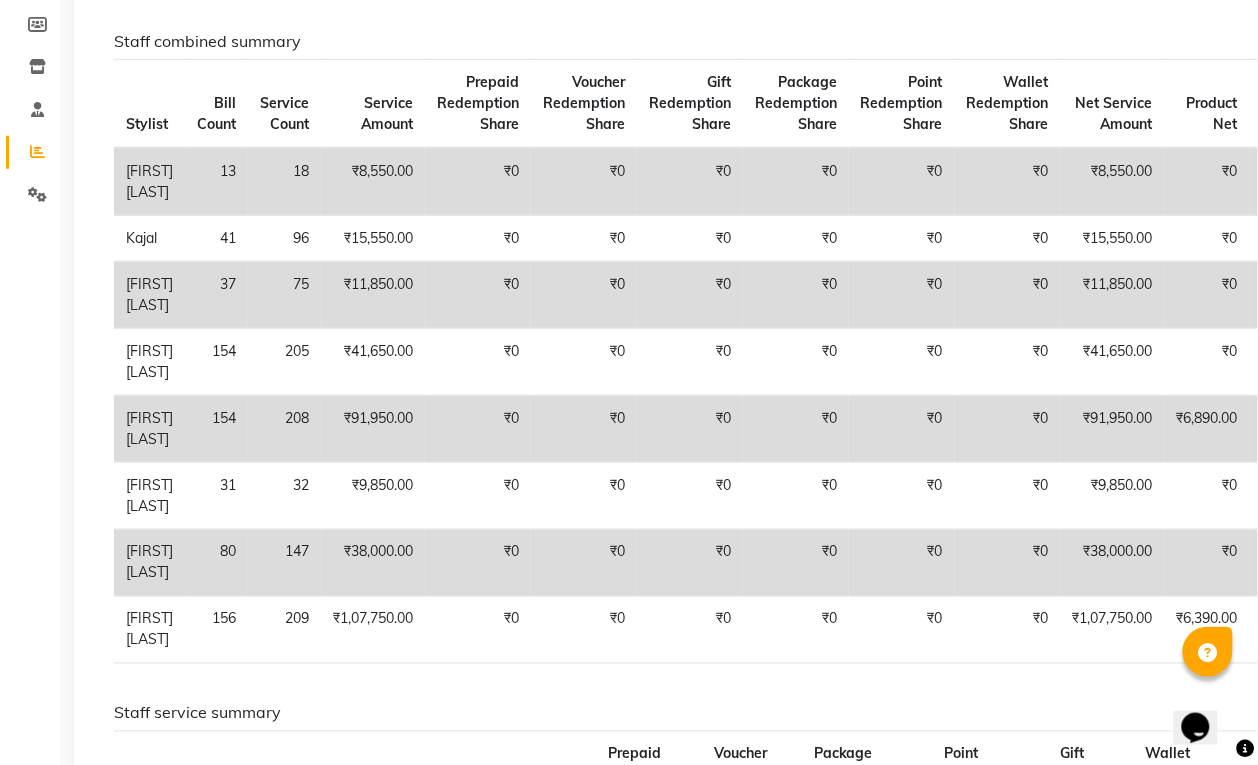 scroll, scrollTop: 0, scrollLeft: 0, axis: both 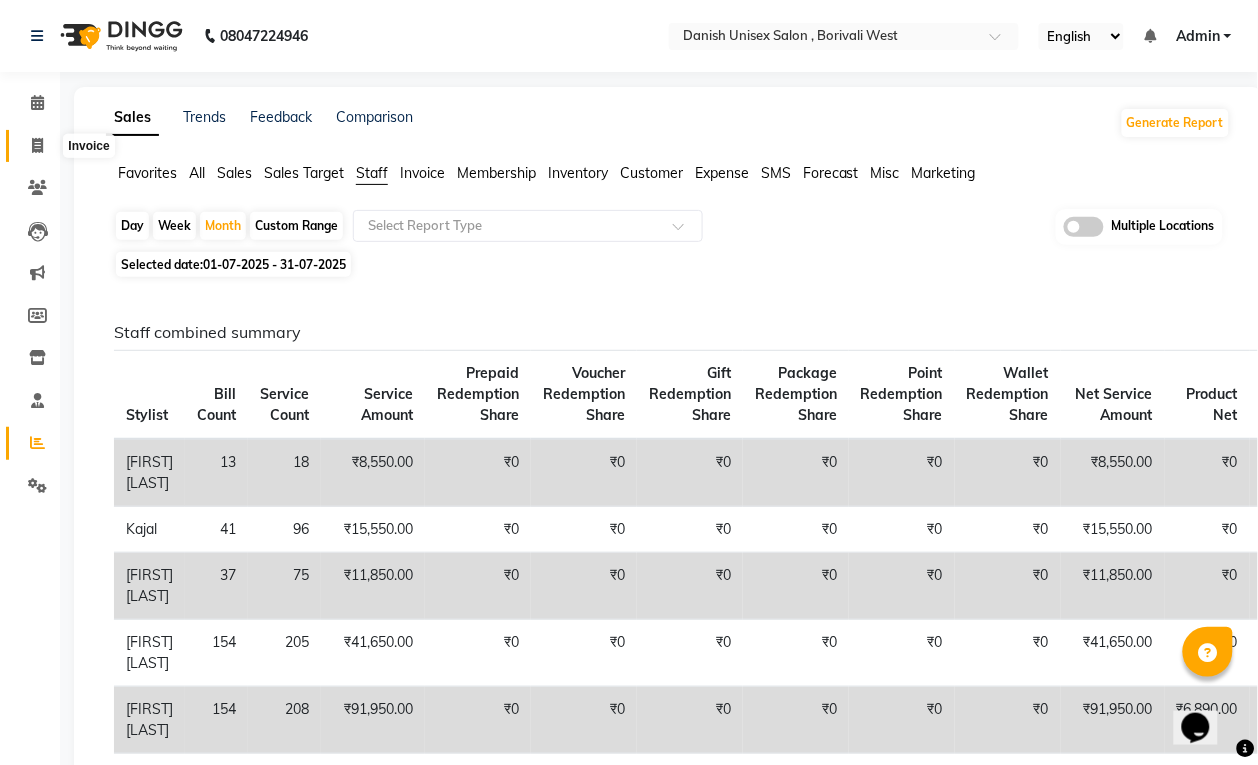 click 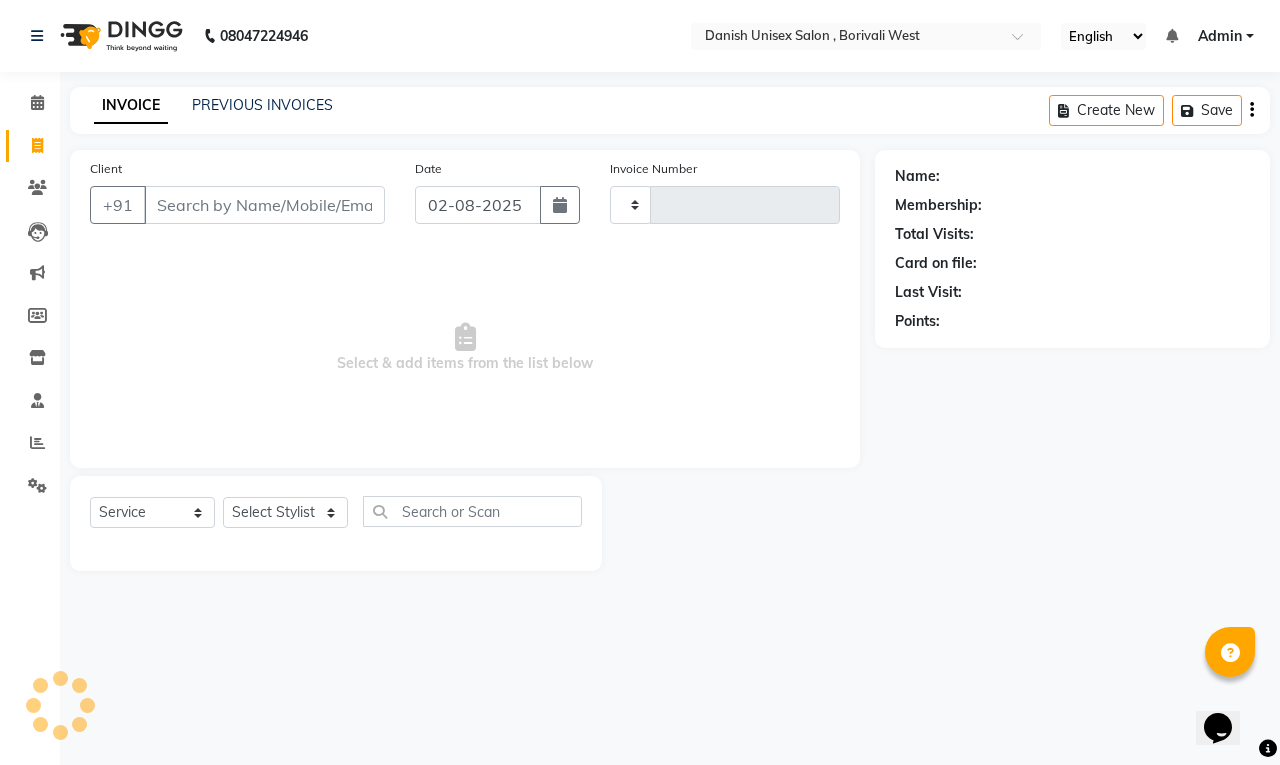 type on "2711" 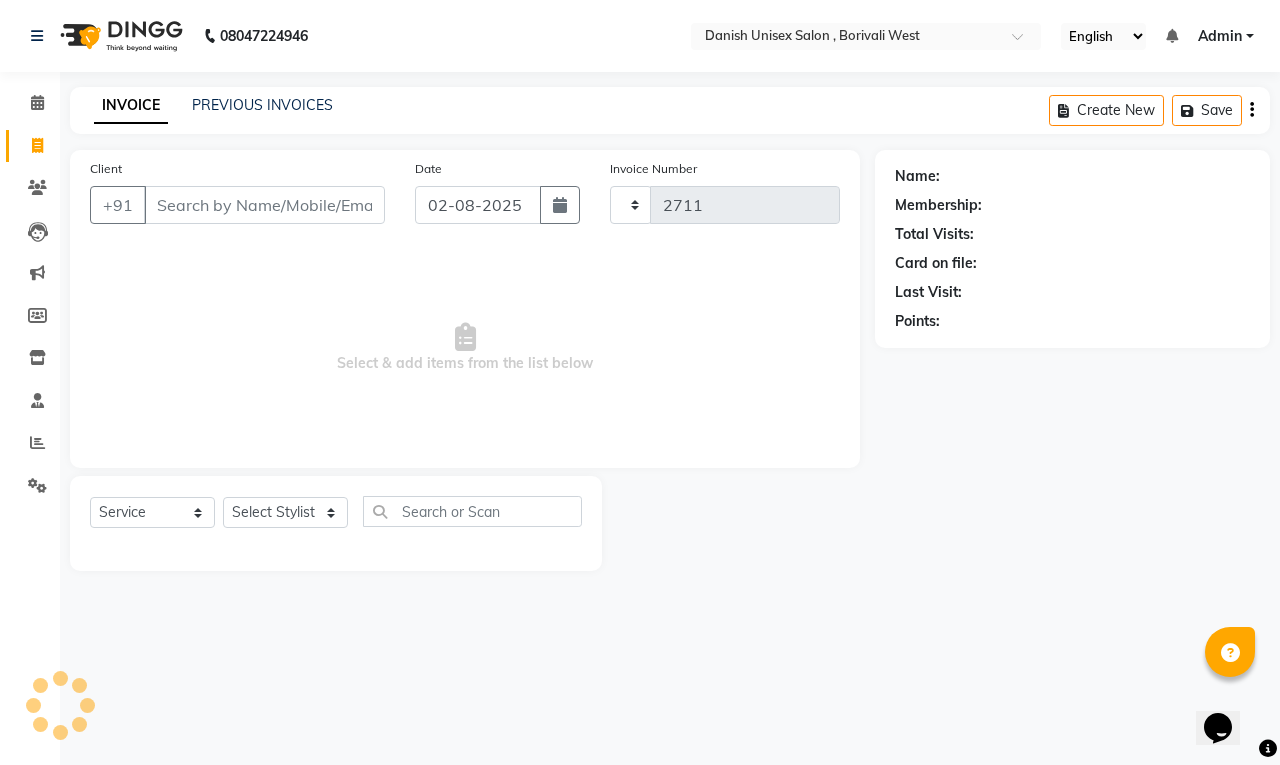 select on "6929" 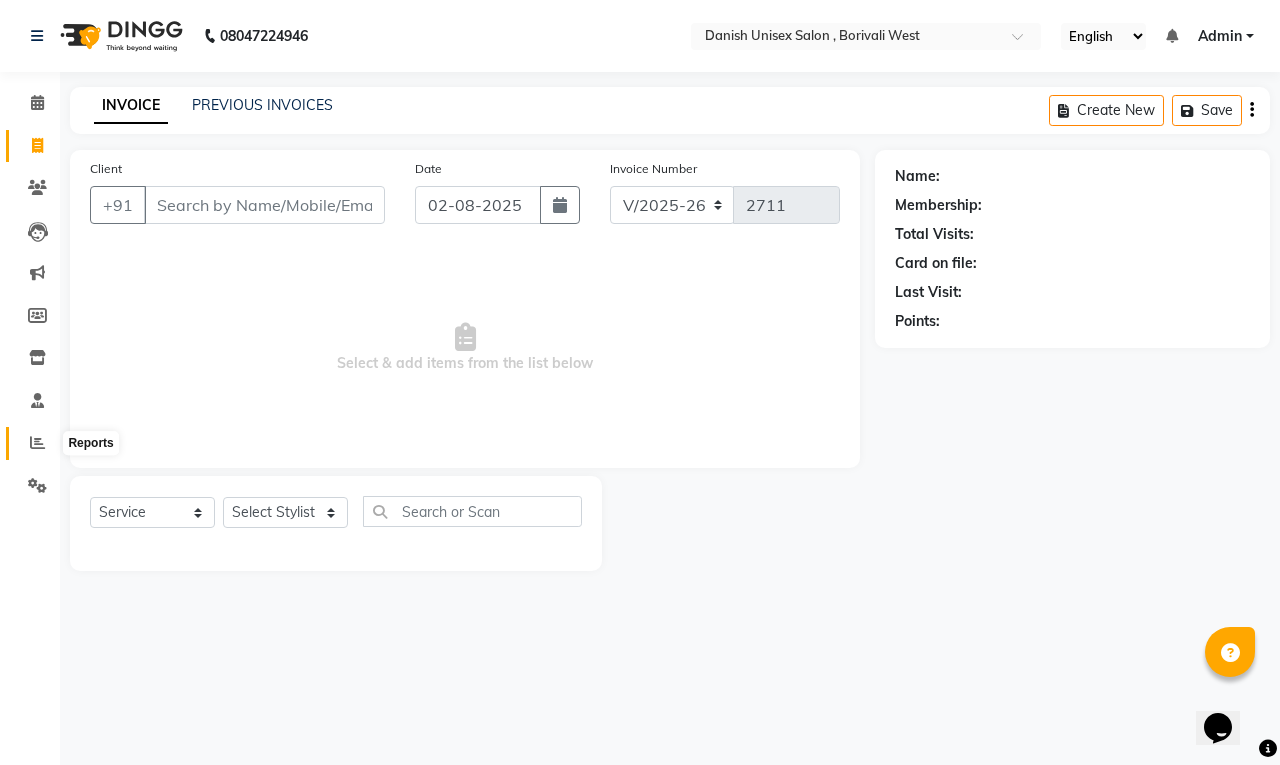 click 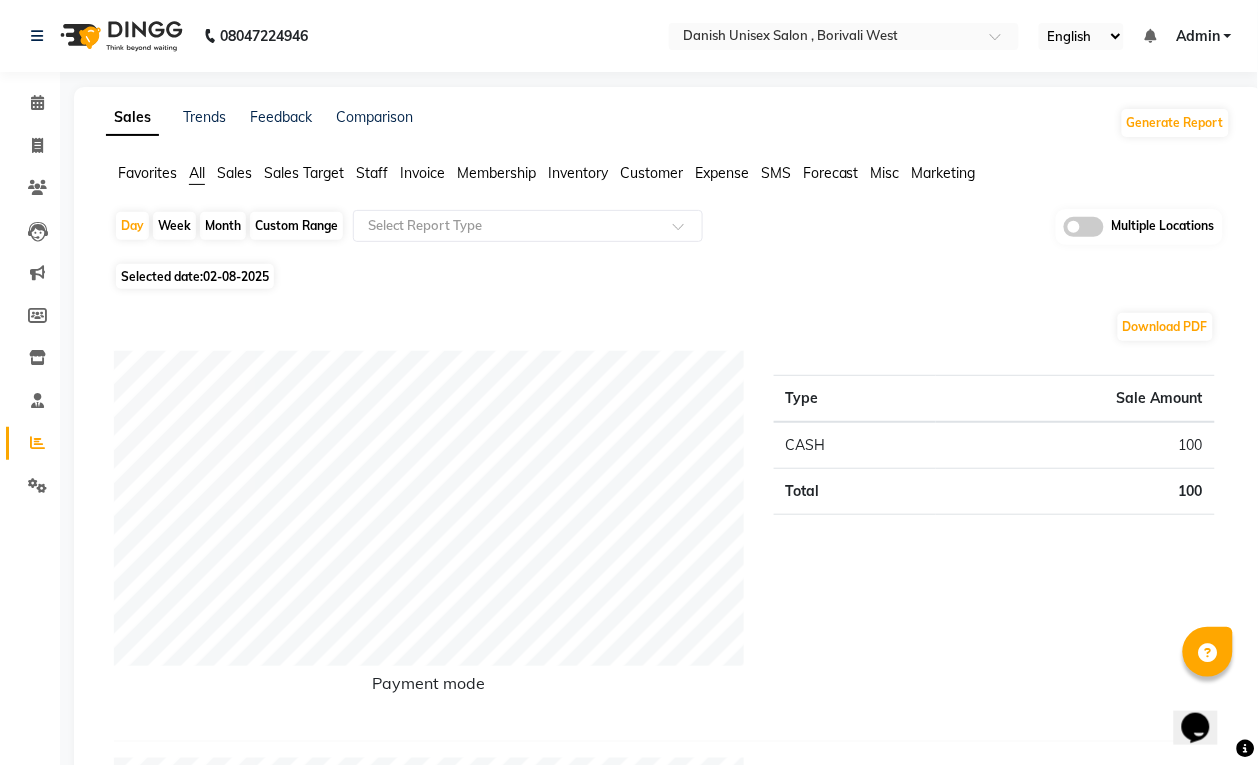 click on "Month" 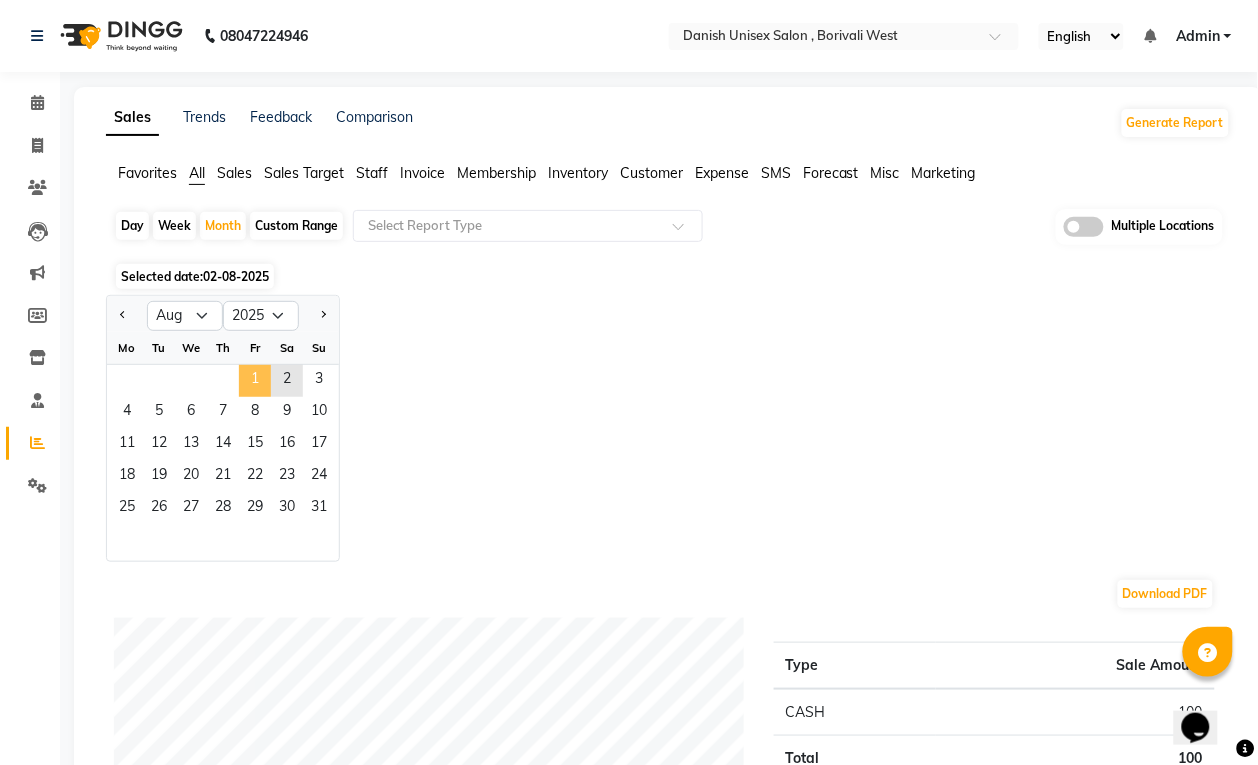 click on "1" 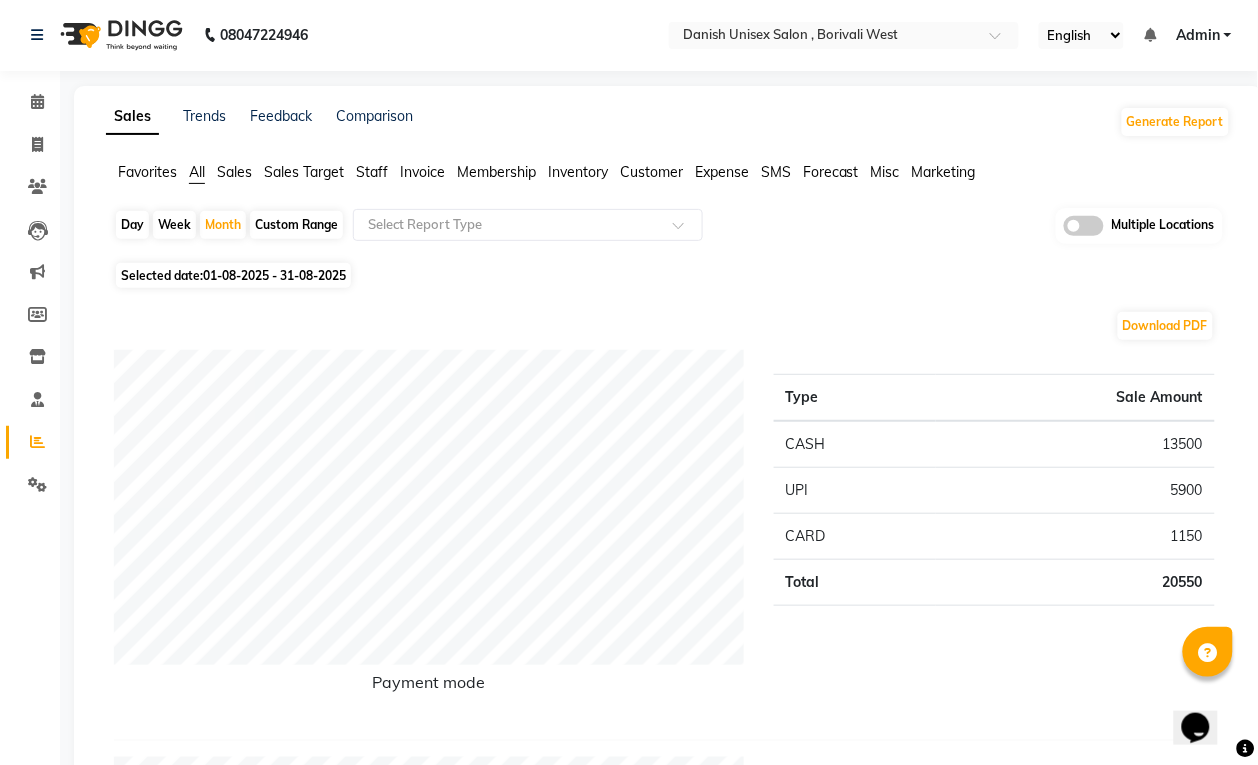 scroll, scrollTop: 0, scrollLeft: 0, axis: both 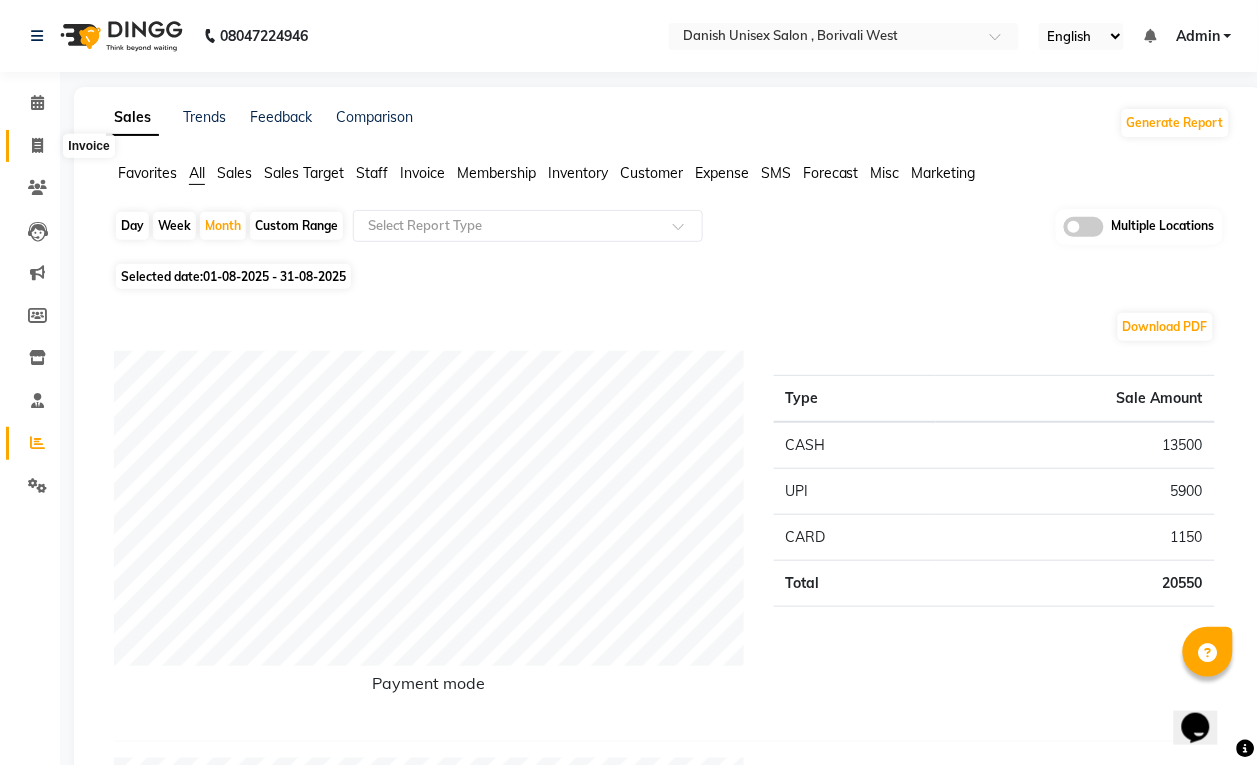 click 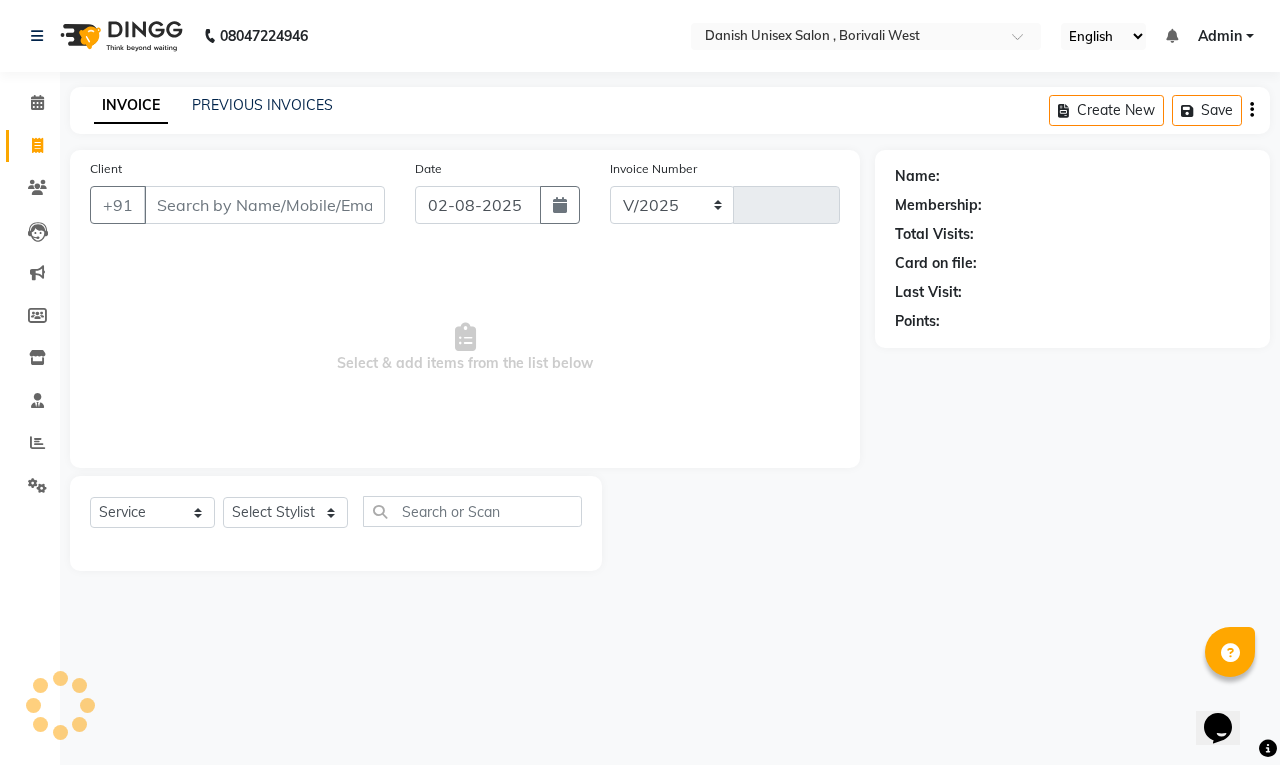 select on "6929" 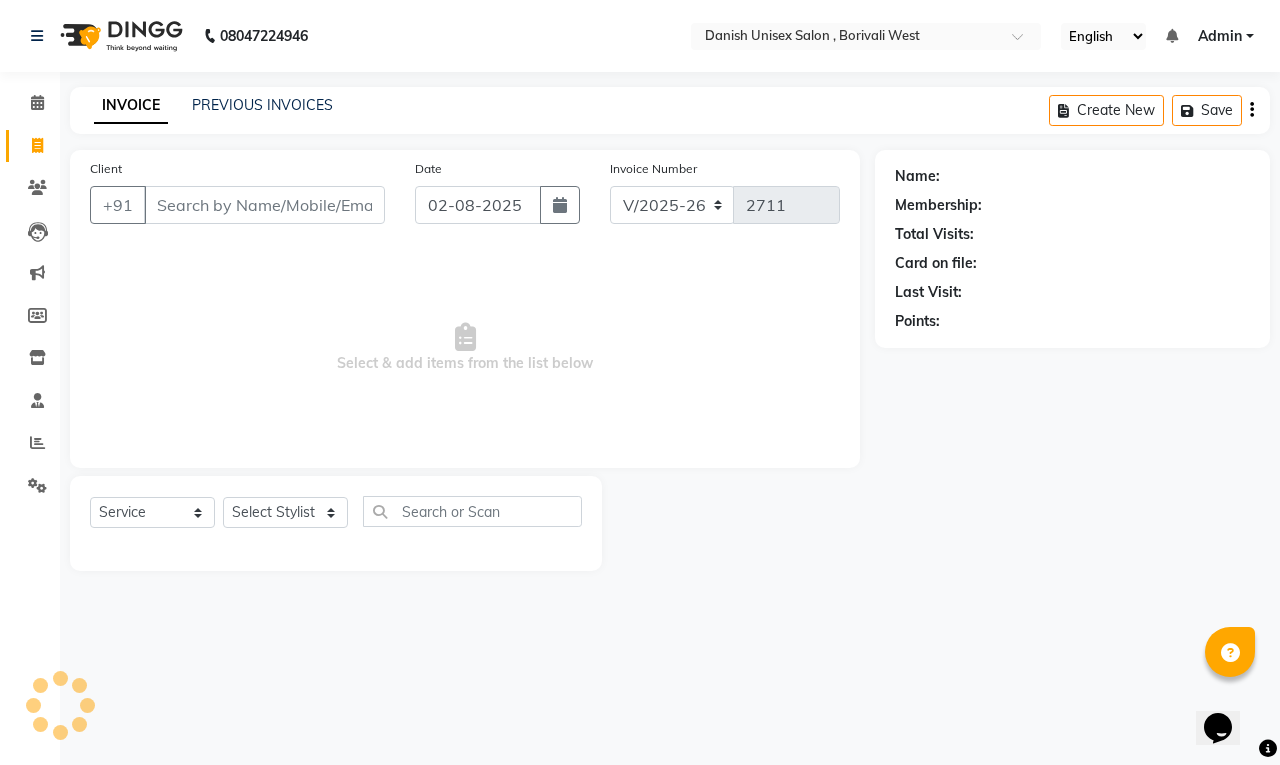 click on "Client" at bounding box center [264, 205] 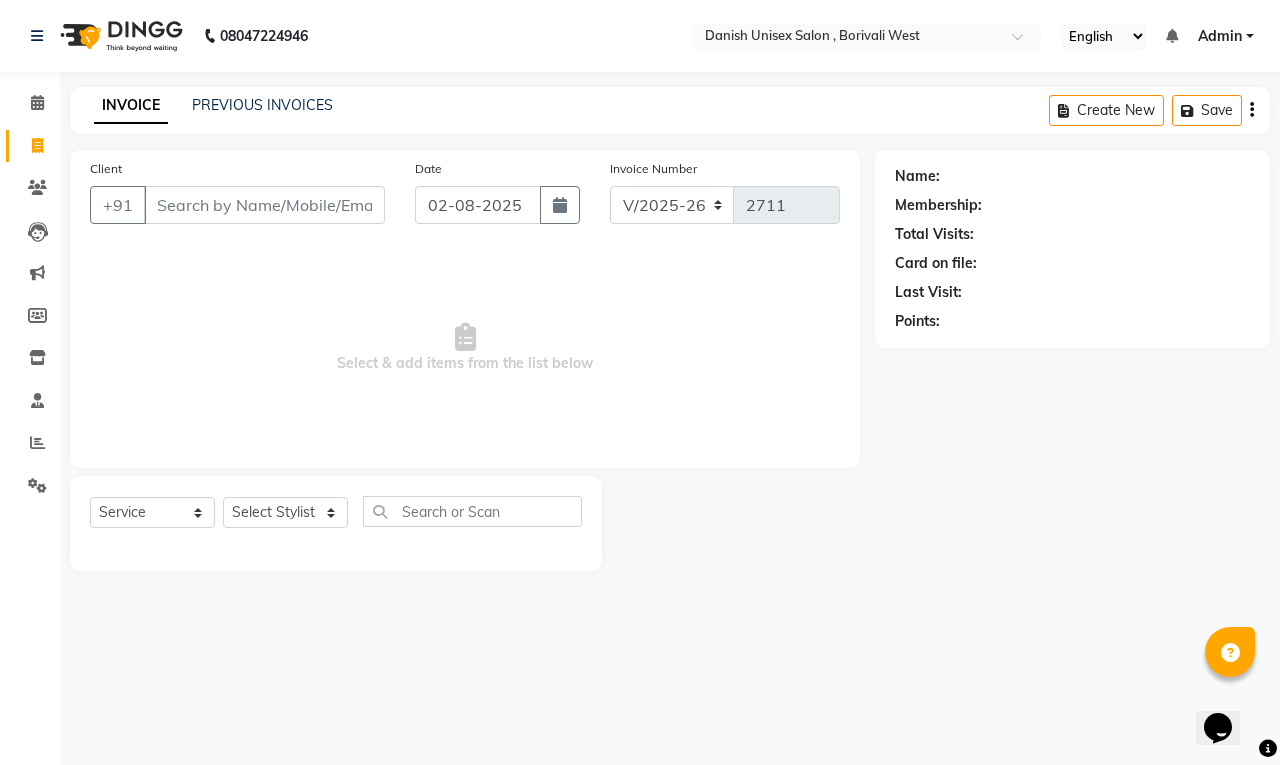 click on "Client" at bounding box center [264, 205] 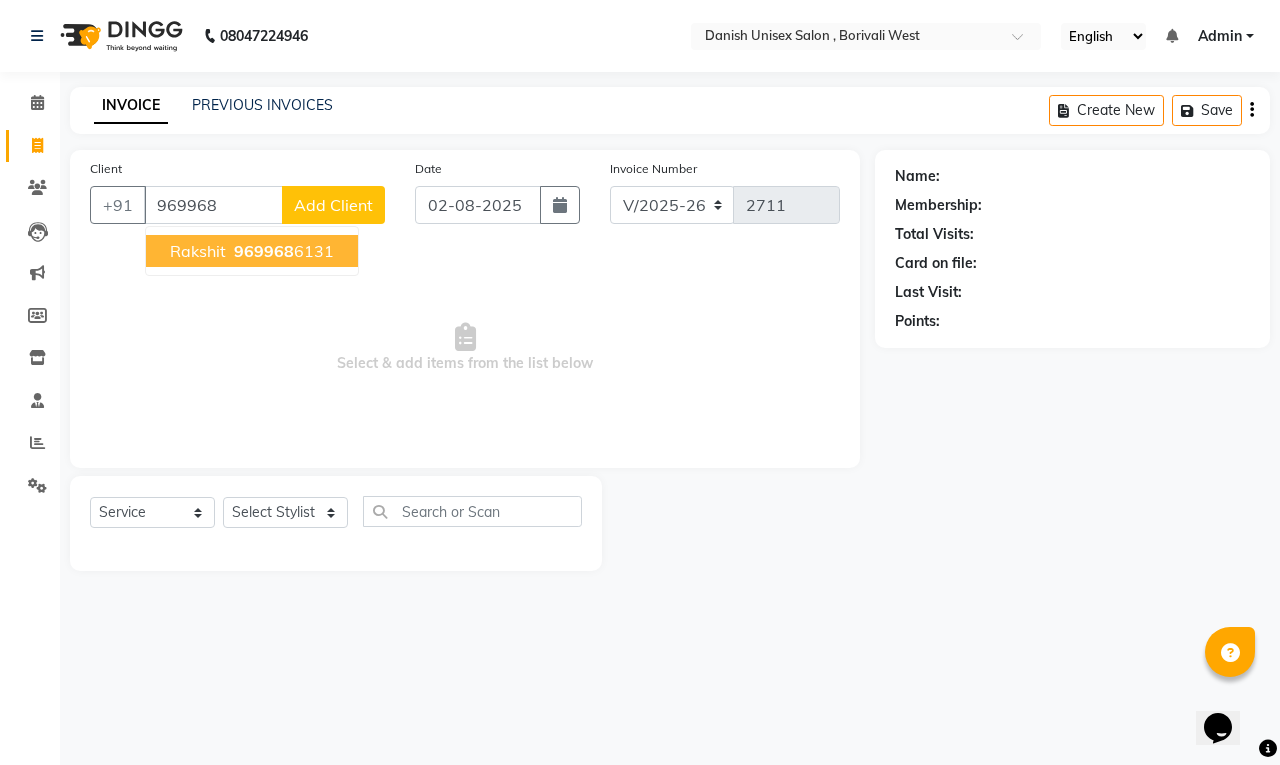 click on "[FIRST] [NUMBER] [PHONE]" at bounding box center [252, 251] 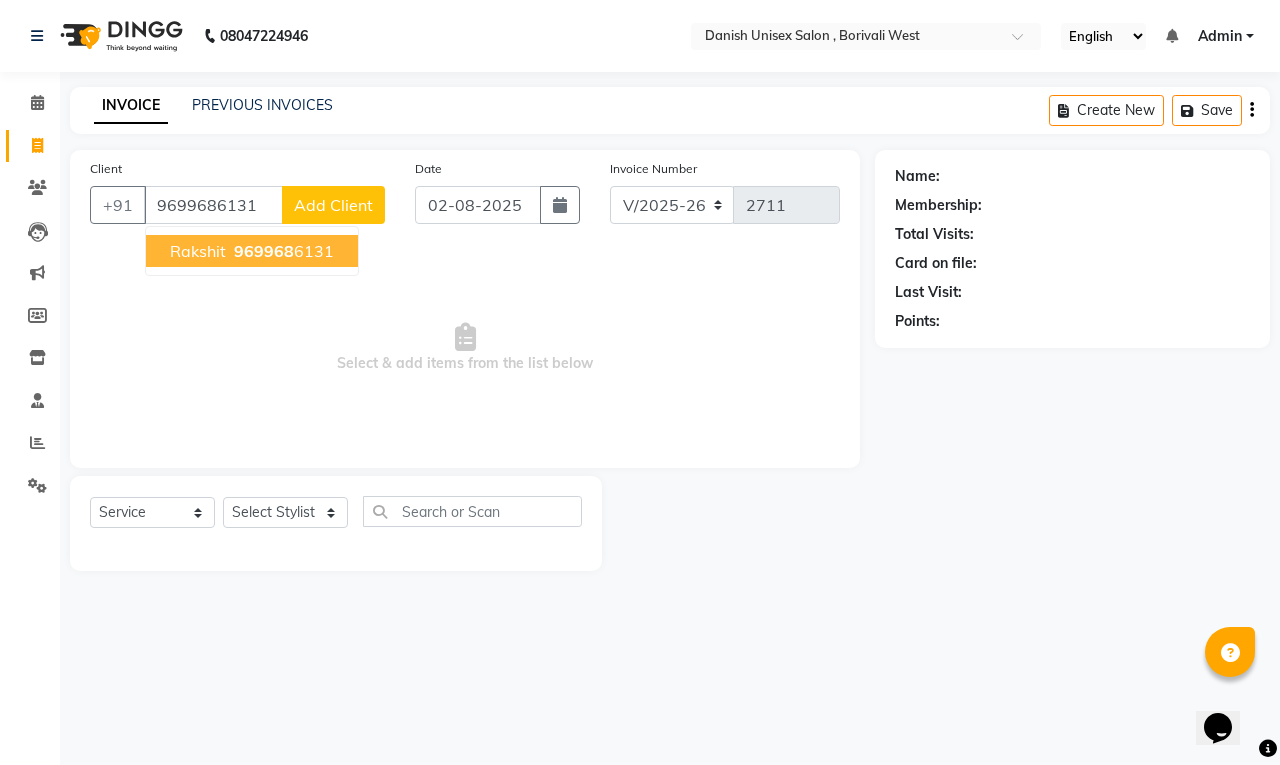 type on "9699686131" 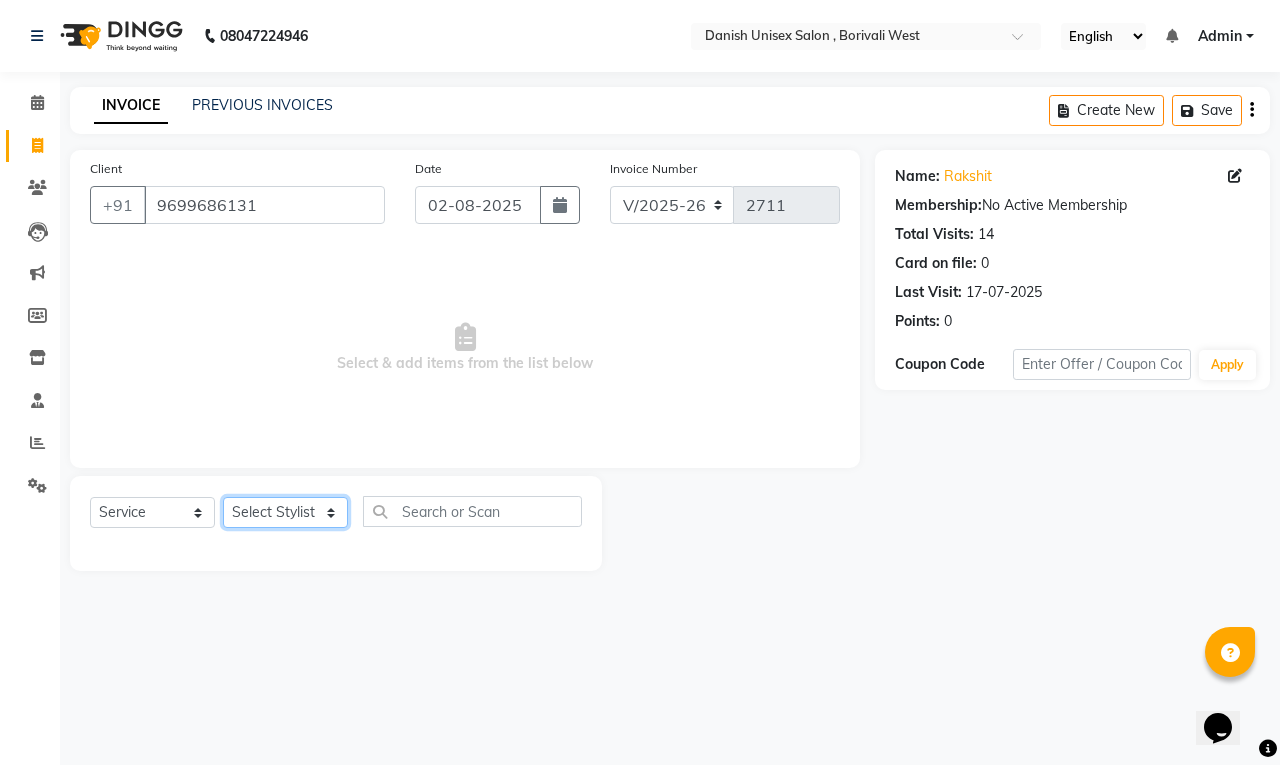 click on "Select Stylist [FIRST] [FIRST] [FIRST] [FIRST] [FIRST] [FIRST] [FIRST] [FIRST] [FIRST] [FIRST] [FIRST] [FIRST] [FIRST] [FIRST] [FIRST]" 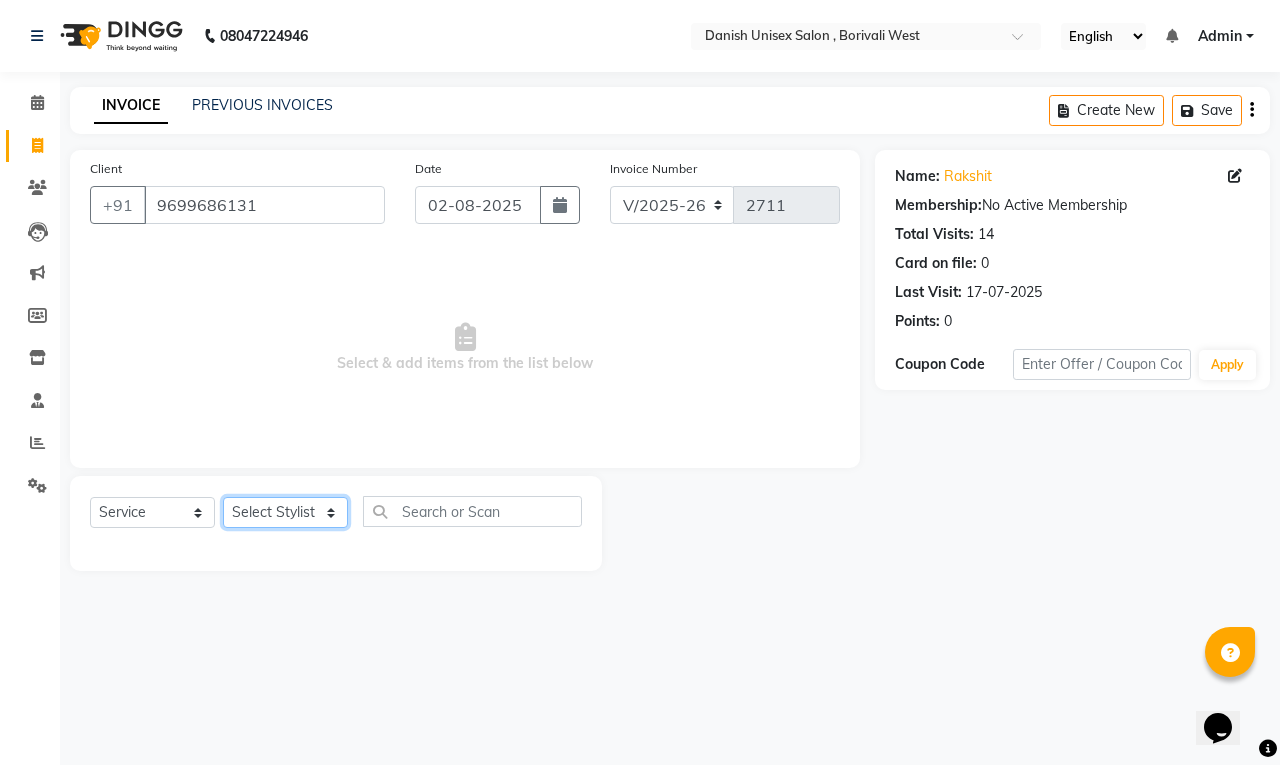 select on "54584" 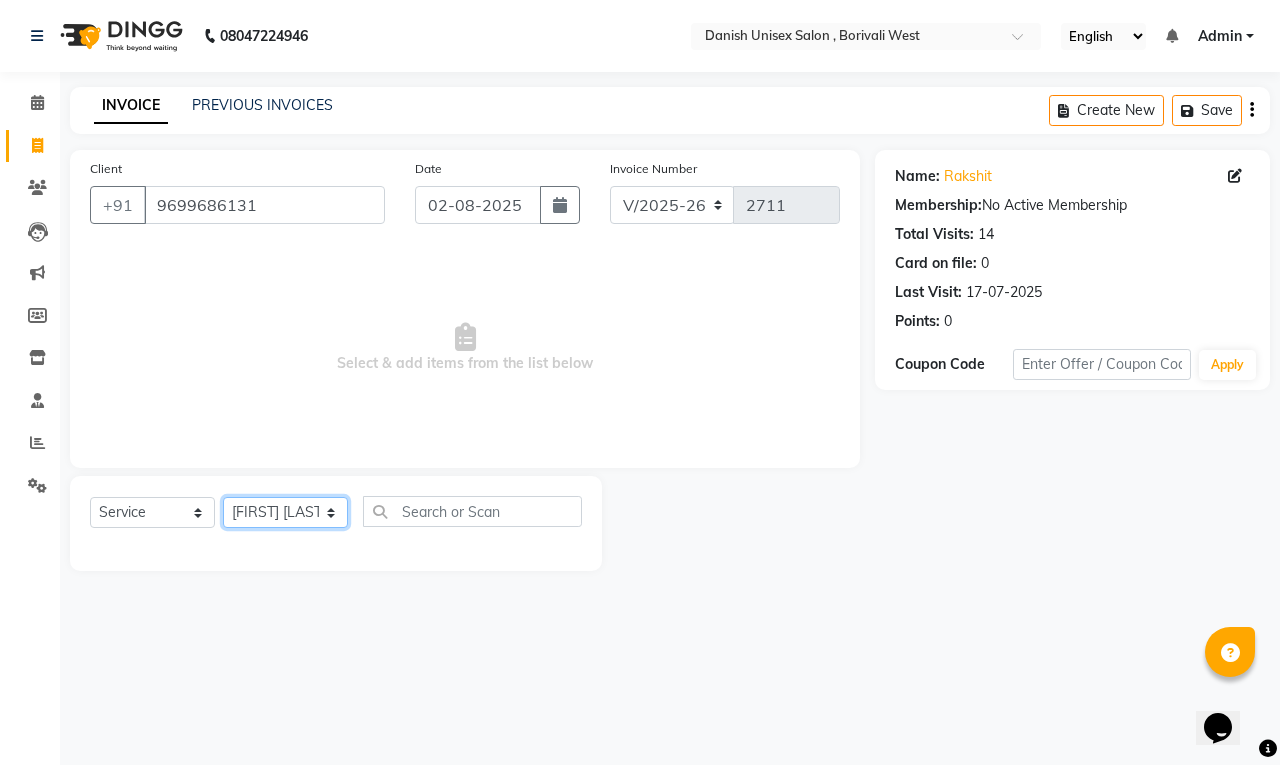 click on "Select Stylist [FIRST] [FIRST] [FIRST] [FIRST] [FIRST] [FIRST] [FIRST] [FIRST] [FIRST] [FIRST] [FIRST] [FIRST] [FIRST] [FIRST] [FIRST]" 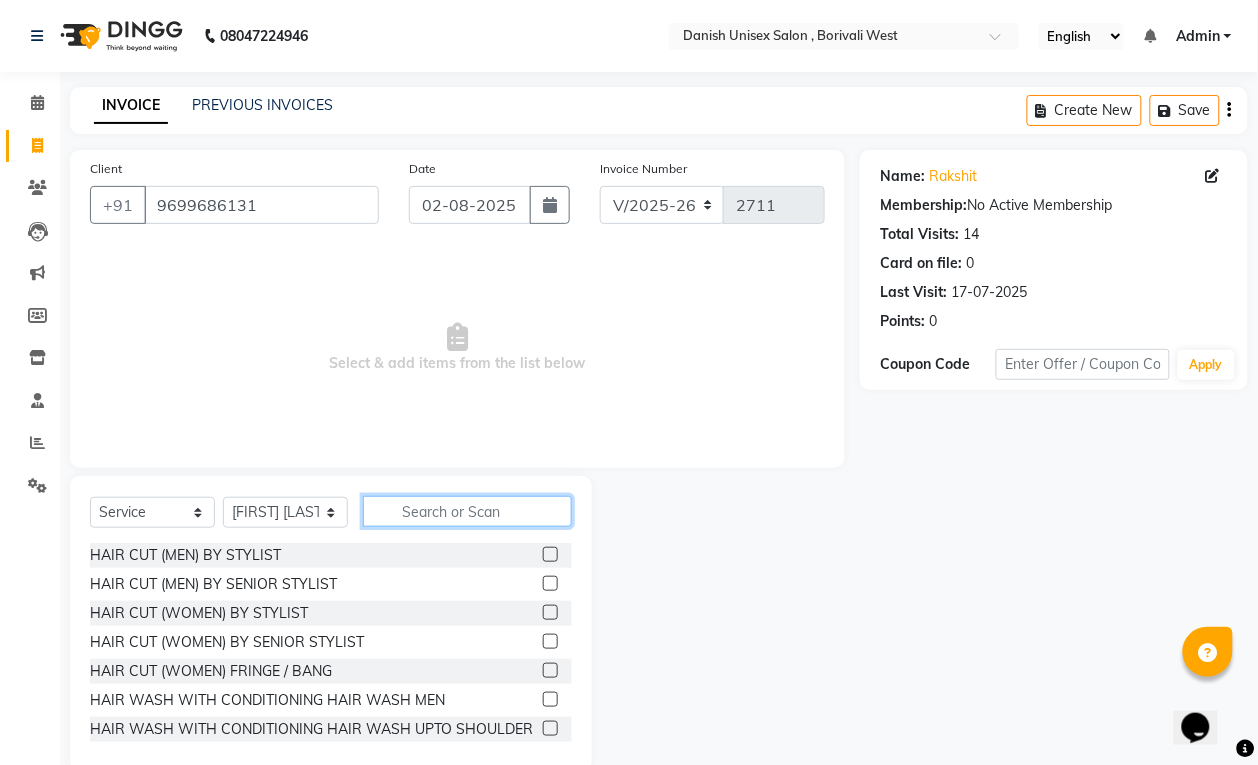 click 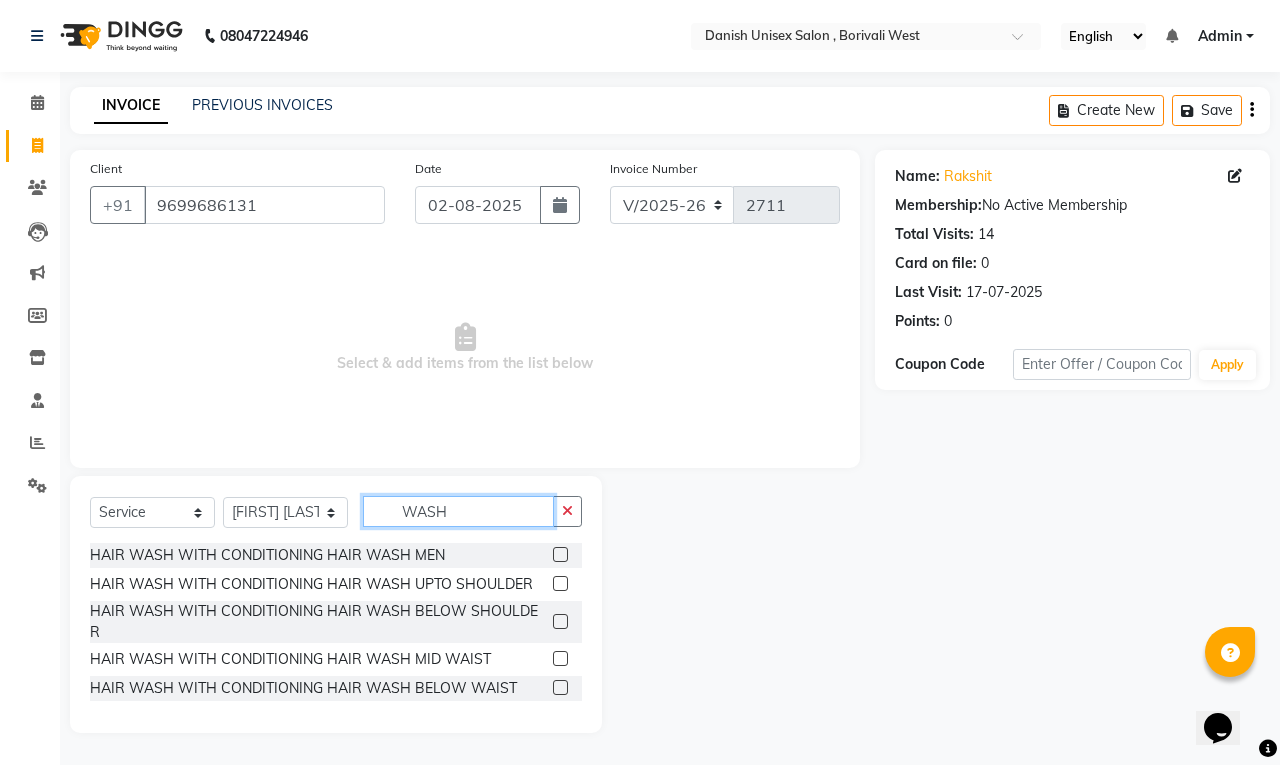 type on "WASH" 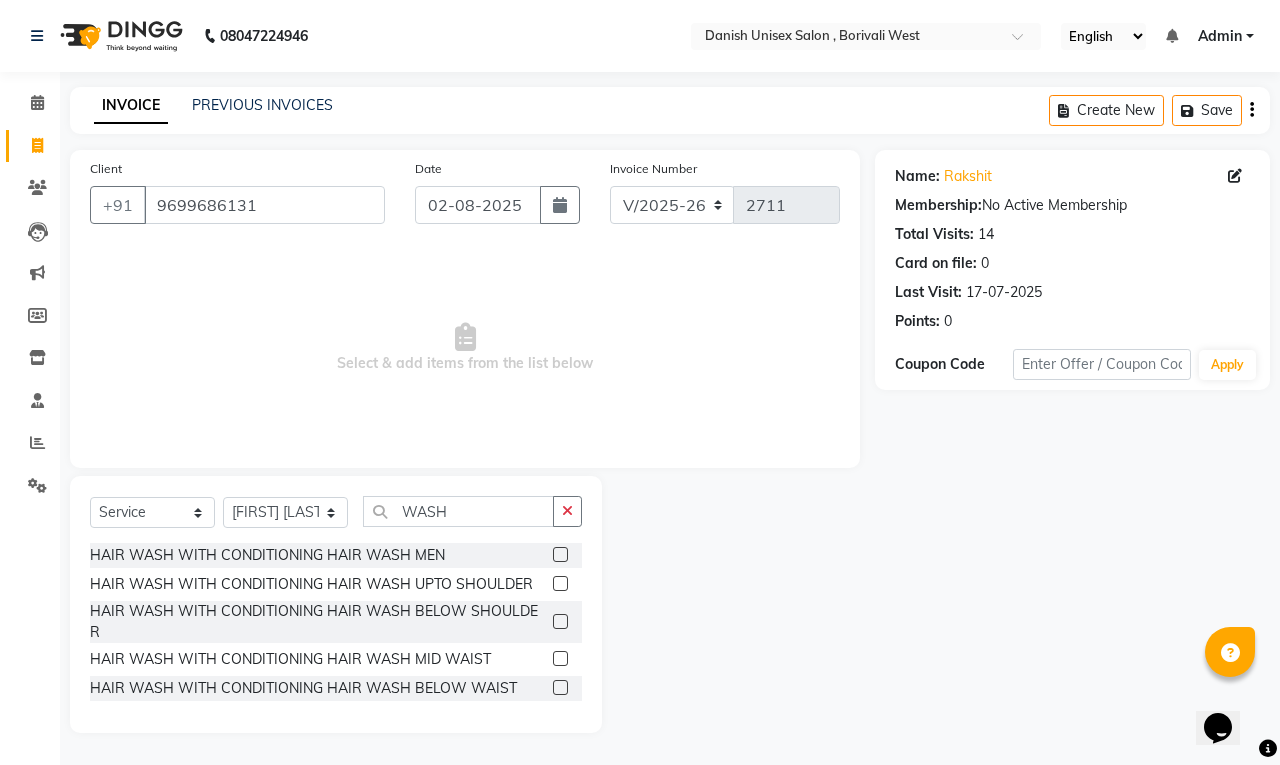 click 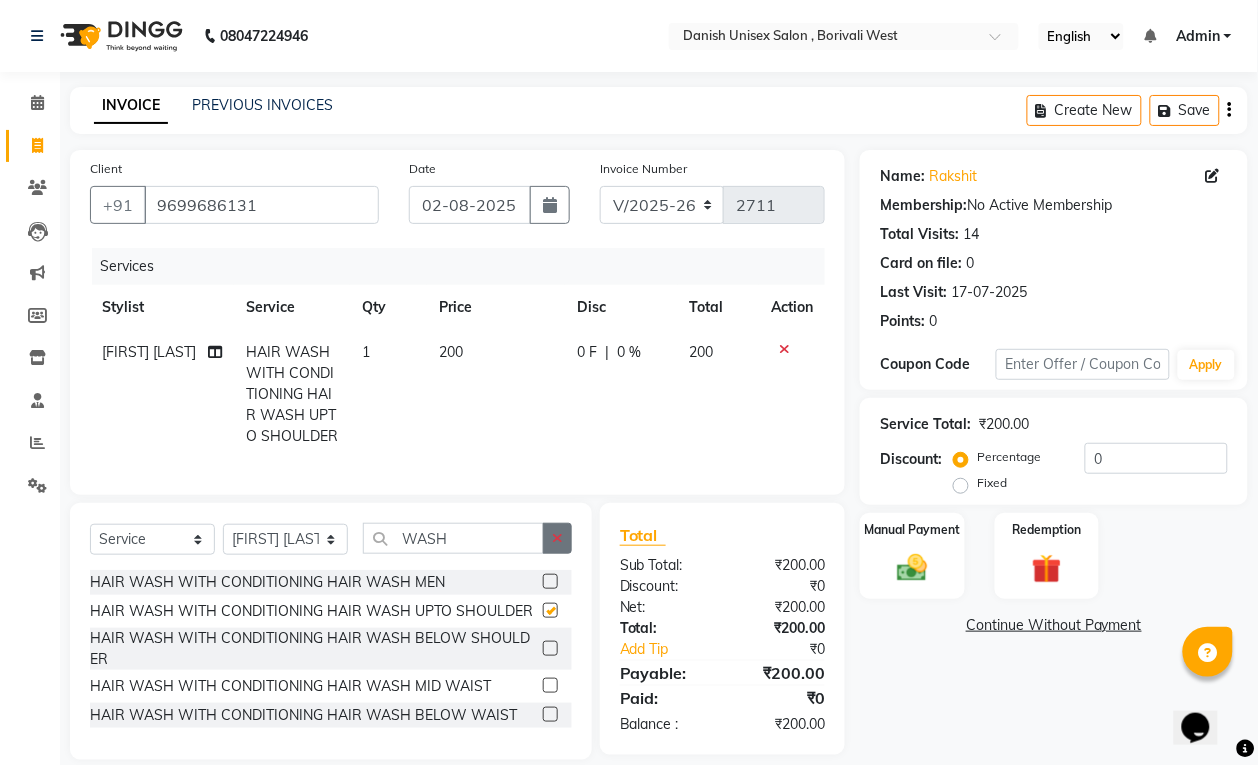 checkbox on "false" 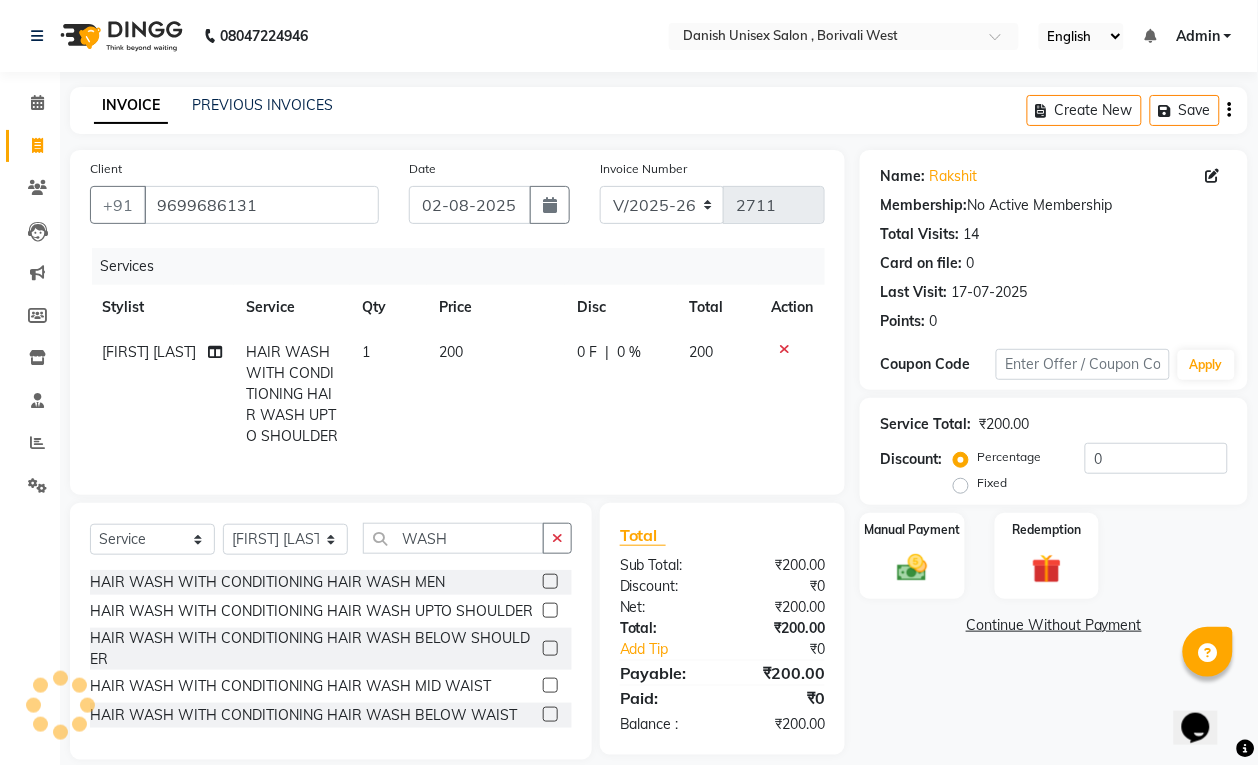 click 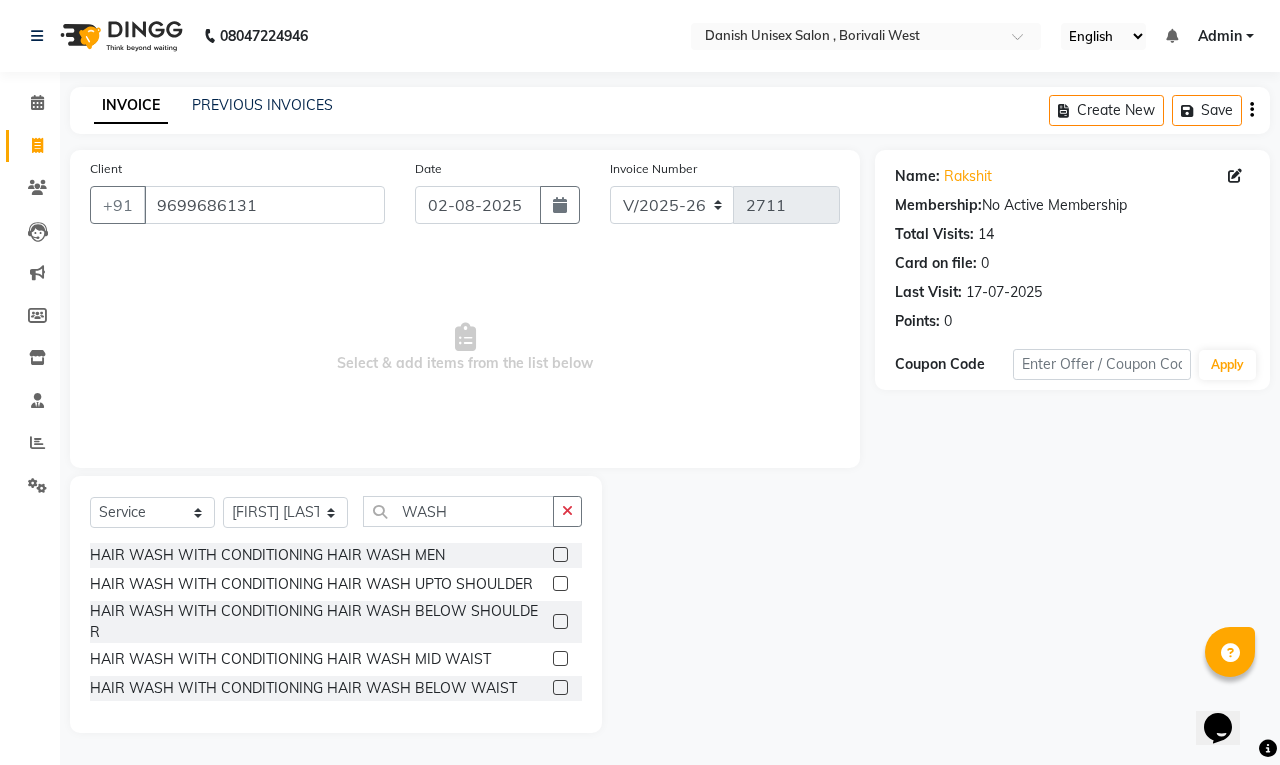 click 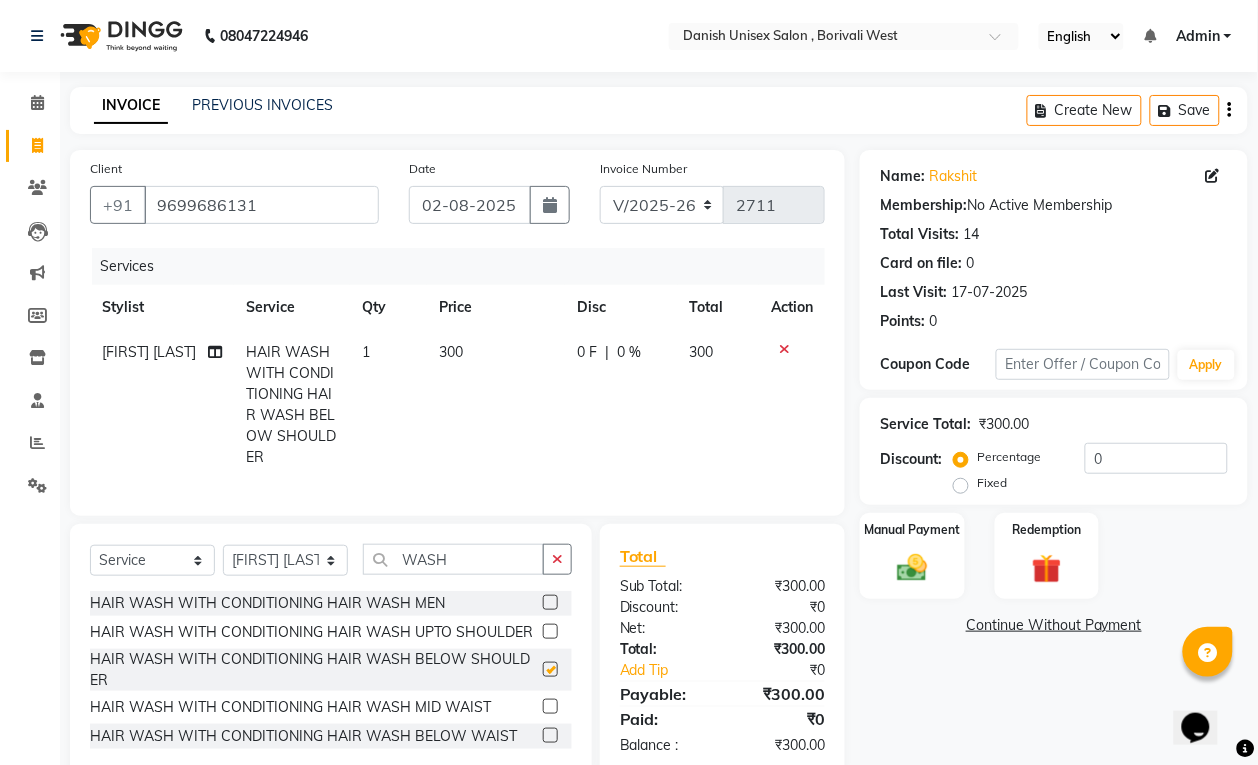 checkbox on "false" 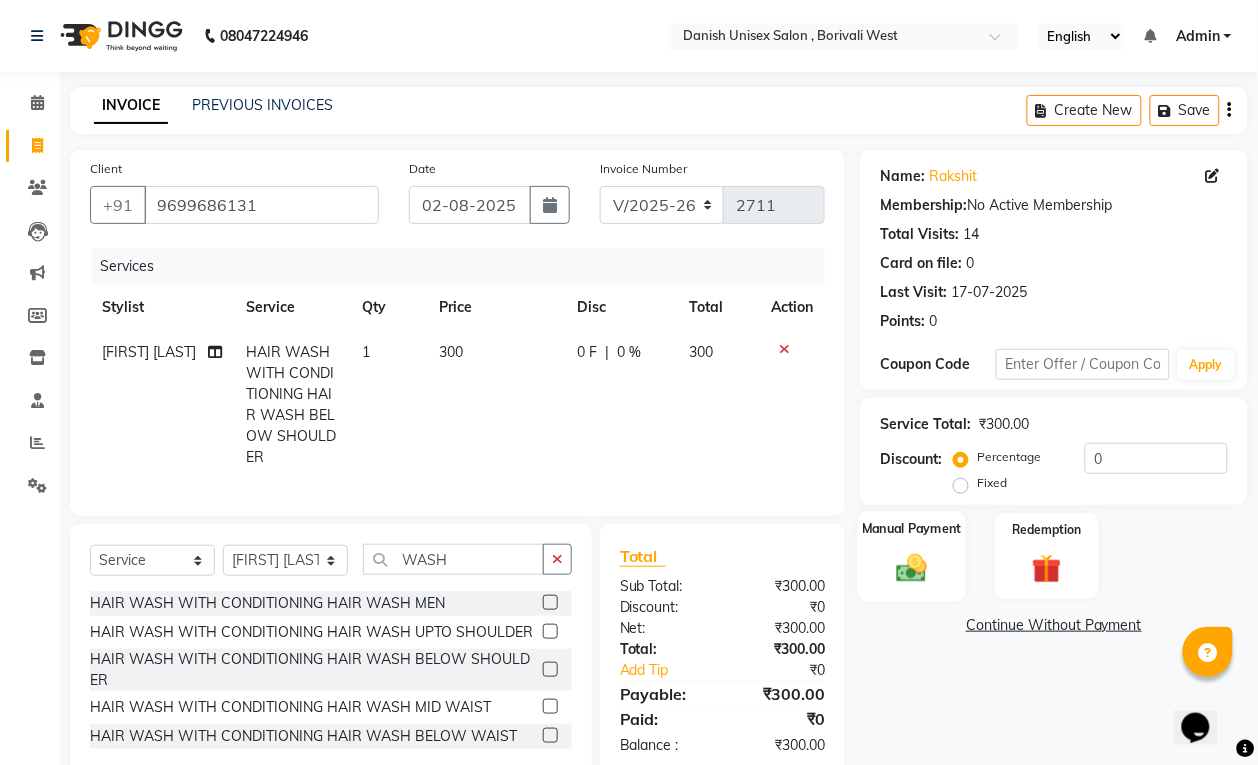 click on "Manual Payment" 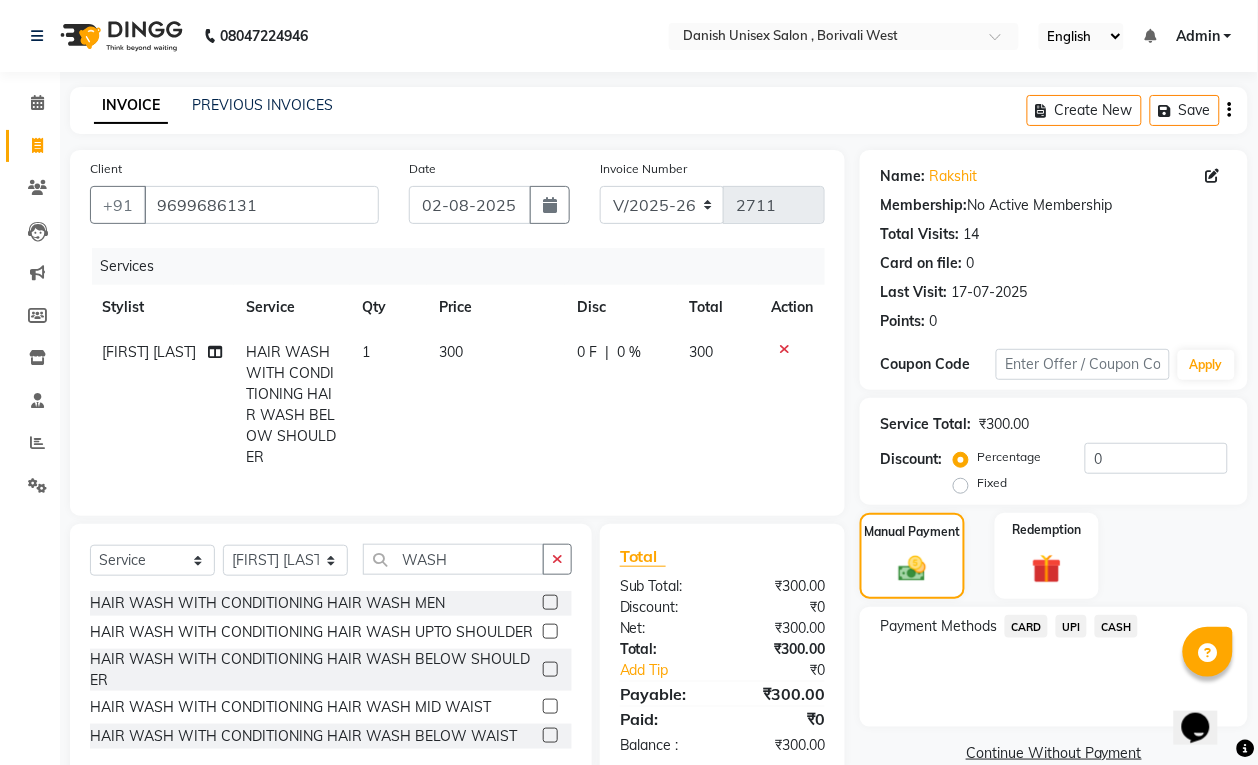 click on "0 F" 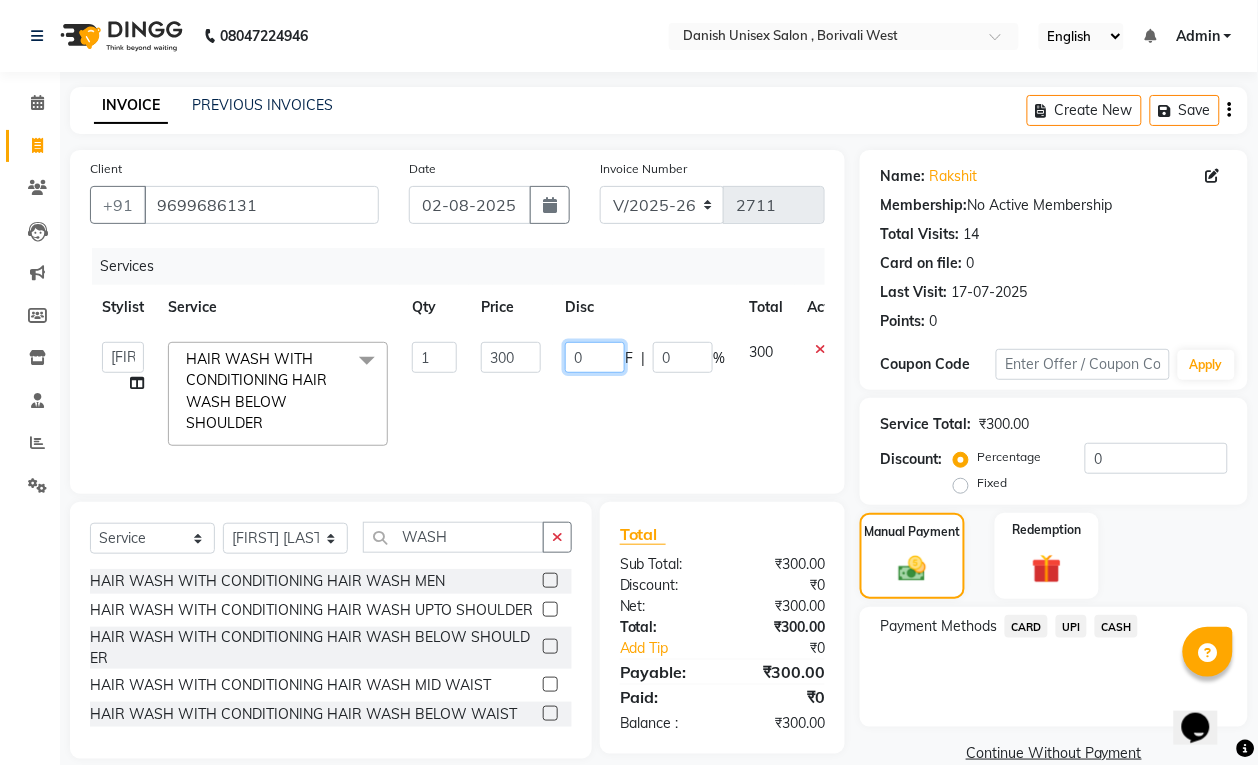 click on "0" 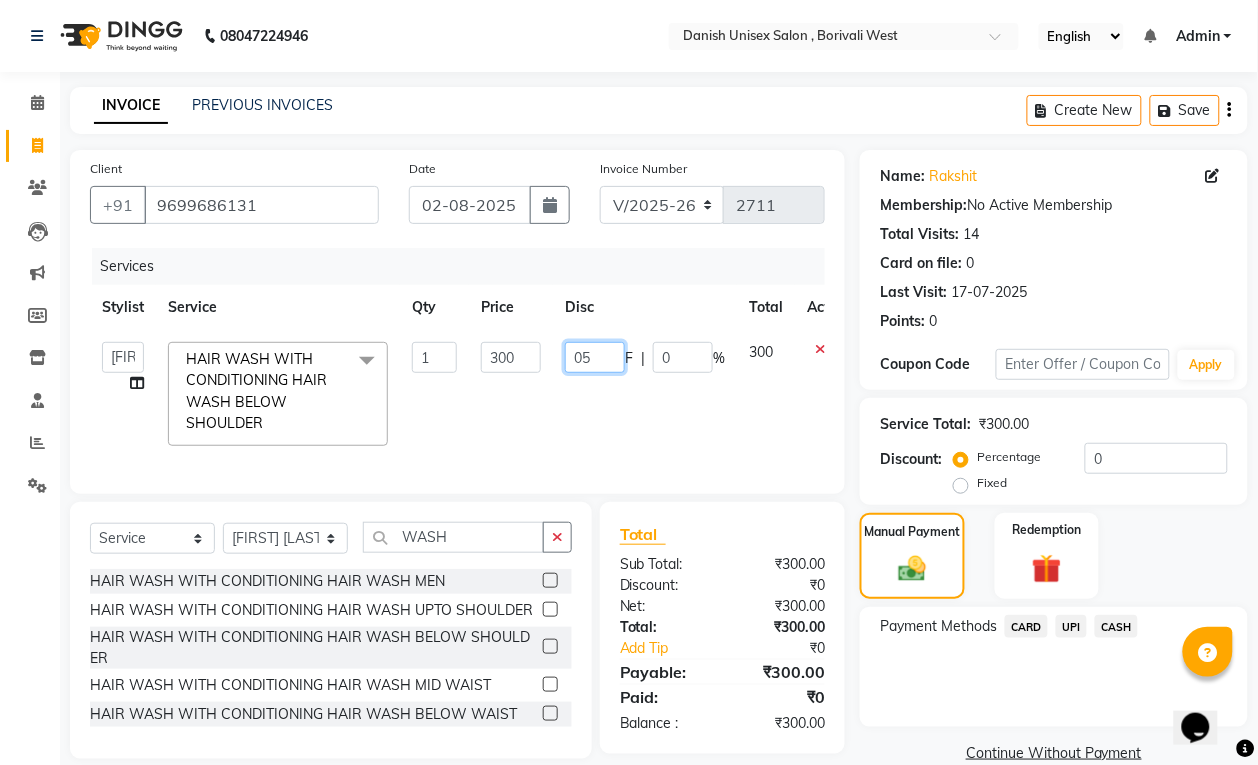 type on "050" 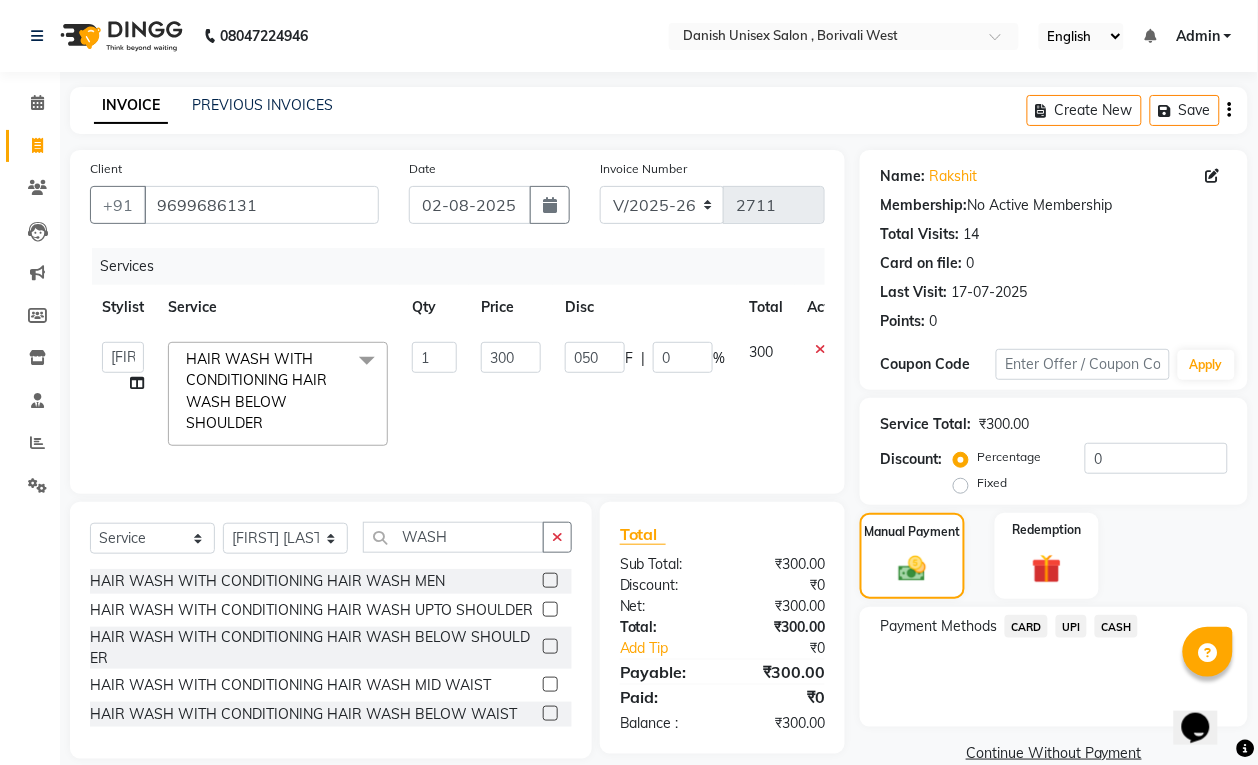 click on "050 F | 0 %" 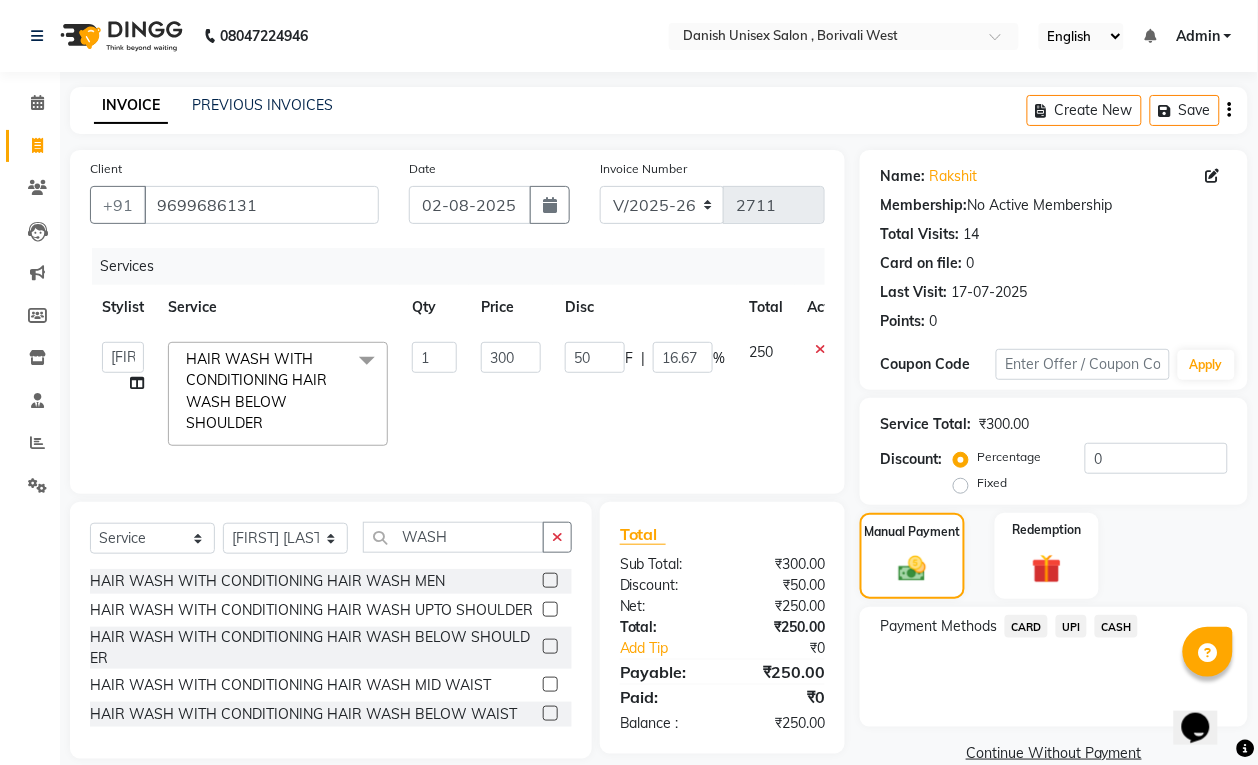 click on "UPI" 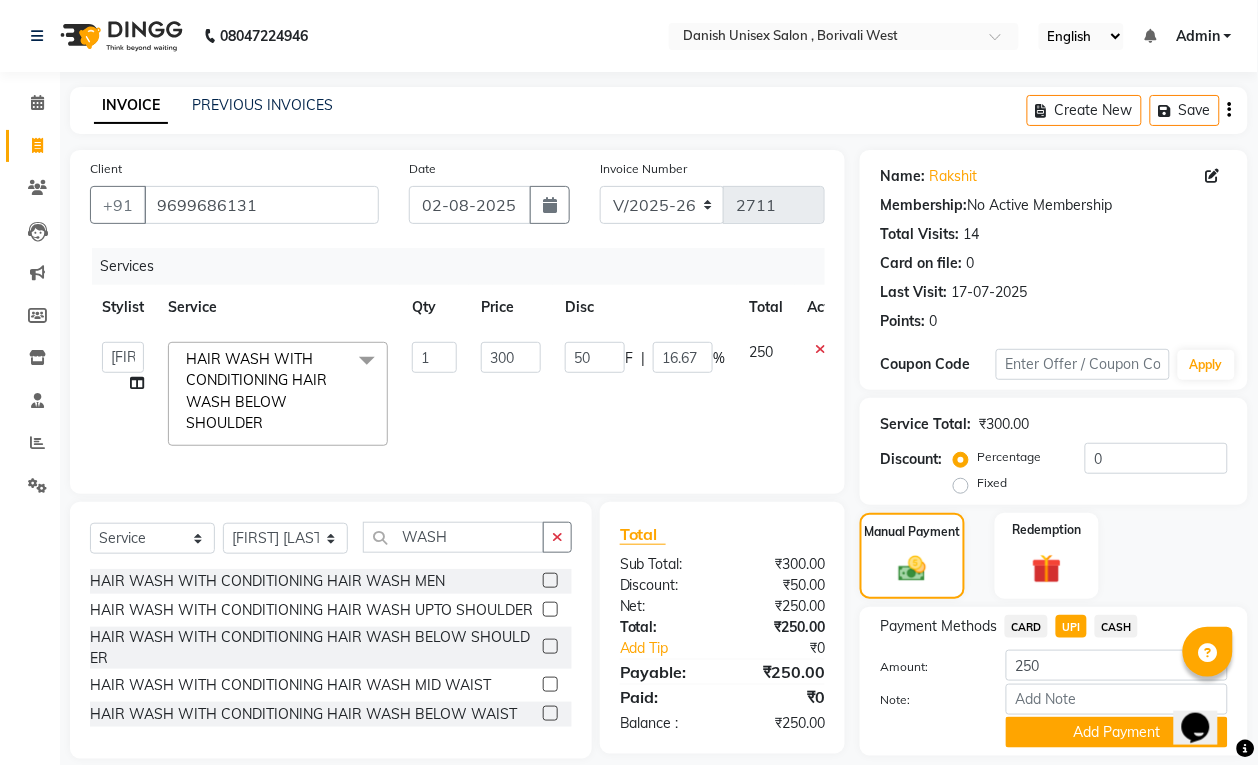 scroll, scrollTop: 61, scrollLeft: 0, axis: vertical 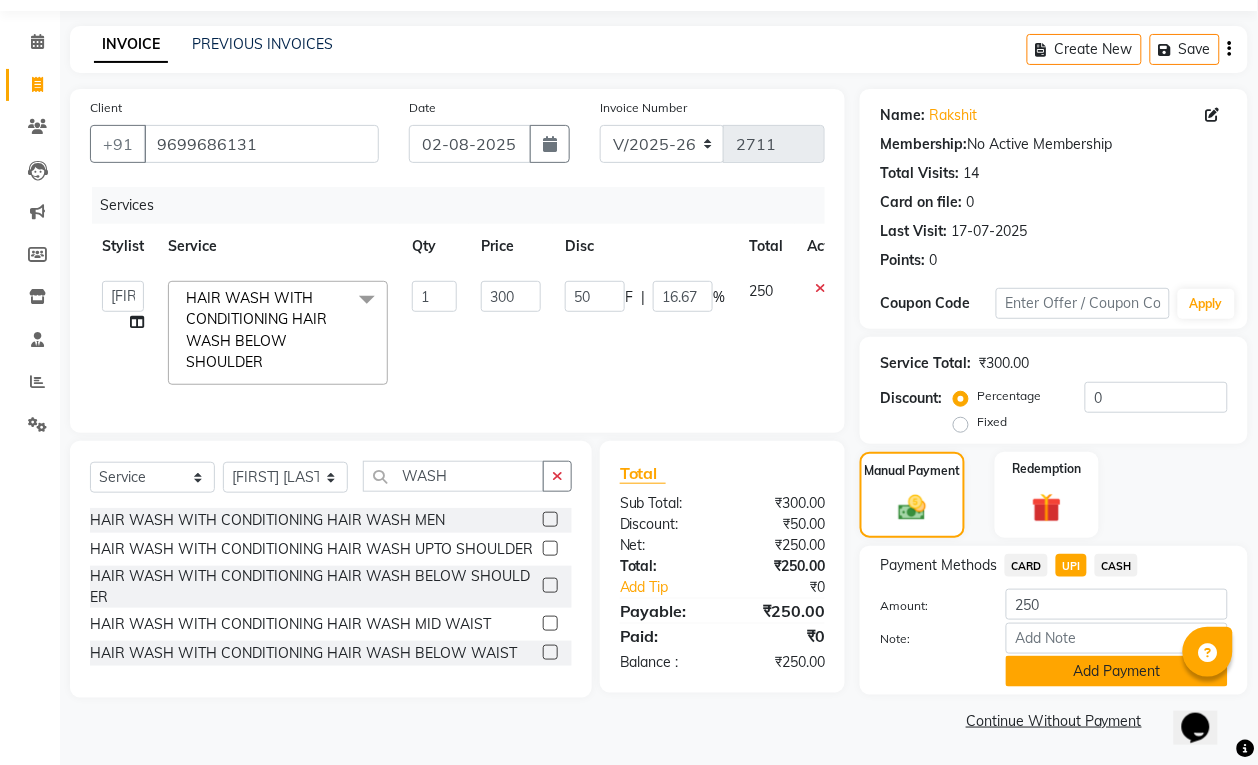 click on "Add Payment" 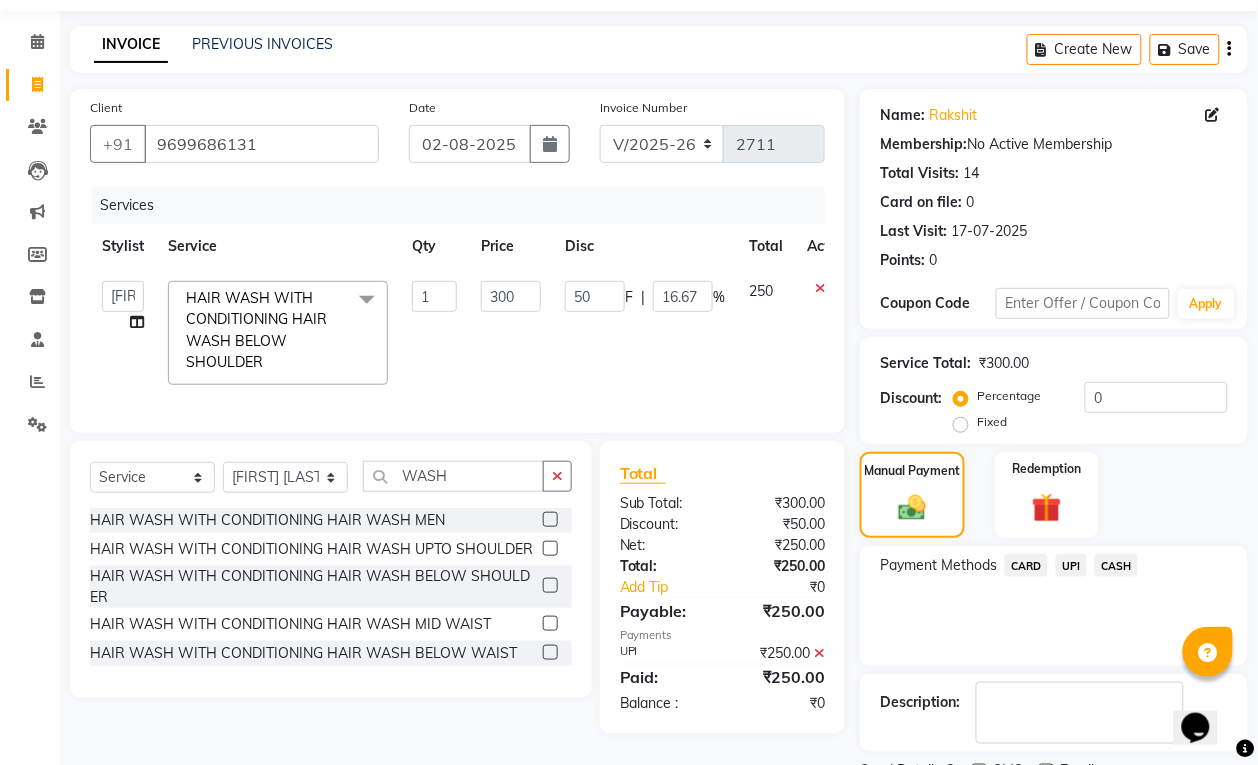 scroll, scrollTop: 147, scrollLeft: 0, axis: vertical 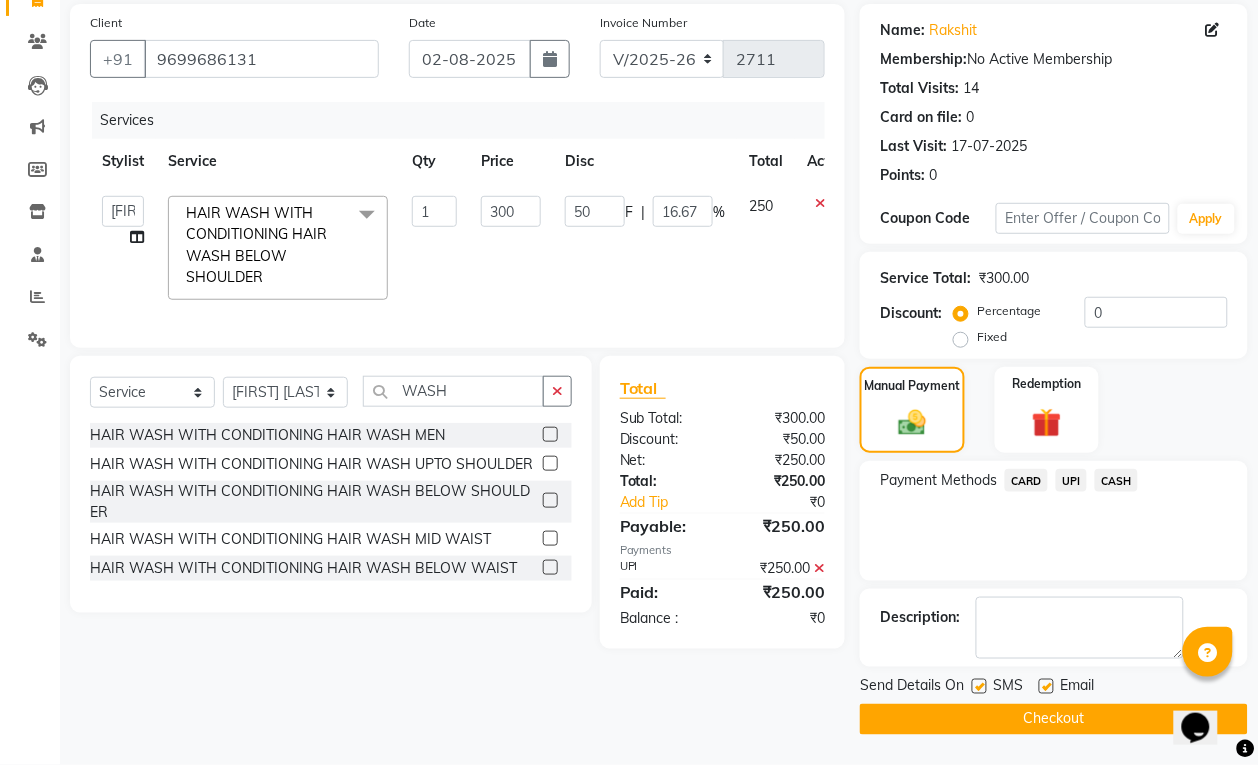 click on "Checkout" 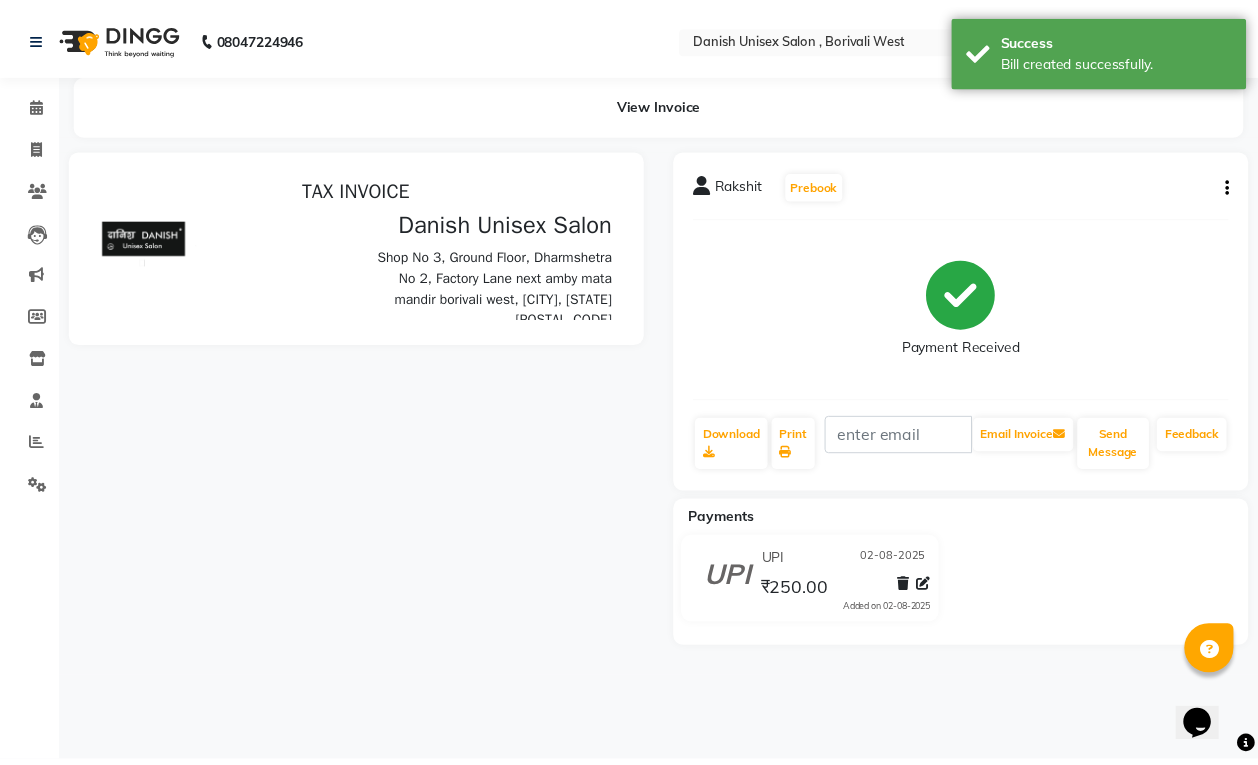 scroll, scrollTop: 0, scrollLeft: 0, axis: both 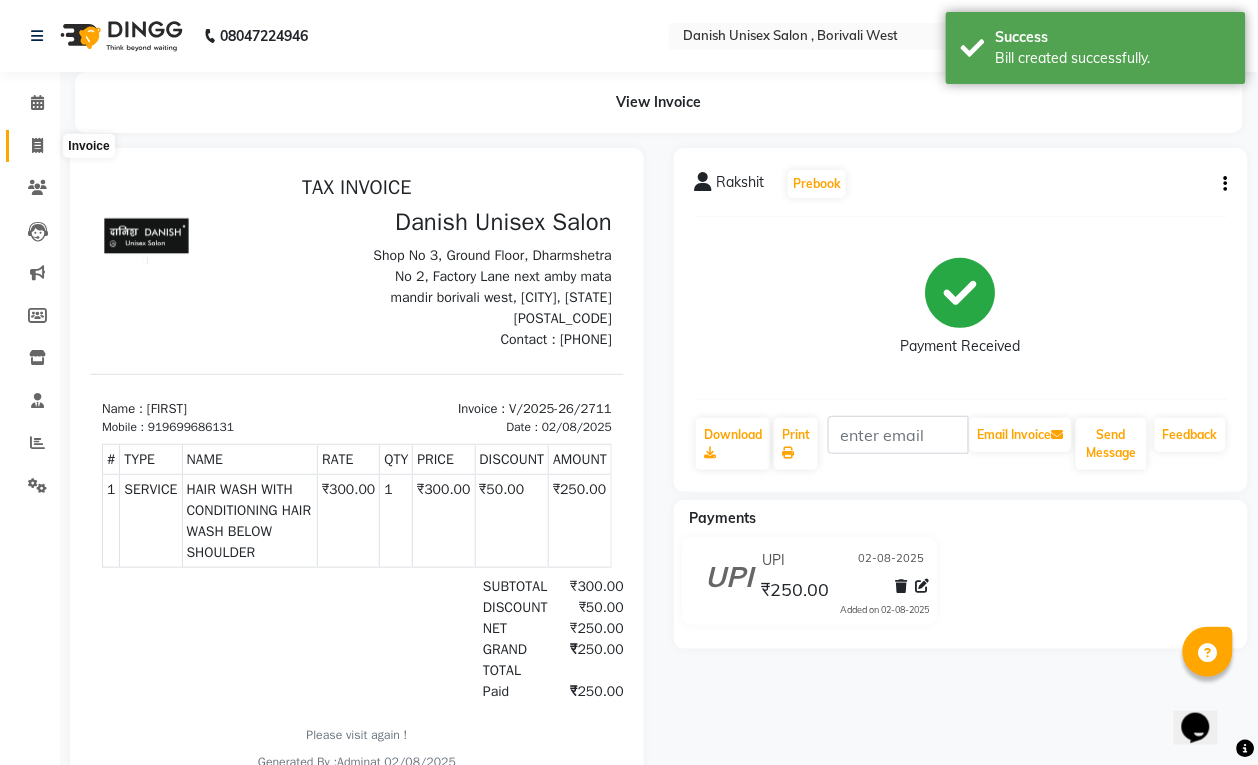 click 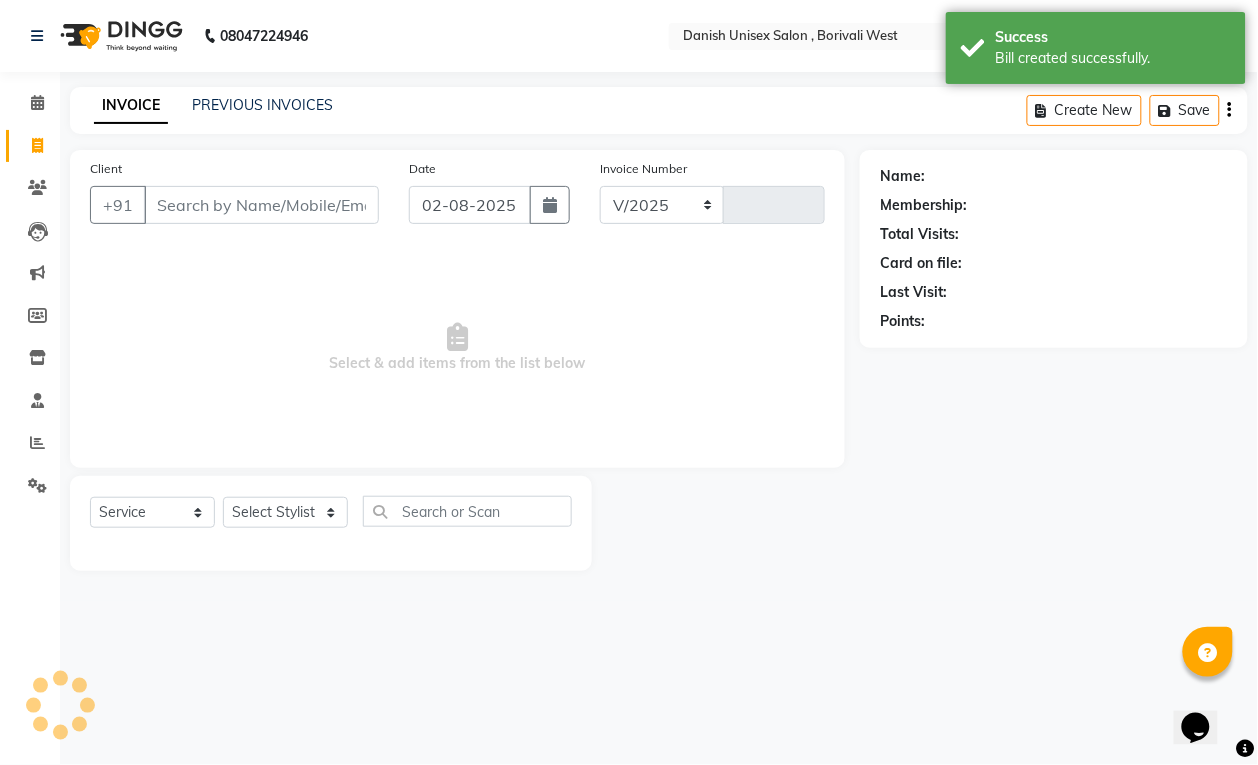 select on "6929" 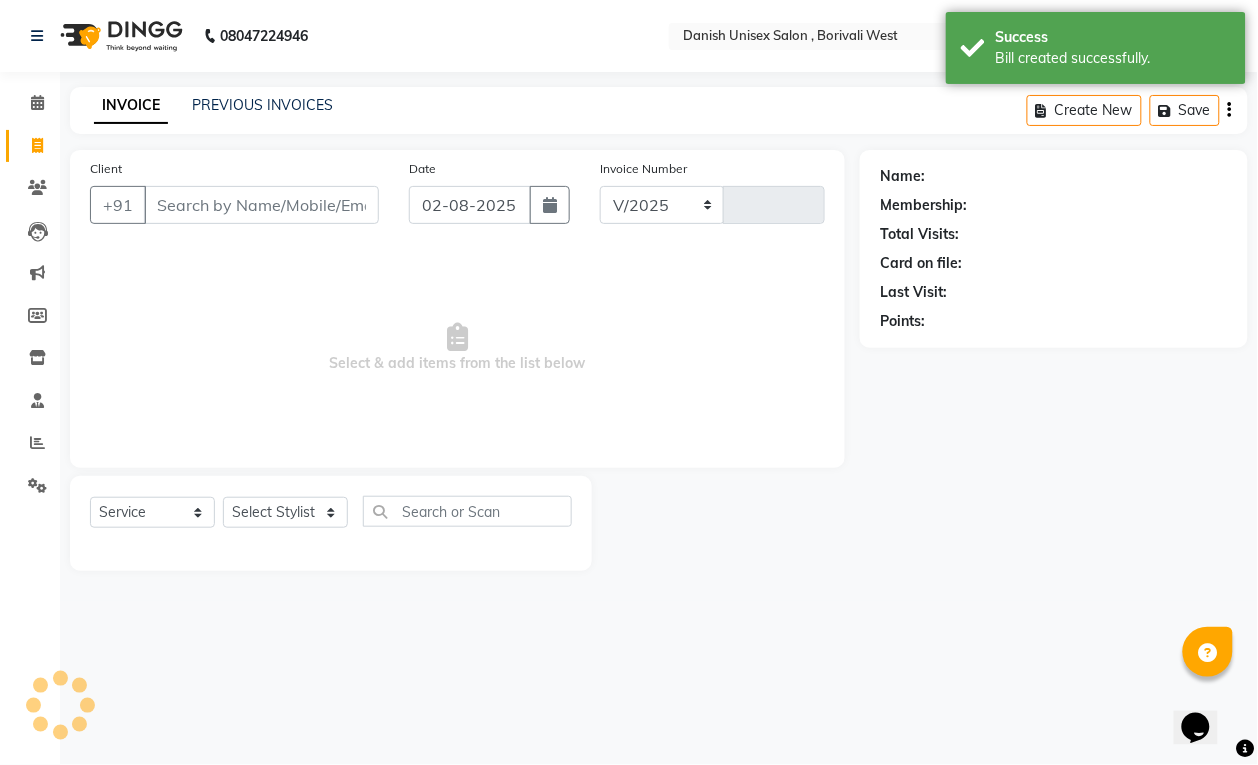 type on "2712" 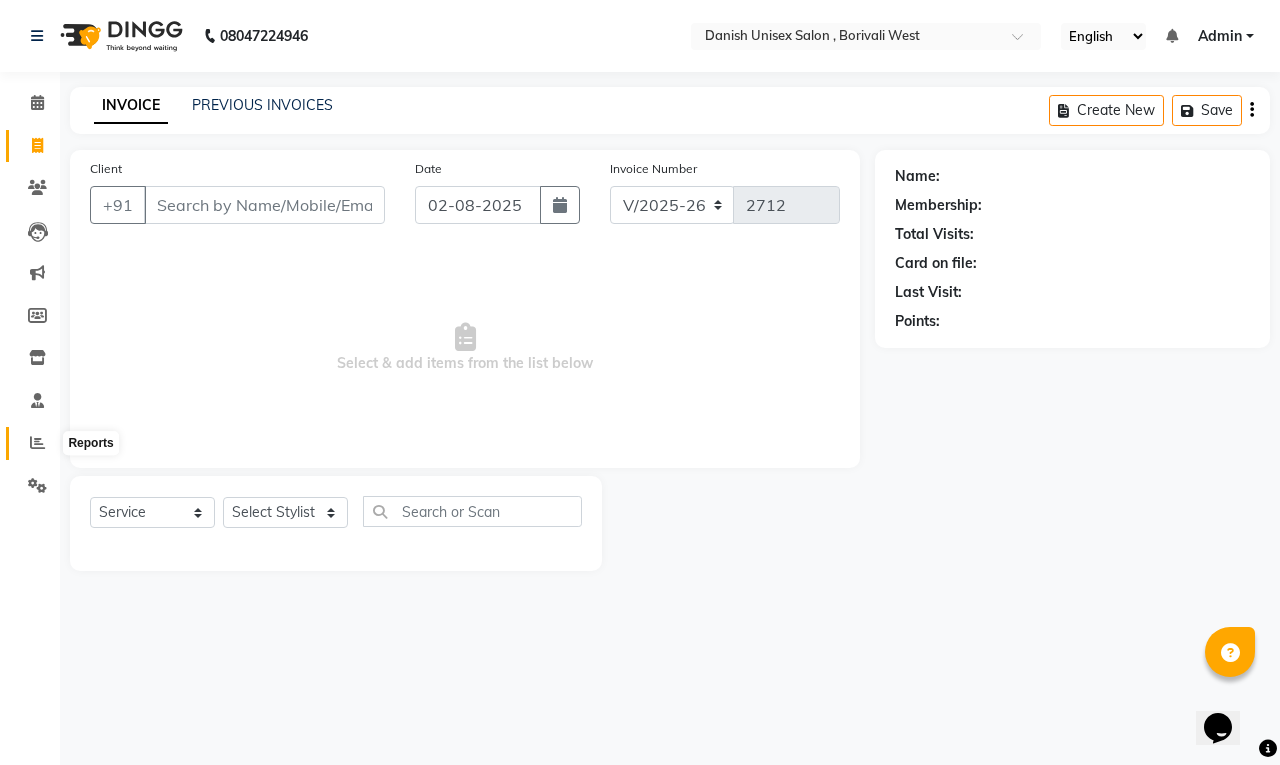 click 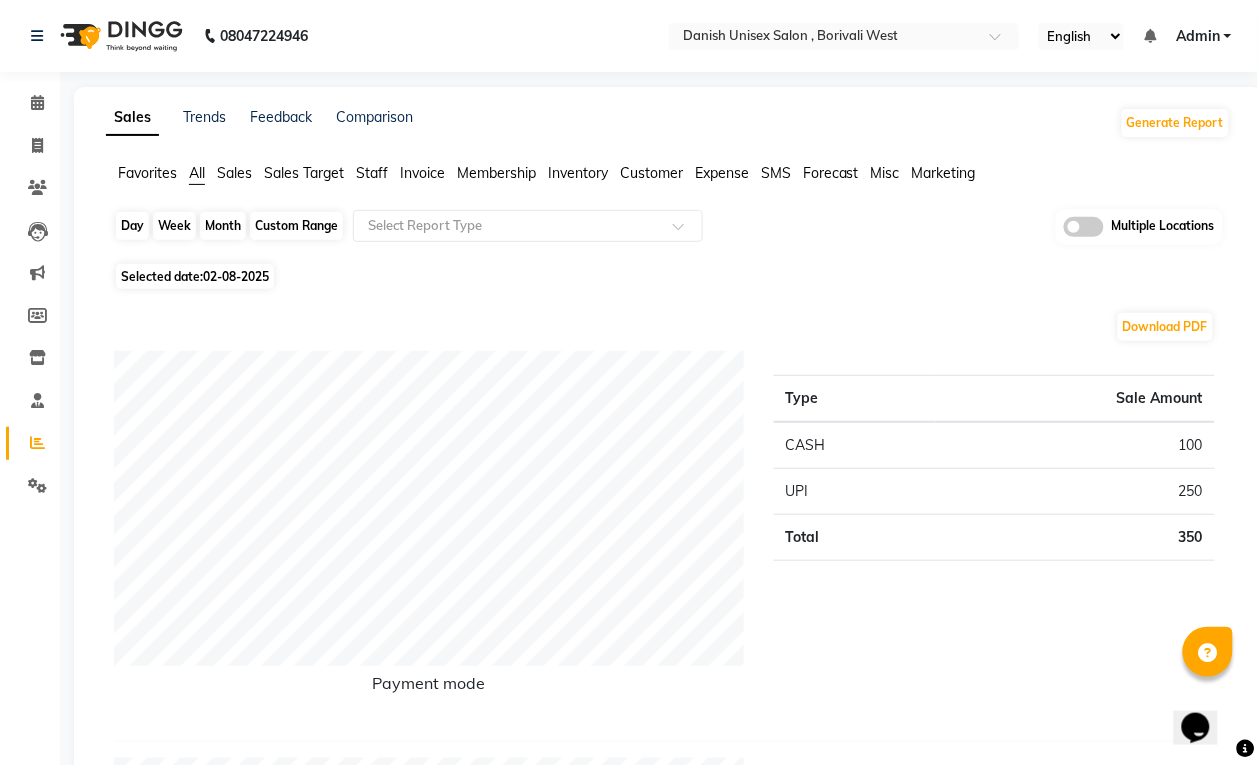 click on "Day" 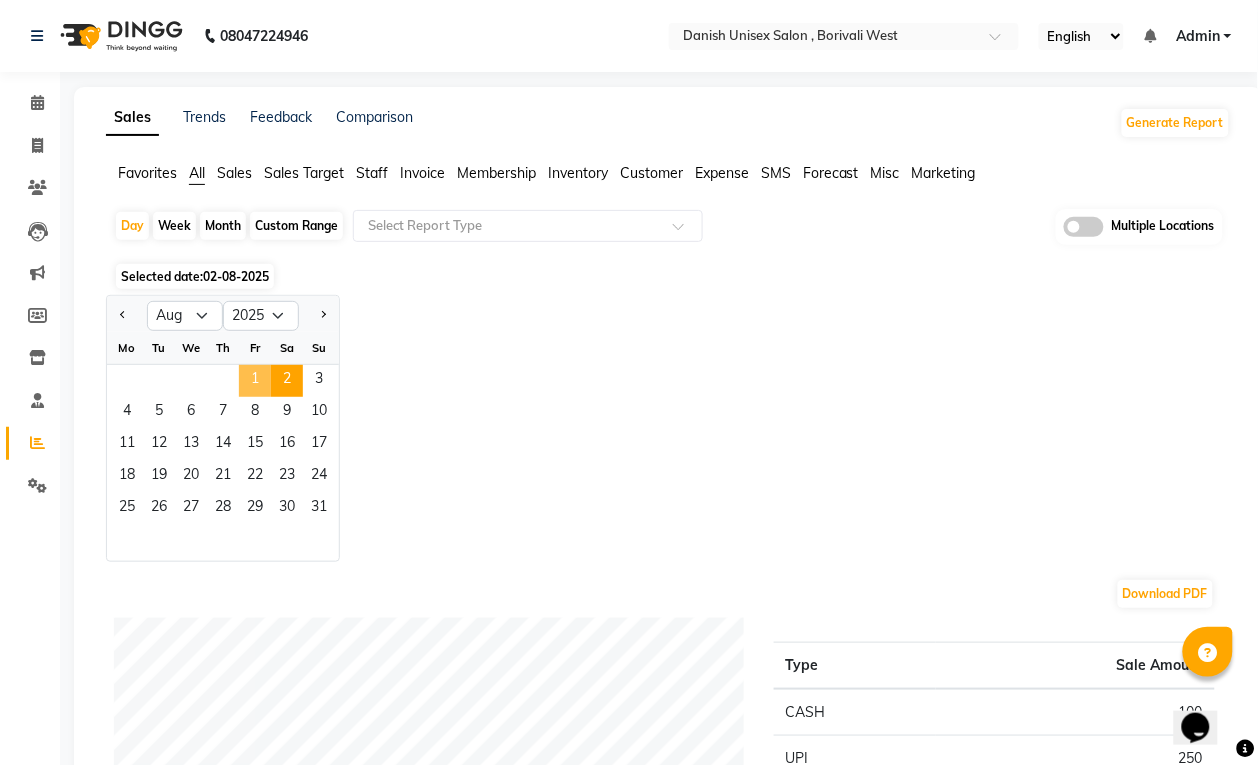 click on "1" 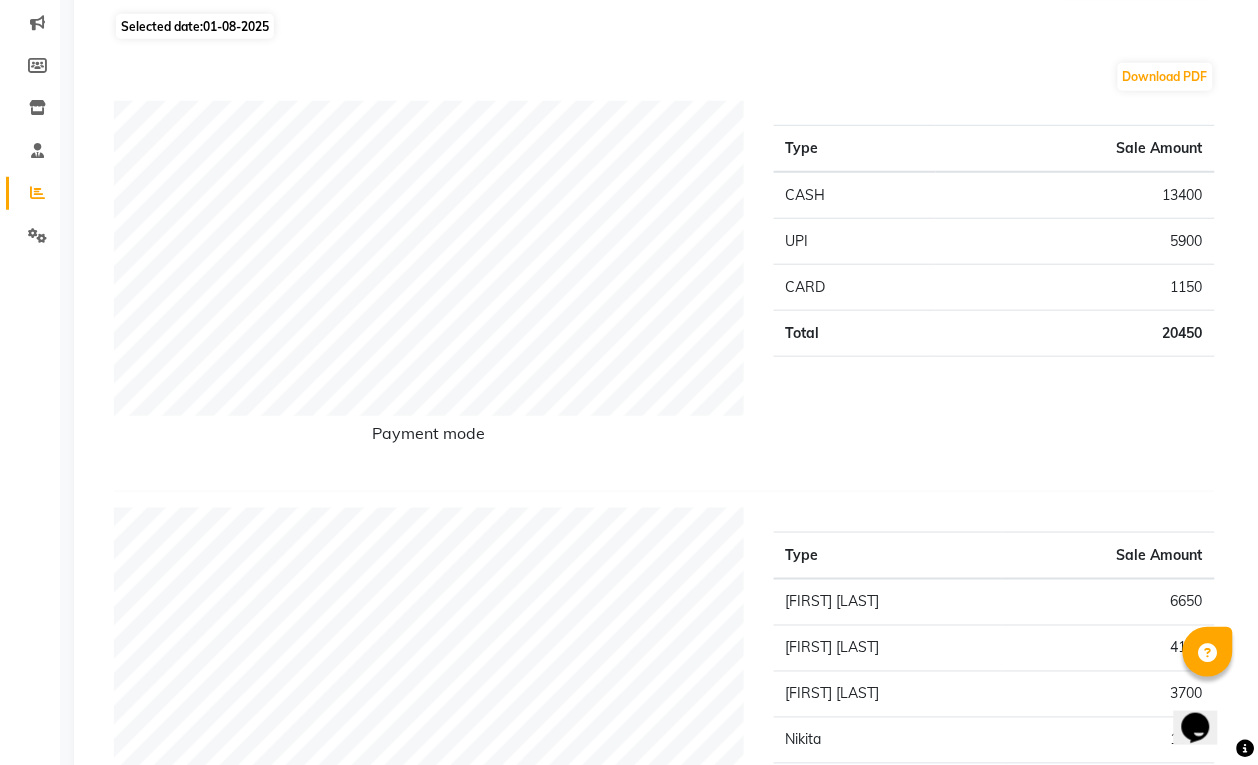 scroll, scrollTop: 0, scrollLeft: 0, axis: both 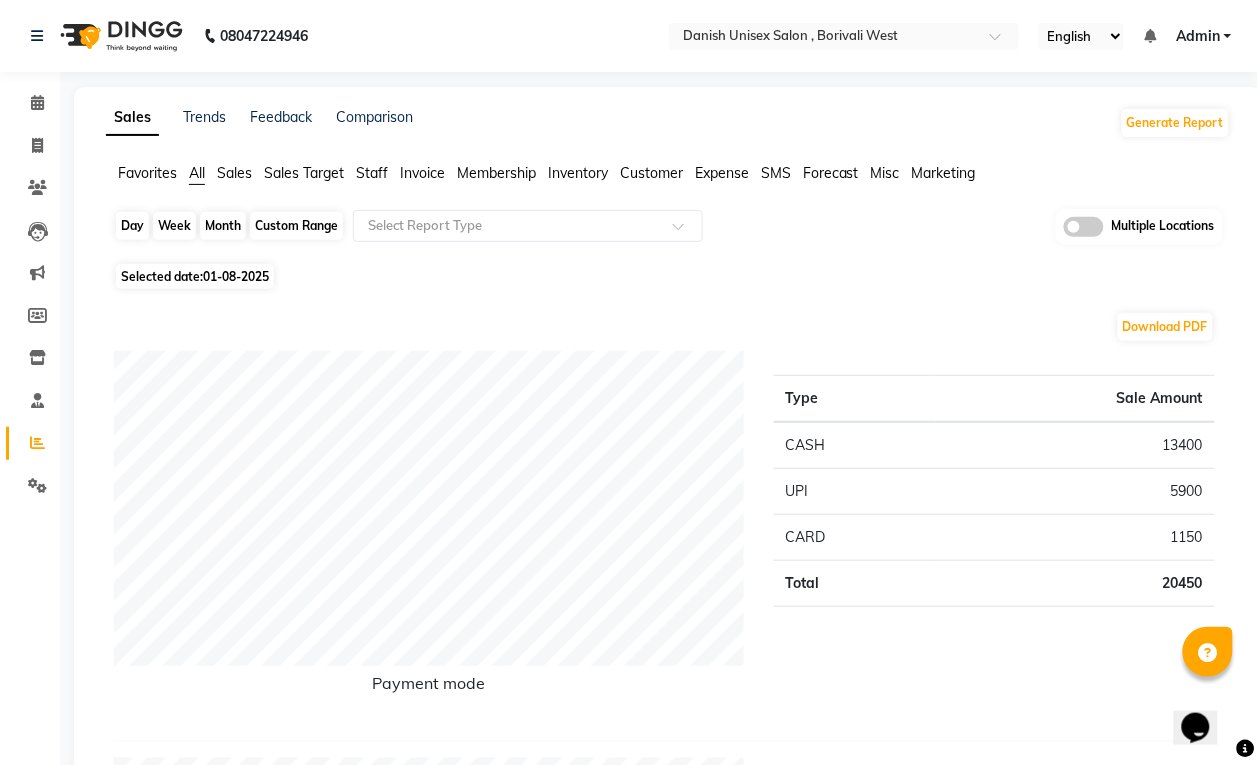 click on "Day" 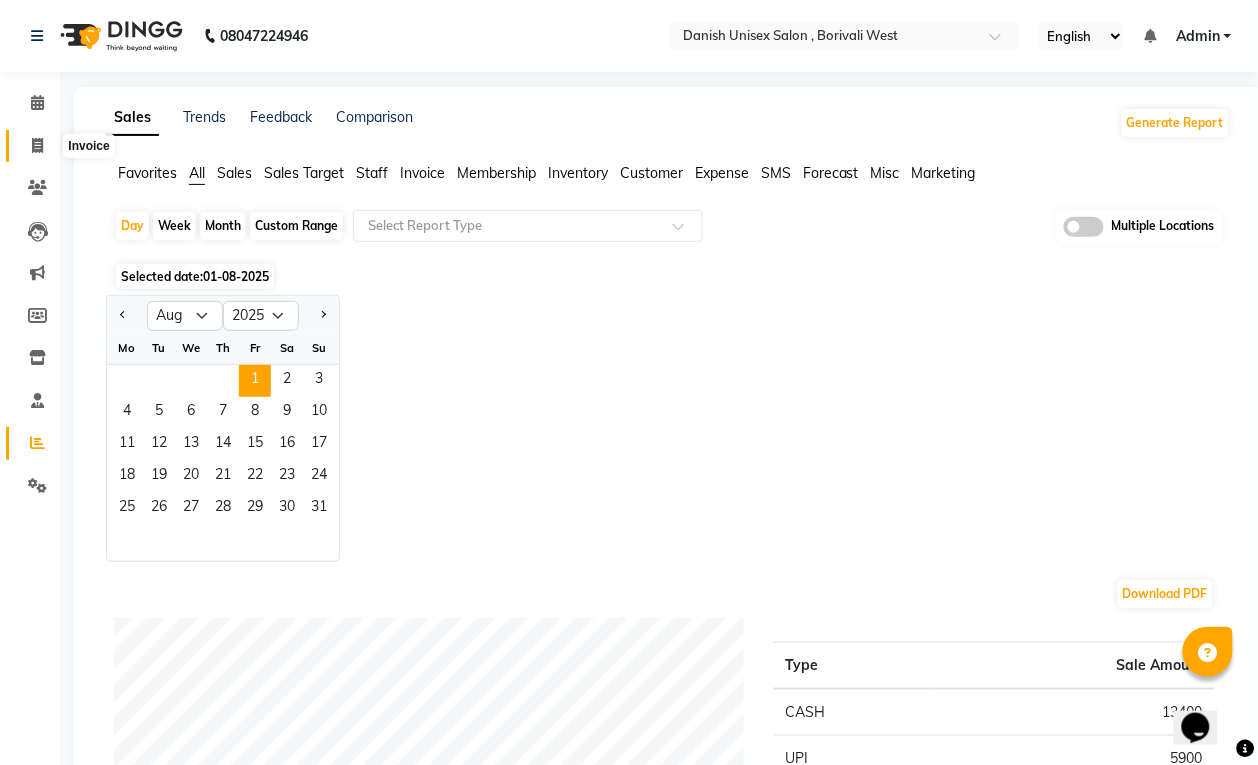 click 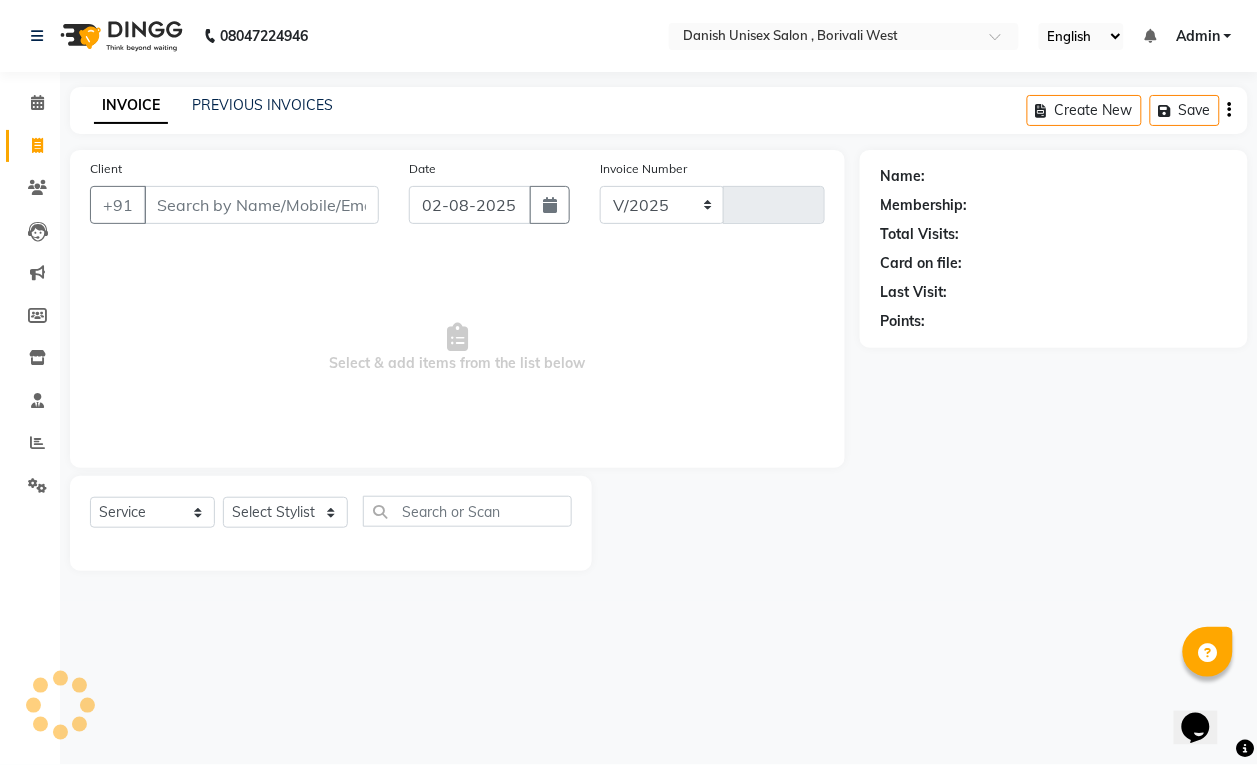 select on "6929" 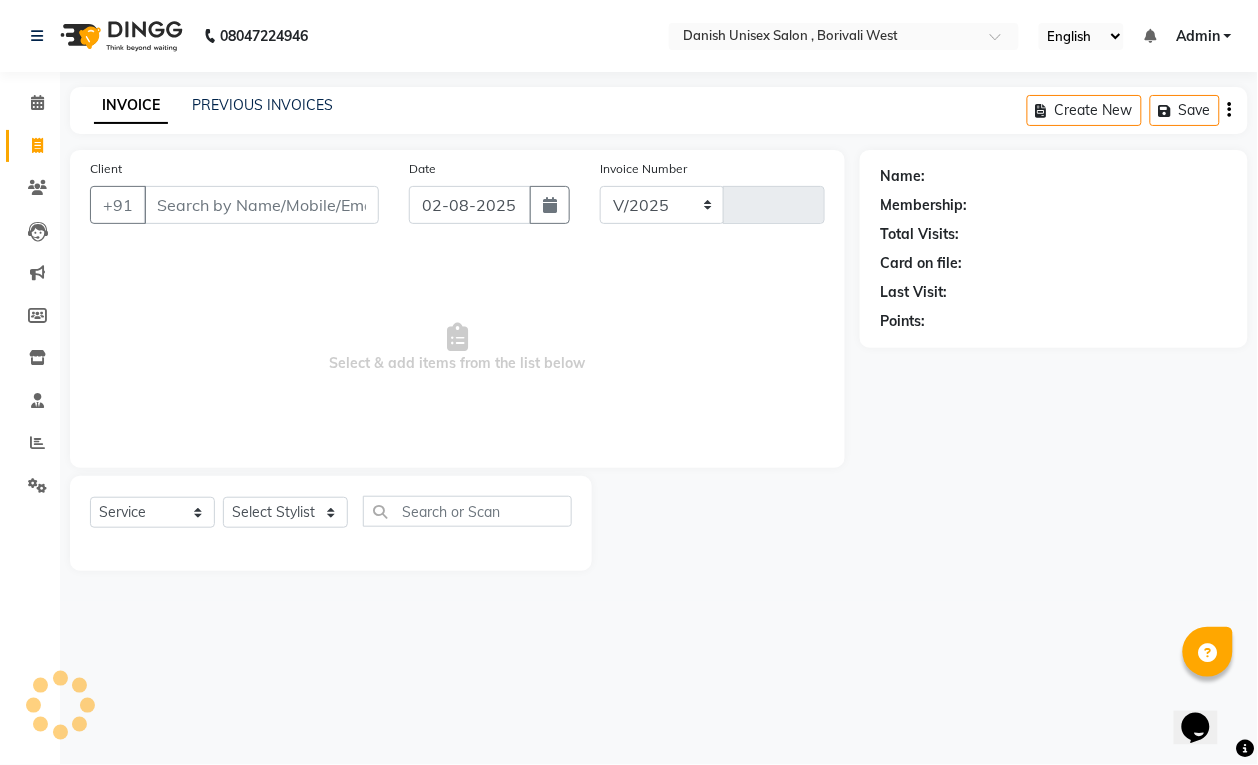 type on "2712" 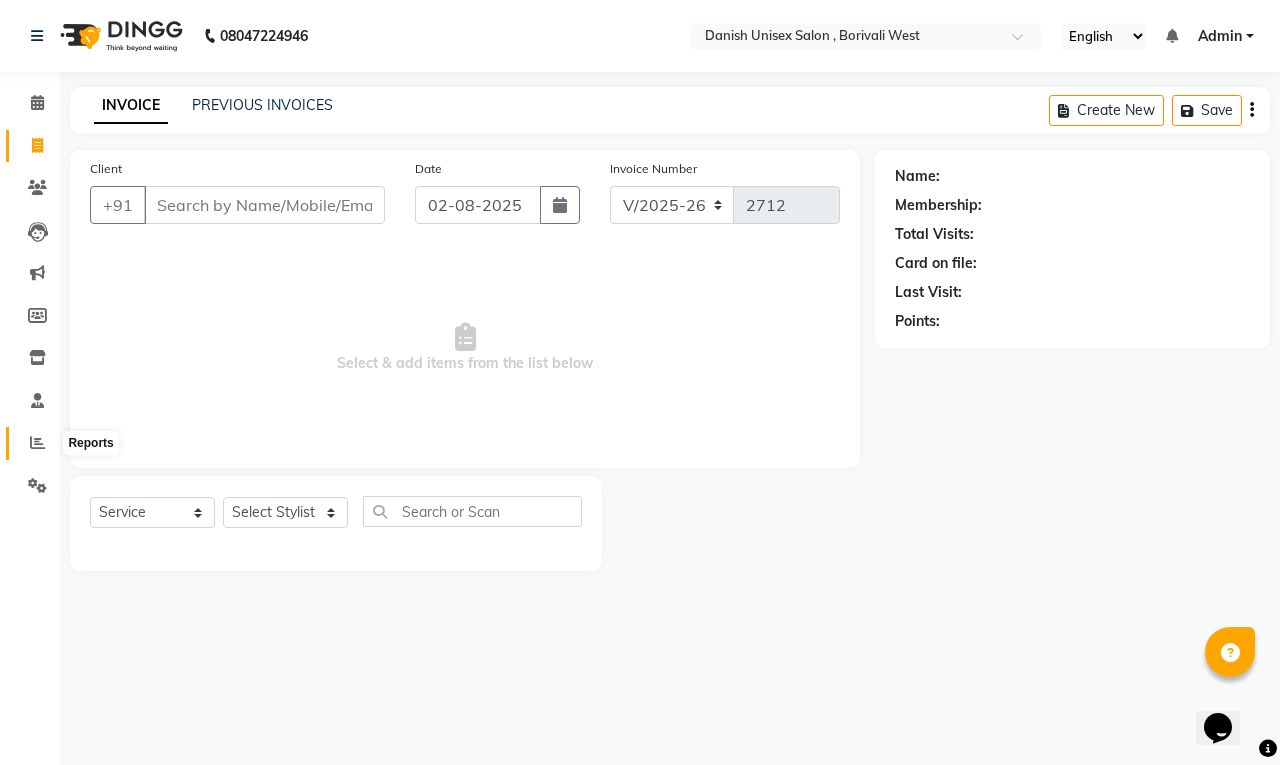 click 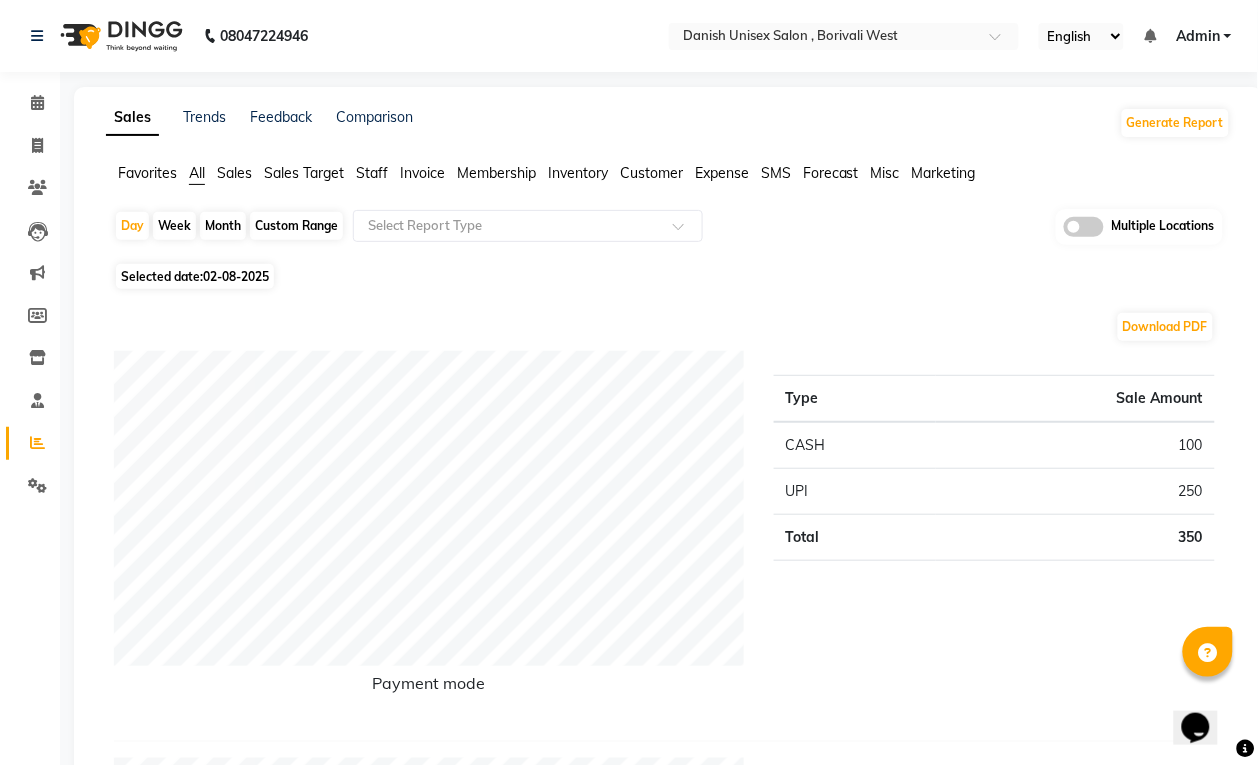 click on "Month" 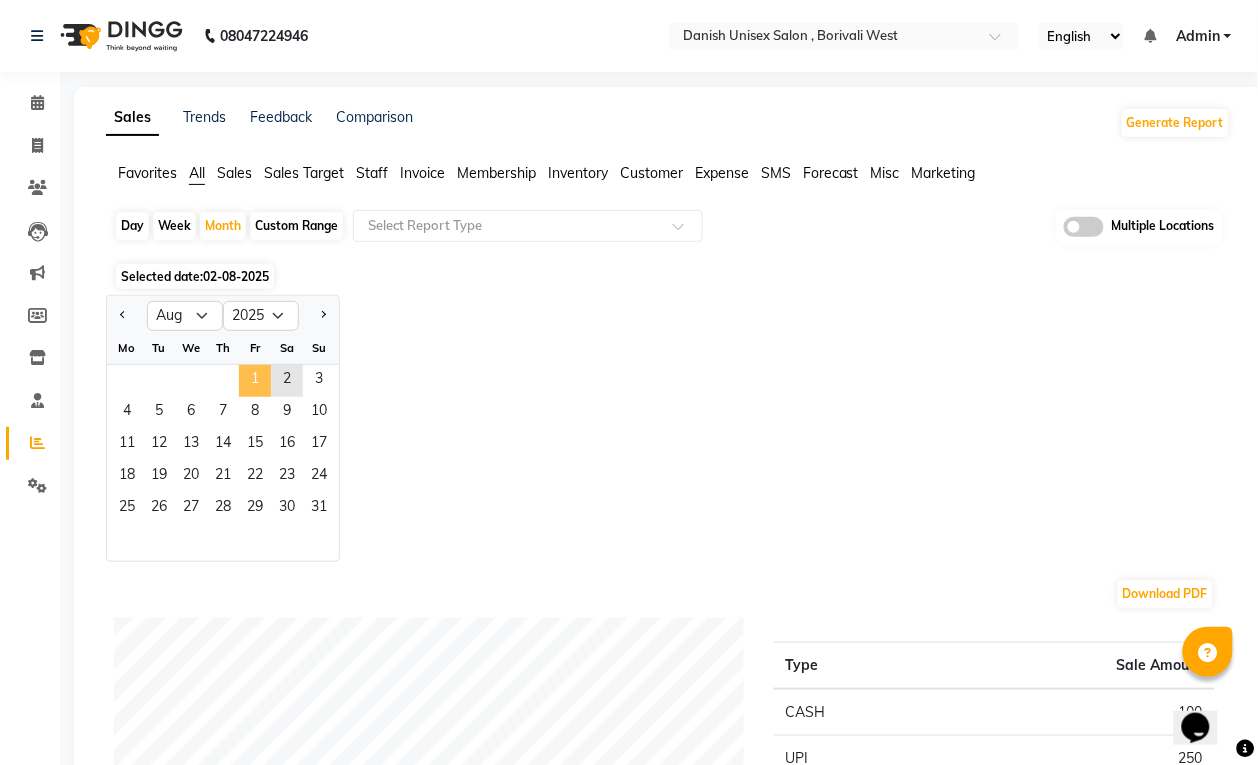 click on "1" 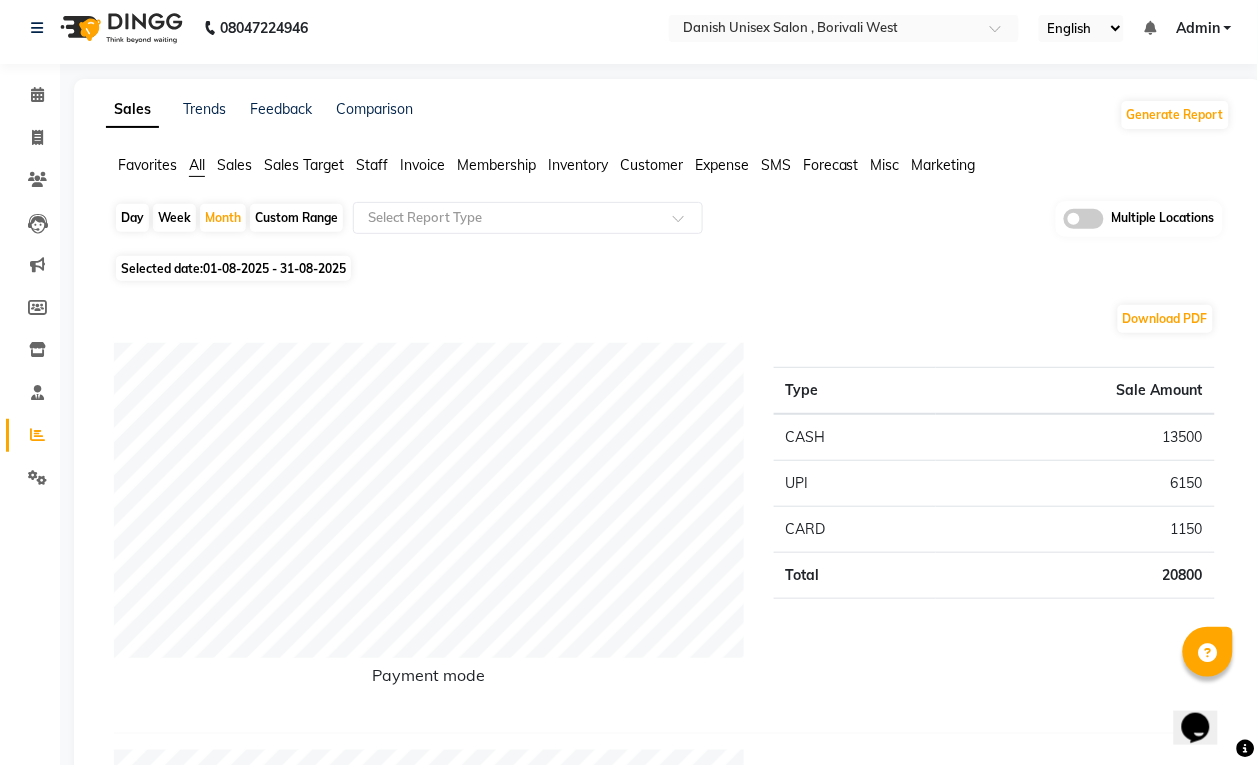 scroll, scrollTop: 0, scrollLeft: 0, axis: both 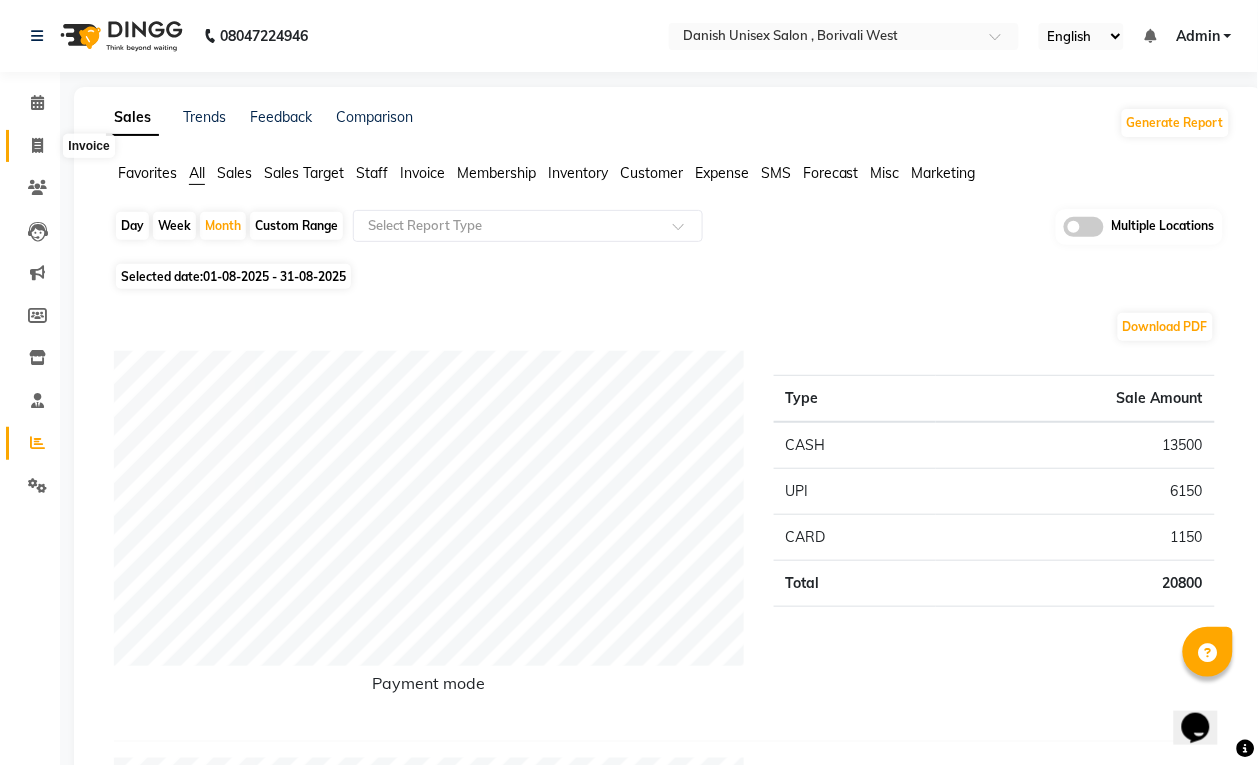 click 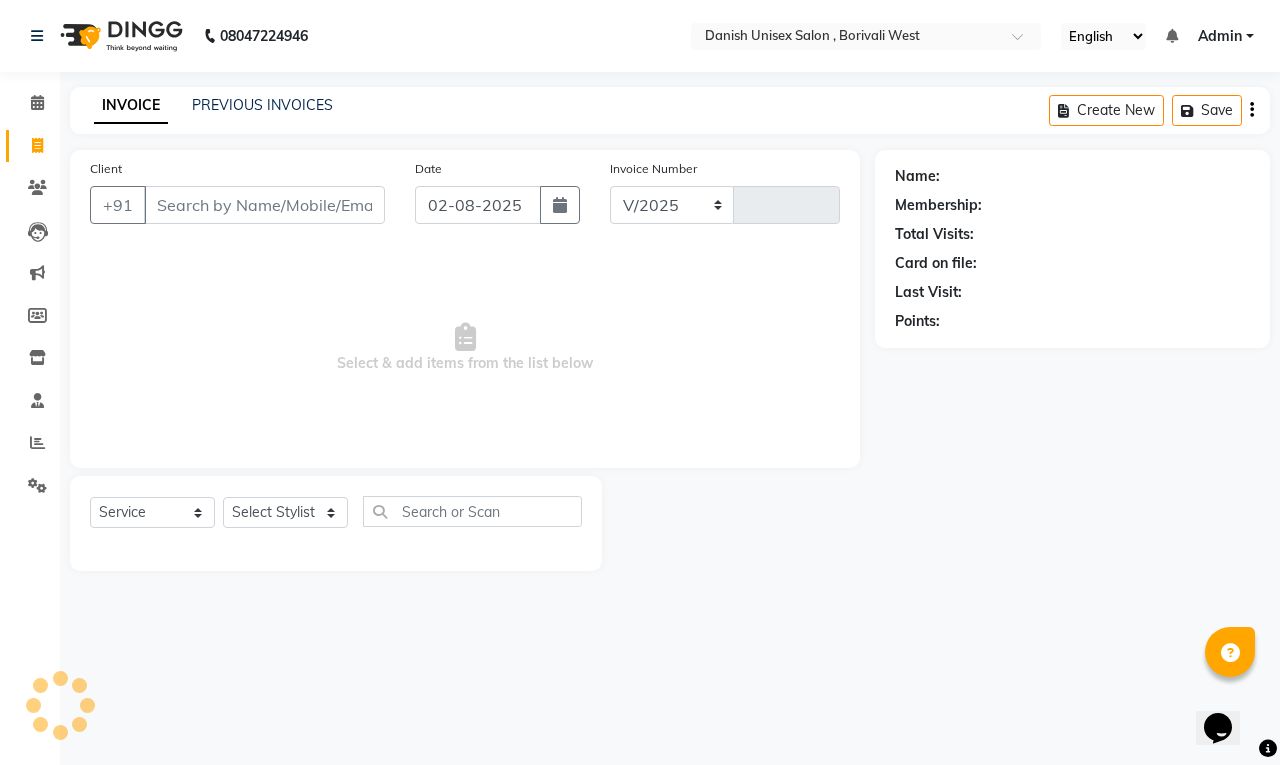 select on "6929" 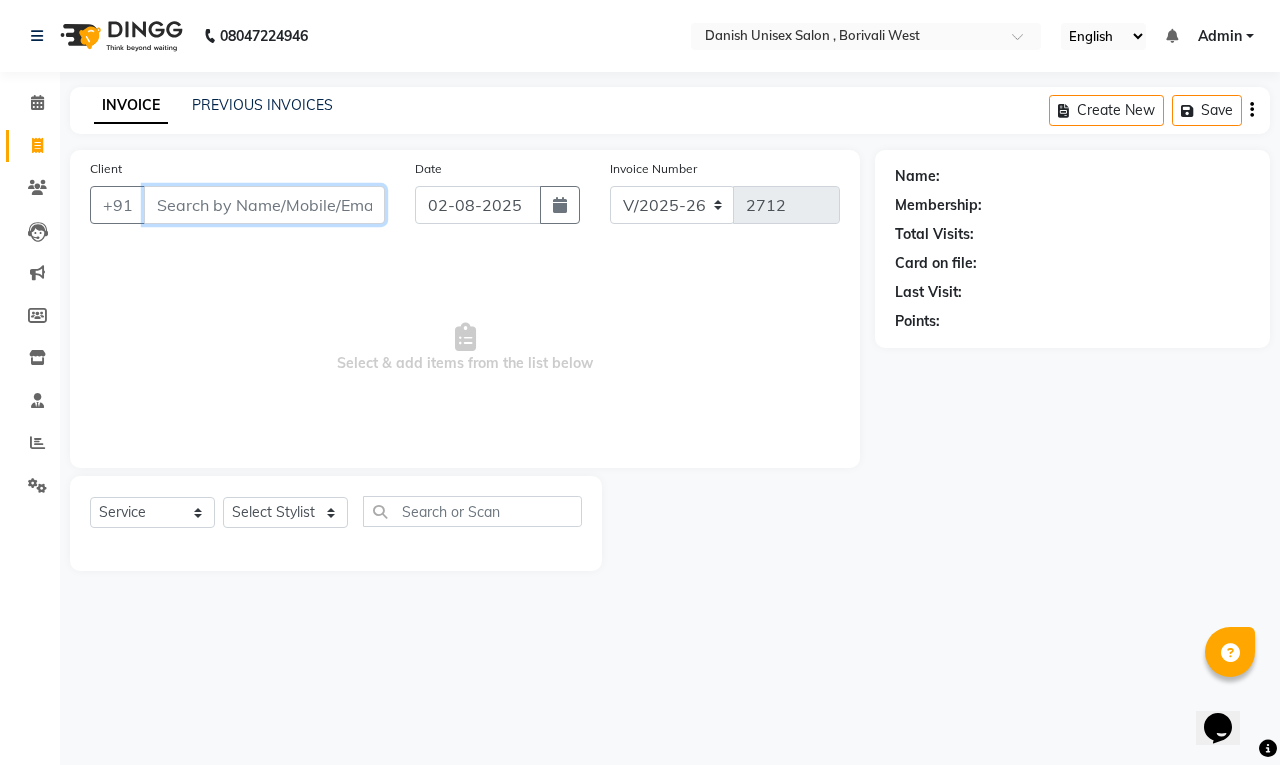 click on "Client" at bounding box center [264, 205] 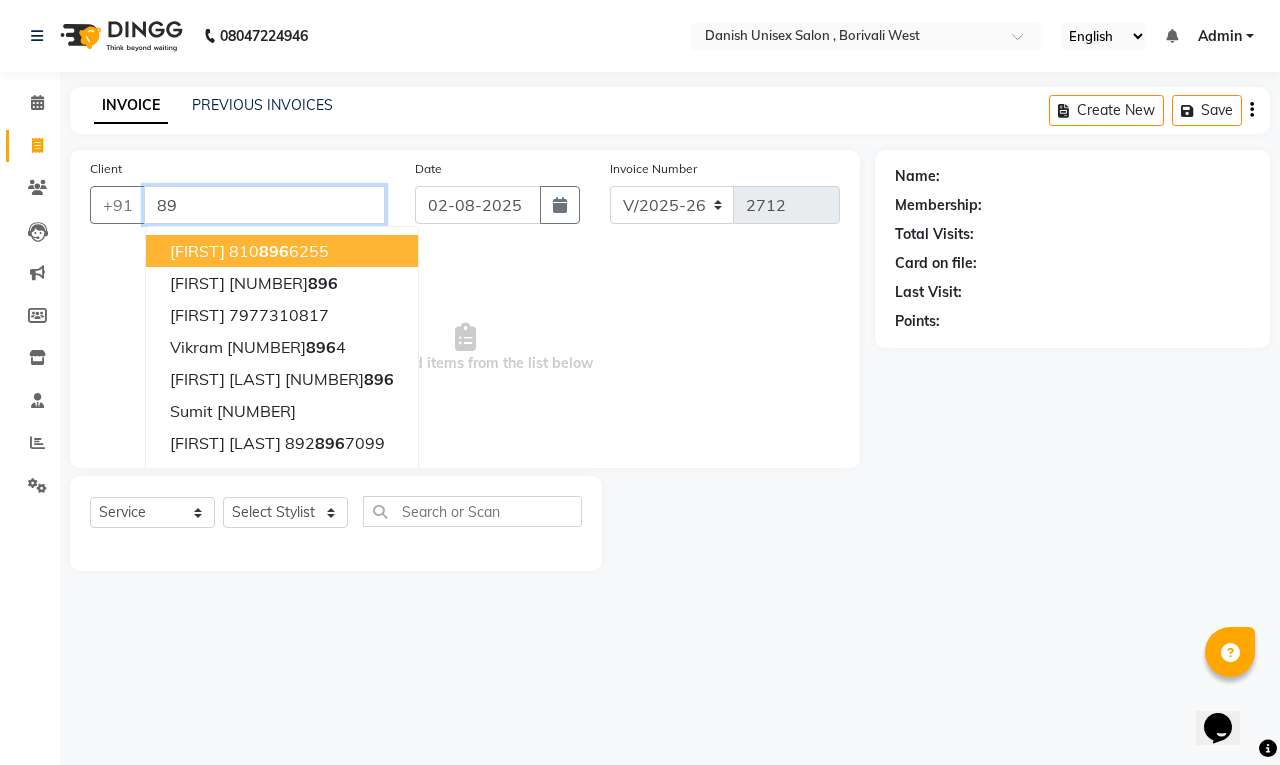 type on "8" 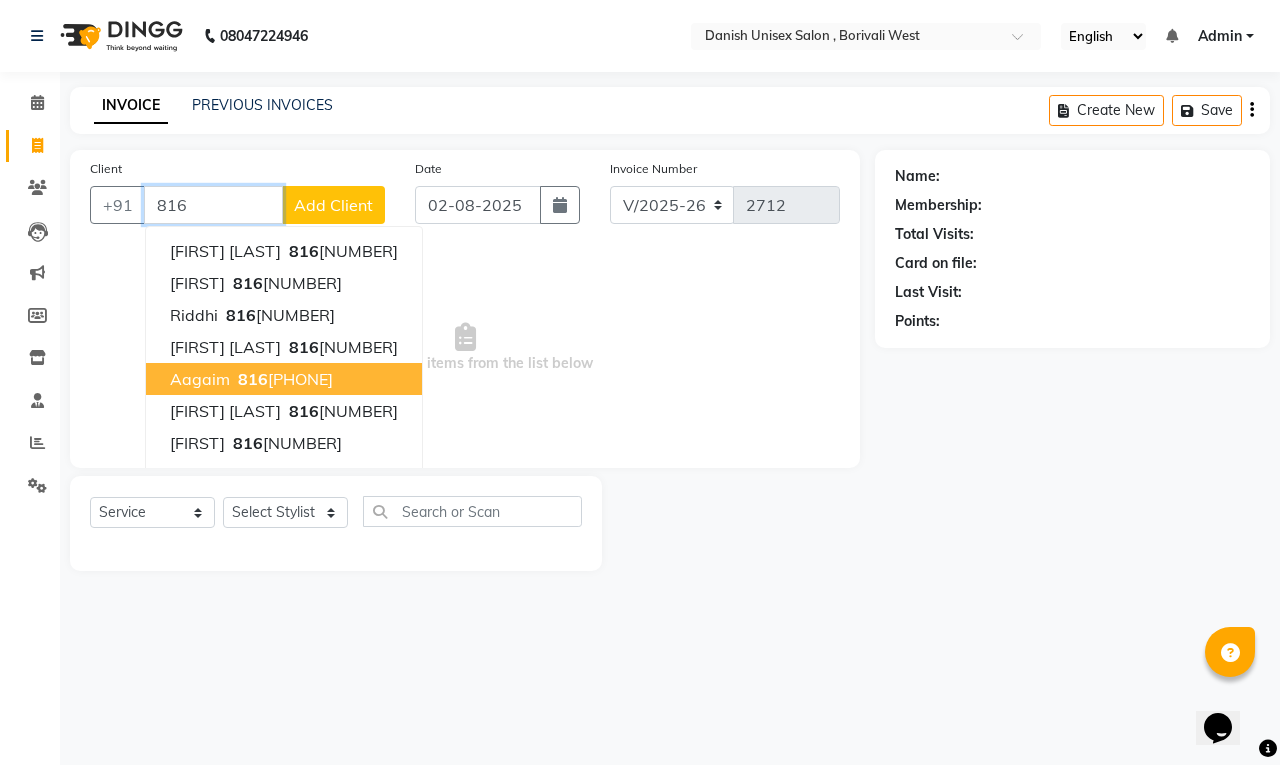click on "[PHONE]" at bounding box center [283, 379] 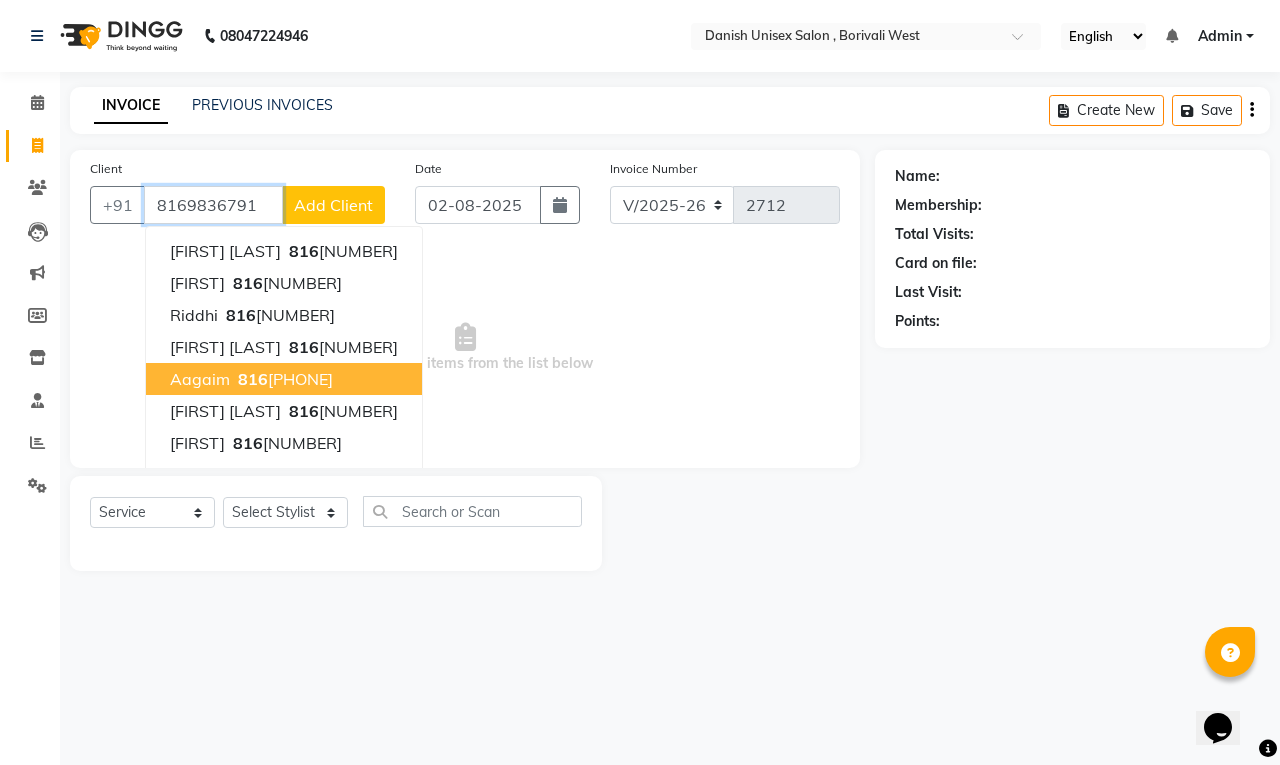 type on "8169836791" 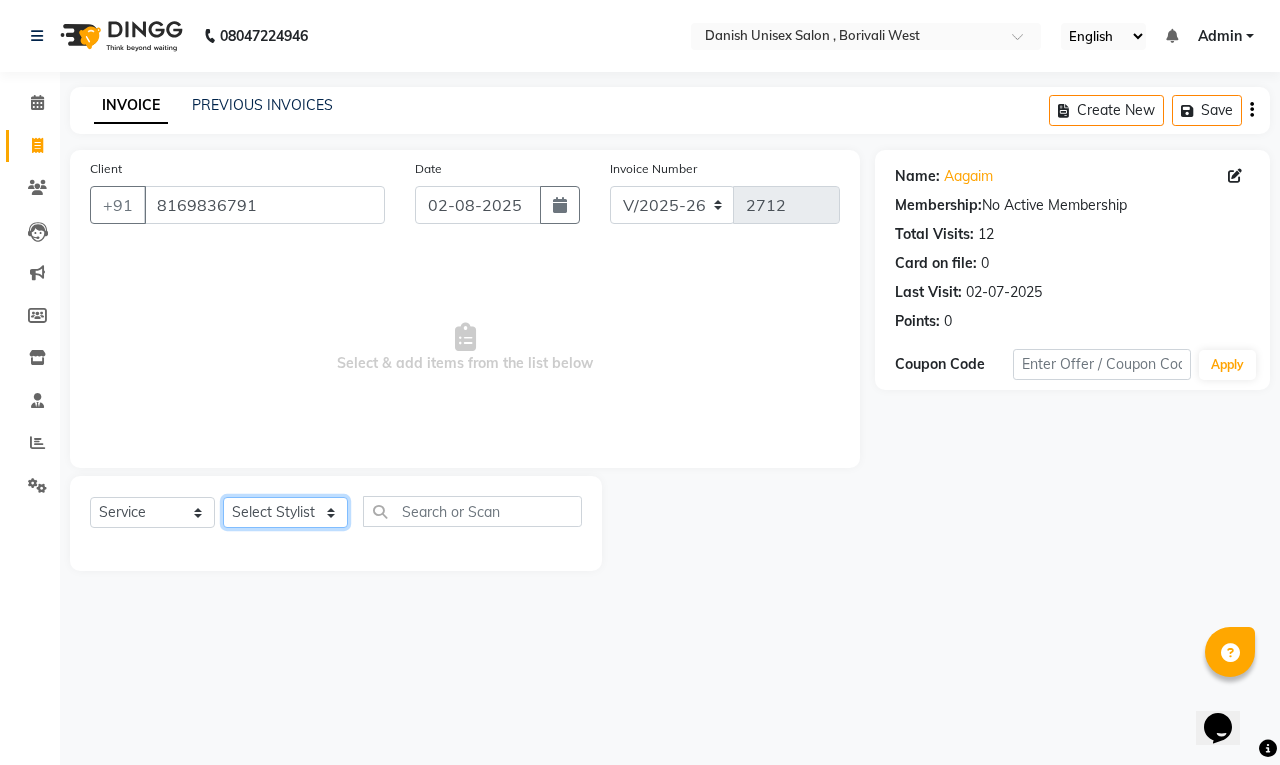 click on "Select Stylist [FIRST] [FIRST] [FIRST] [FIRST] [FIRST] [FIRST] [FIRST] [FIRST] [FIRST] [FIRST] [FIRST] [FIRST] [FIRST] [FIRST] [FIRST]" 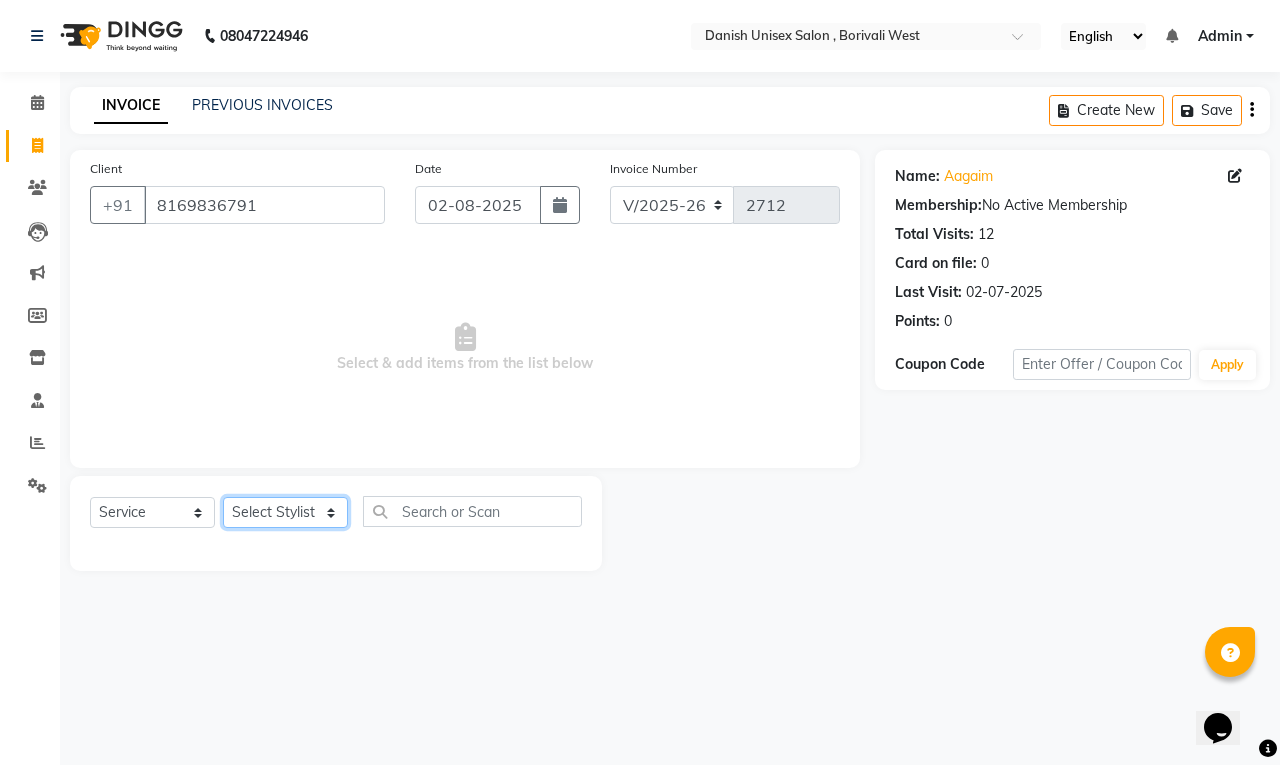 select on "63506" 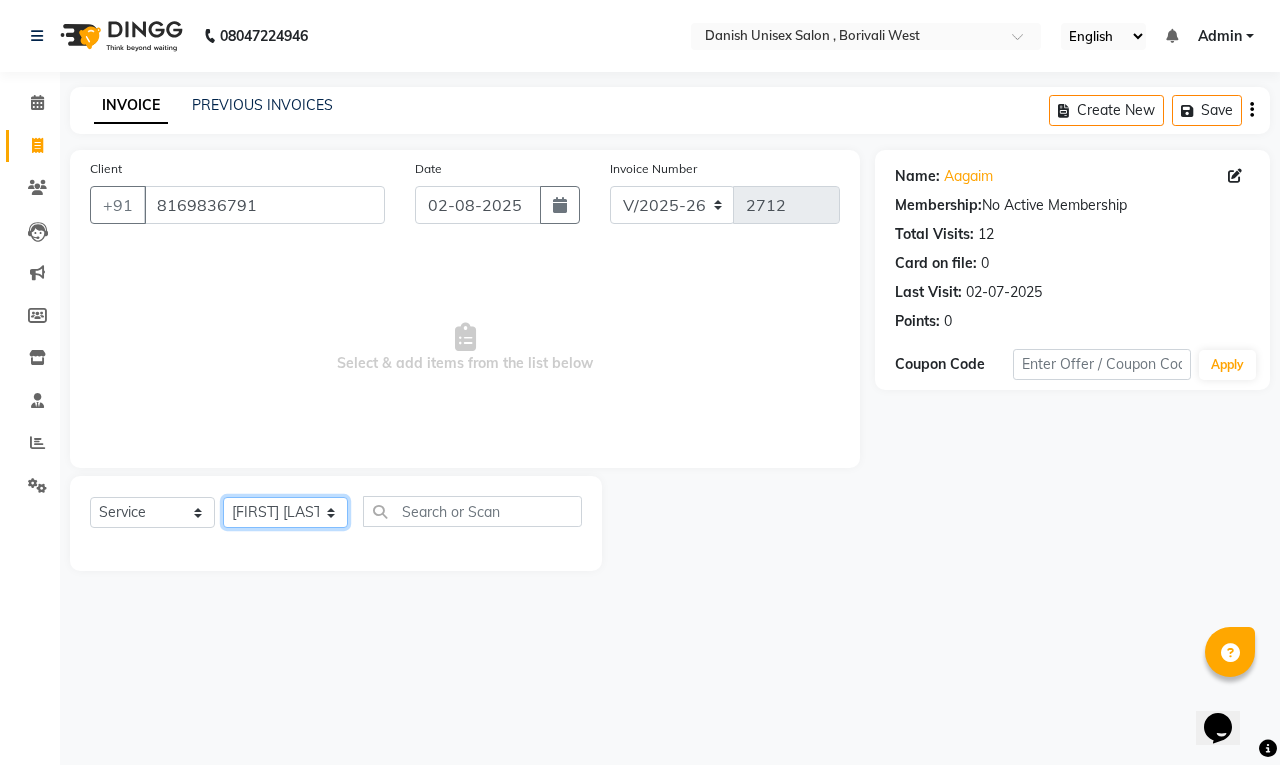 click on "Select Stylist [FIRST] [FIRST] [FIRST] [FIRST] [FIRST] [FIRST] [FIRST] [FIRST] [FIRST] [FIRST] [FIRST] [FIRST] [FIRST] [FIRST] [FIRST]" 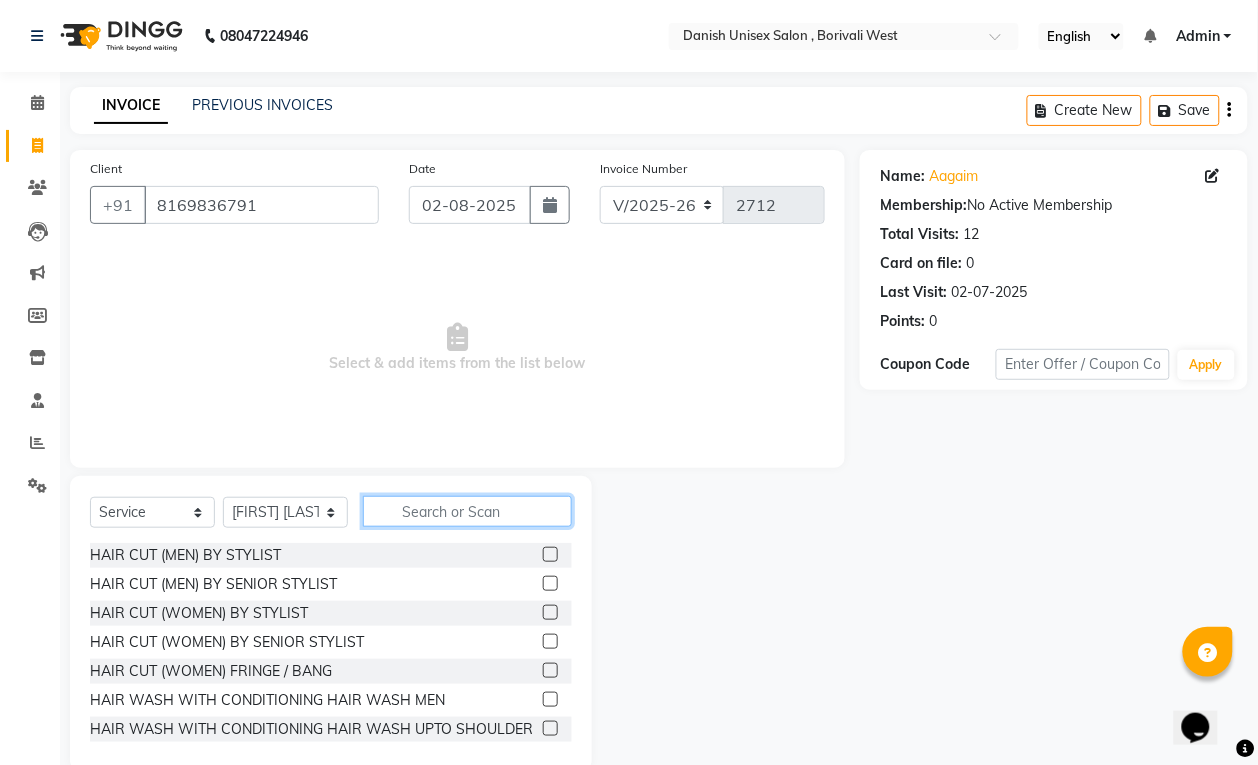 click 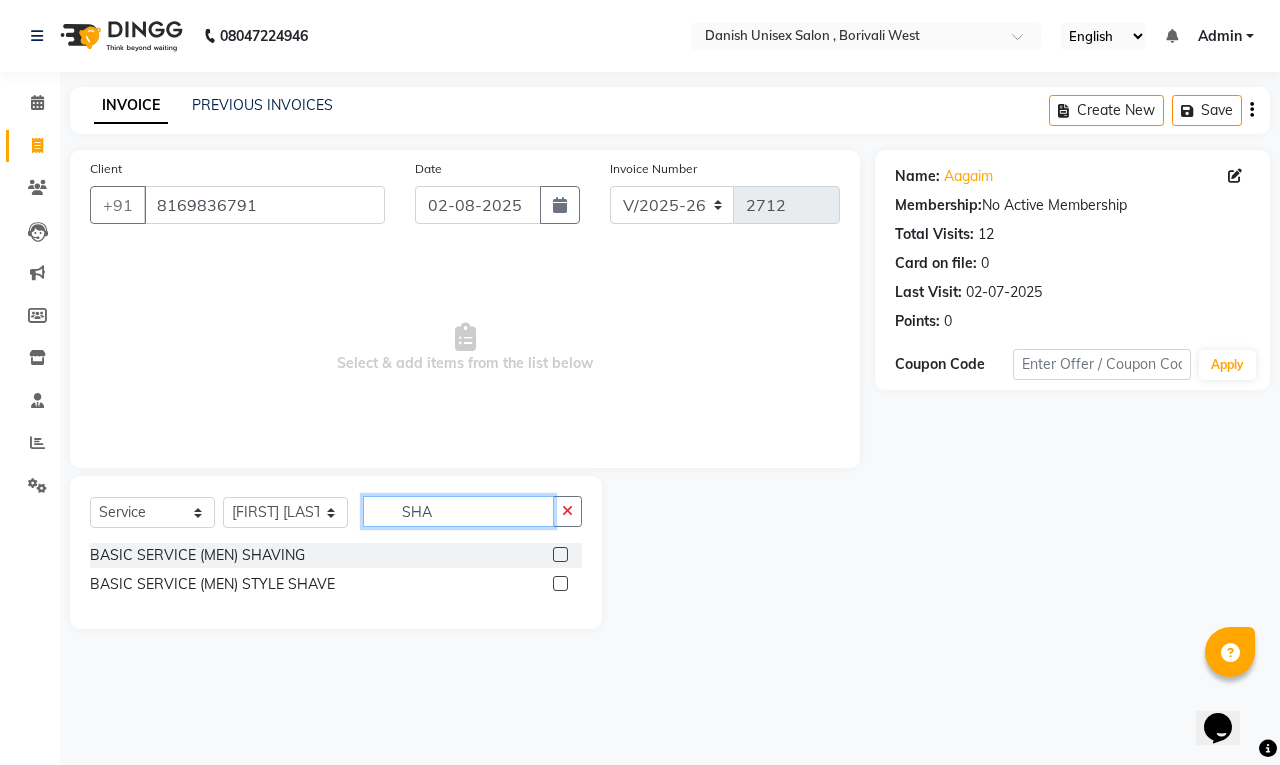 type on "SHA" 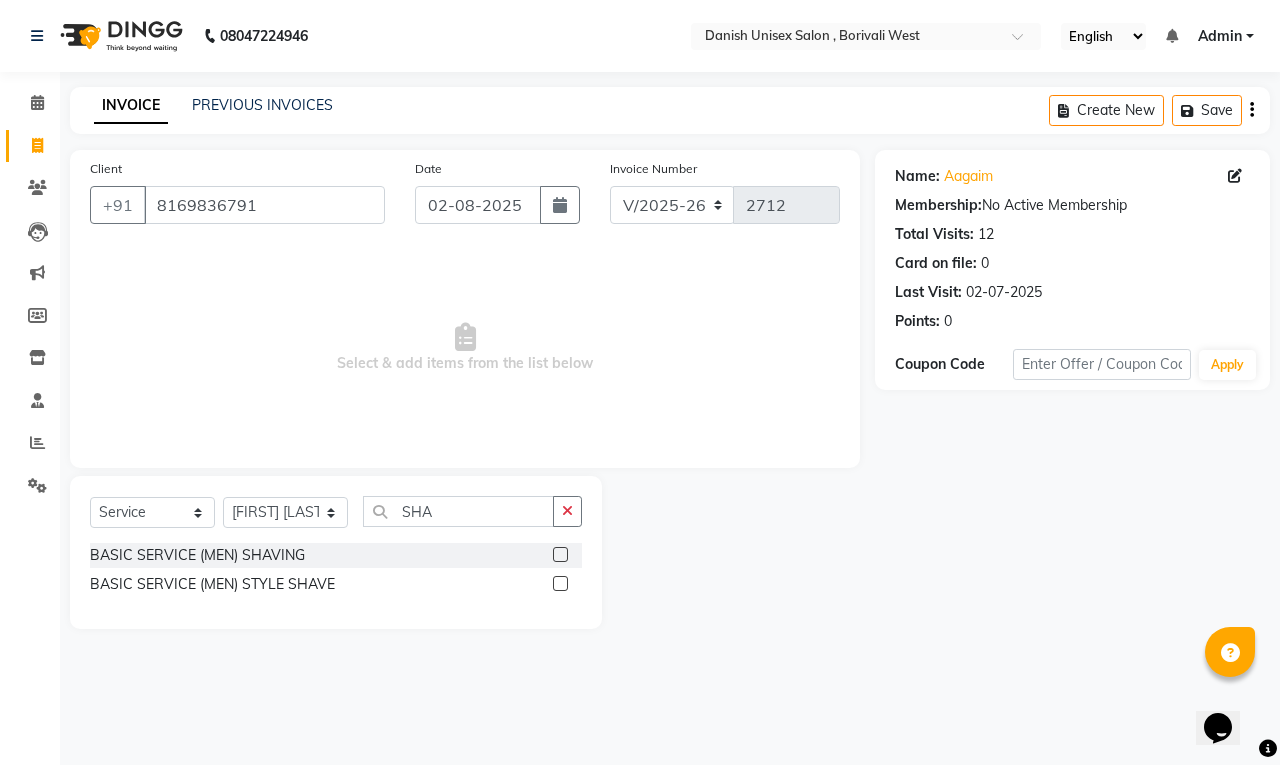 click 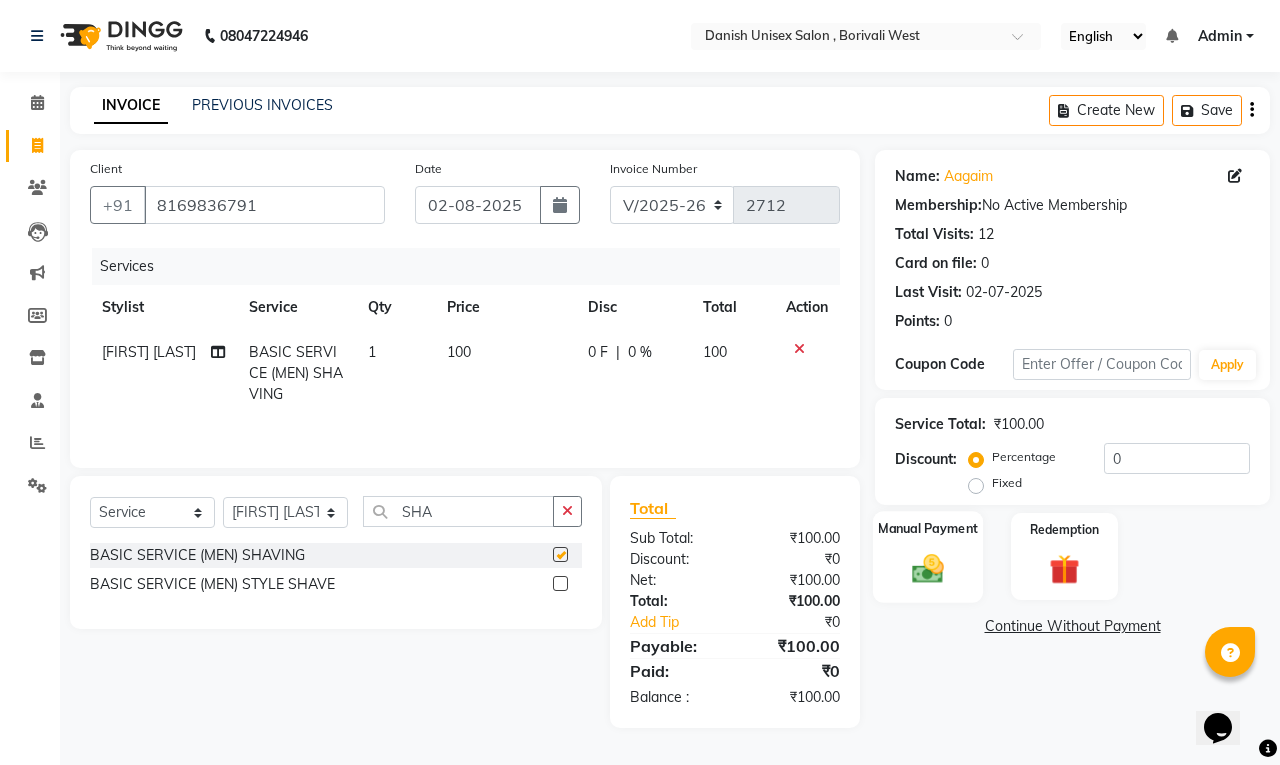 checkbox on "false" 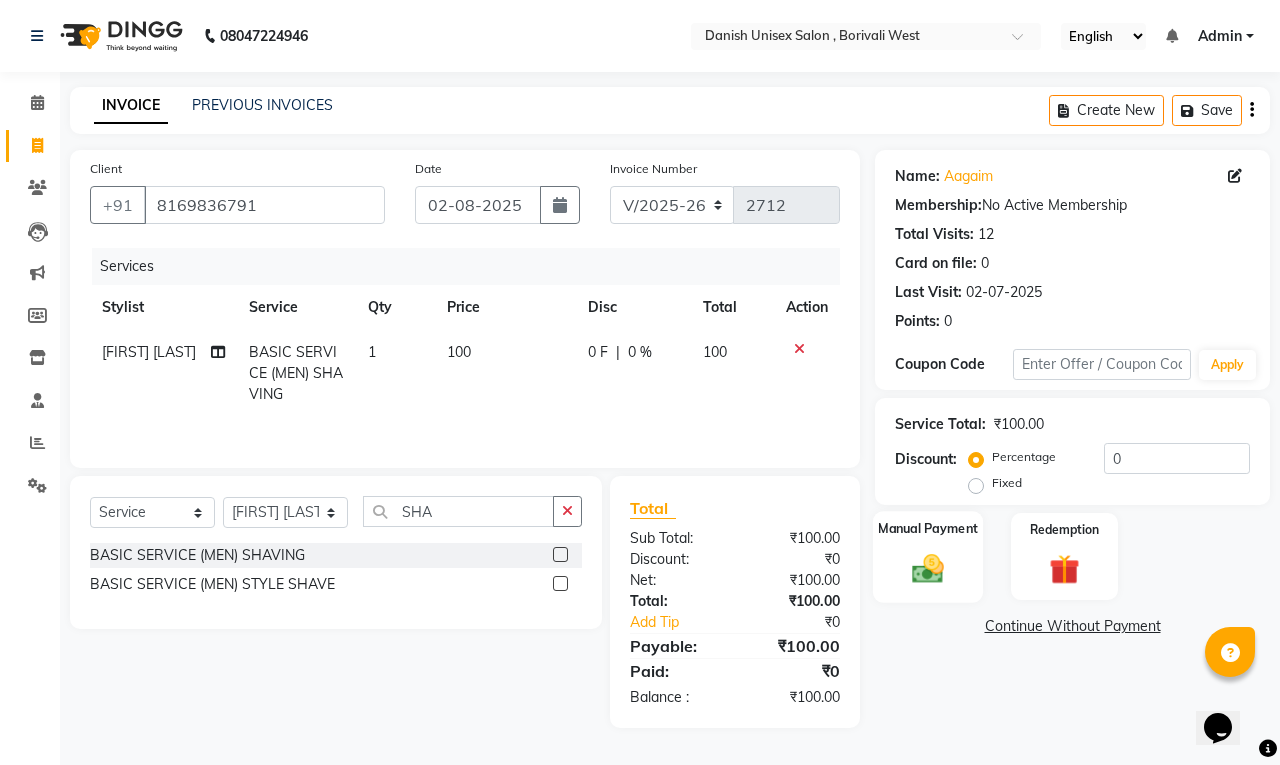 click 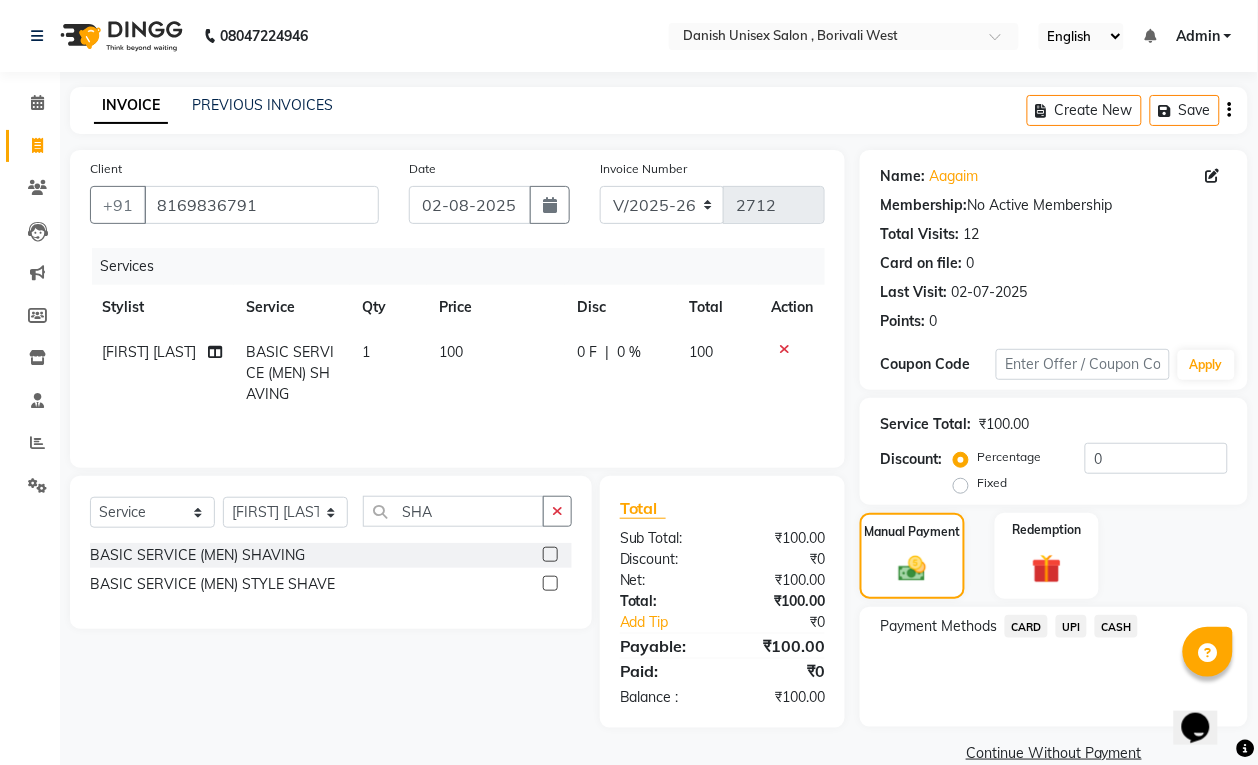 click on "CASH" 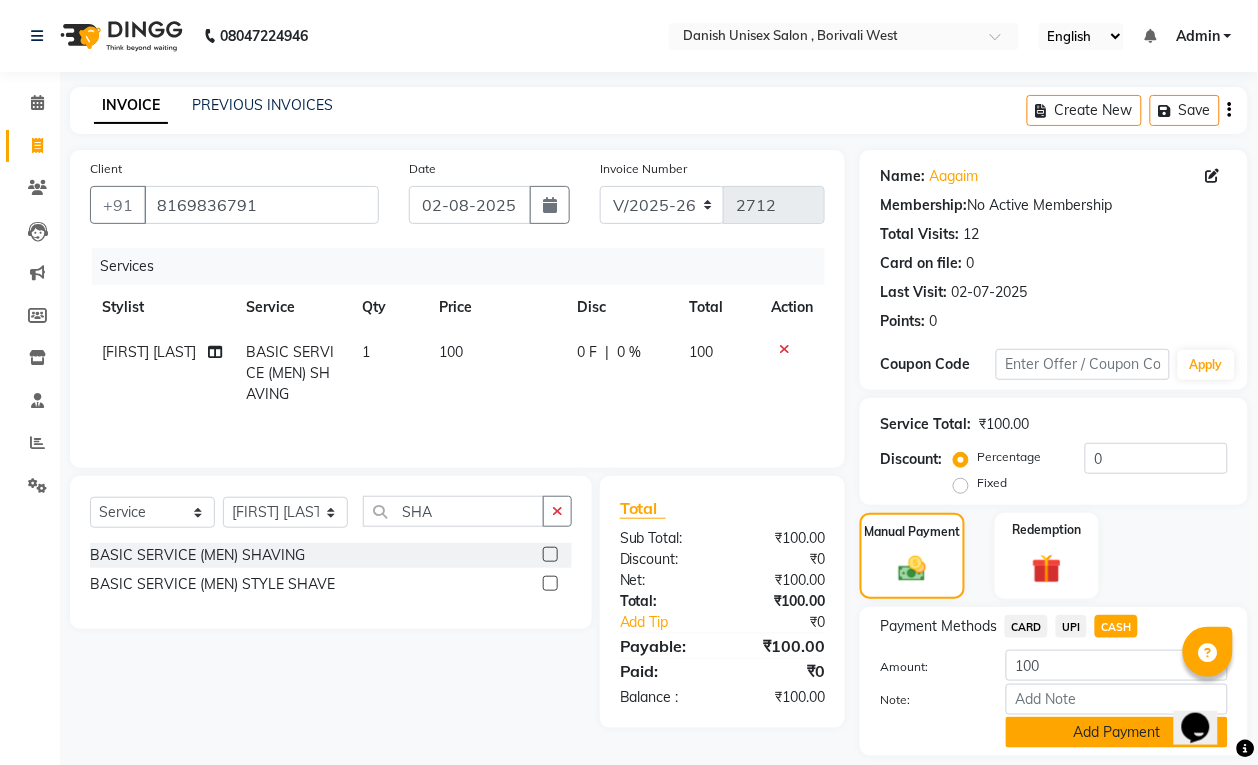 click on "Add Payment" 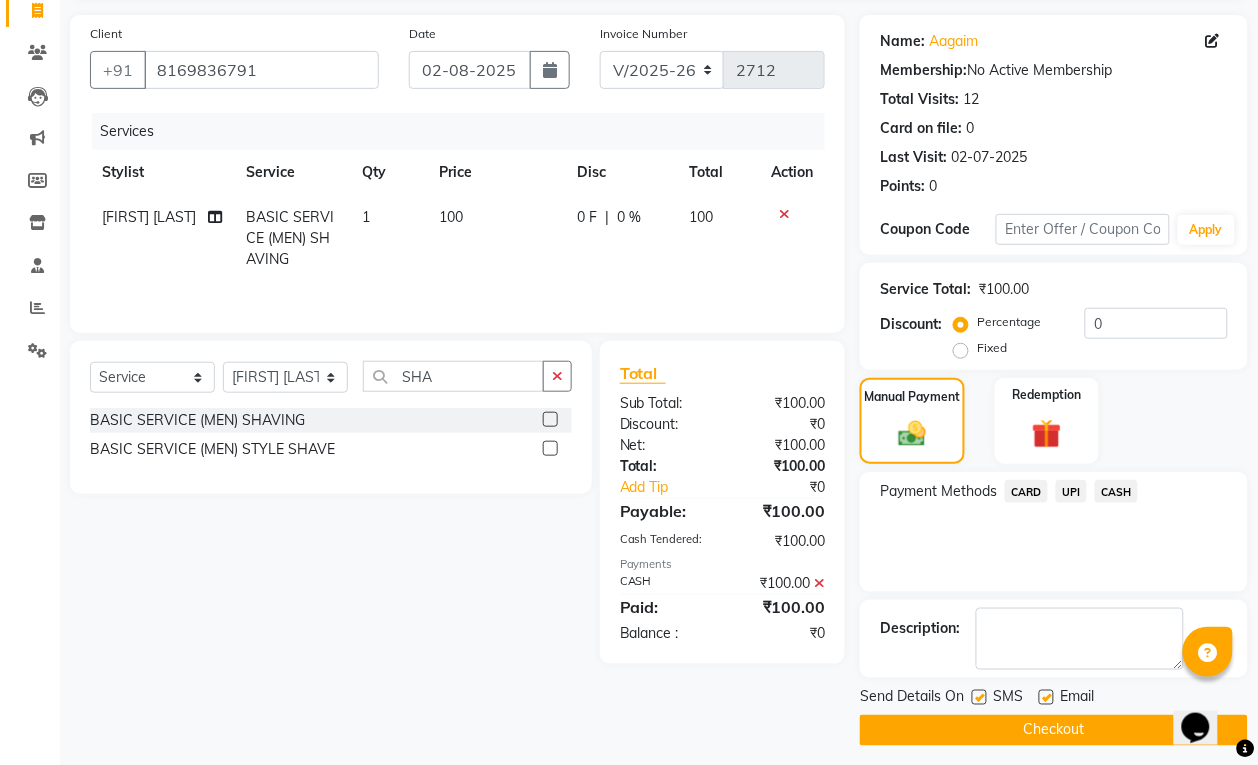 scroll, scrollTop: 147, scrollLeft: 0, axis: vertical 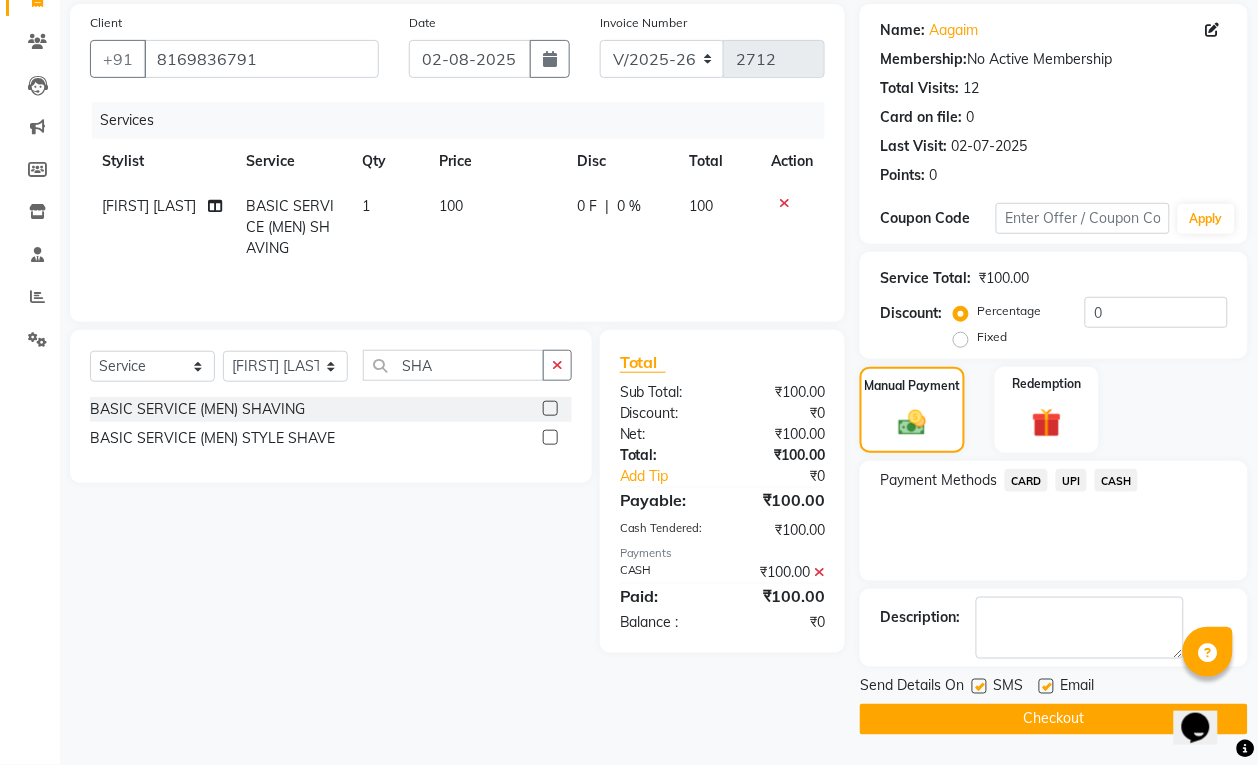 drag, startPoint x: 1090, startPoint y: 720, endPoint x: 1087, endPoint y: 698, distance: 22.203604 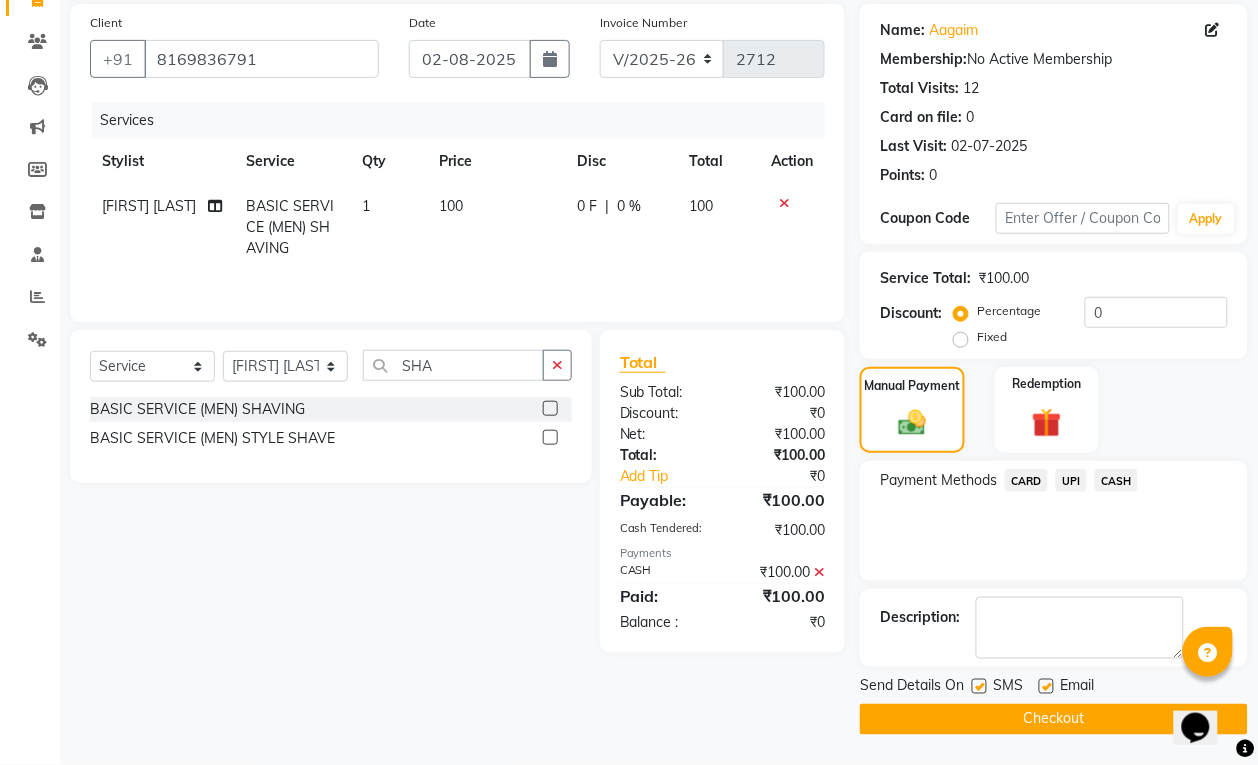 drag, startPoint x: 912, startPoint y: 716, endPoint x: 676, endPoint y: 726, distance: 236.21178 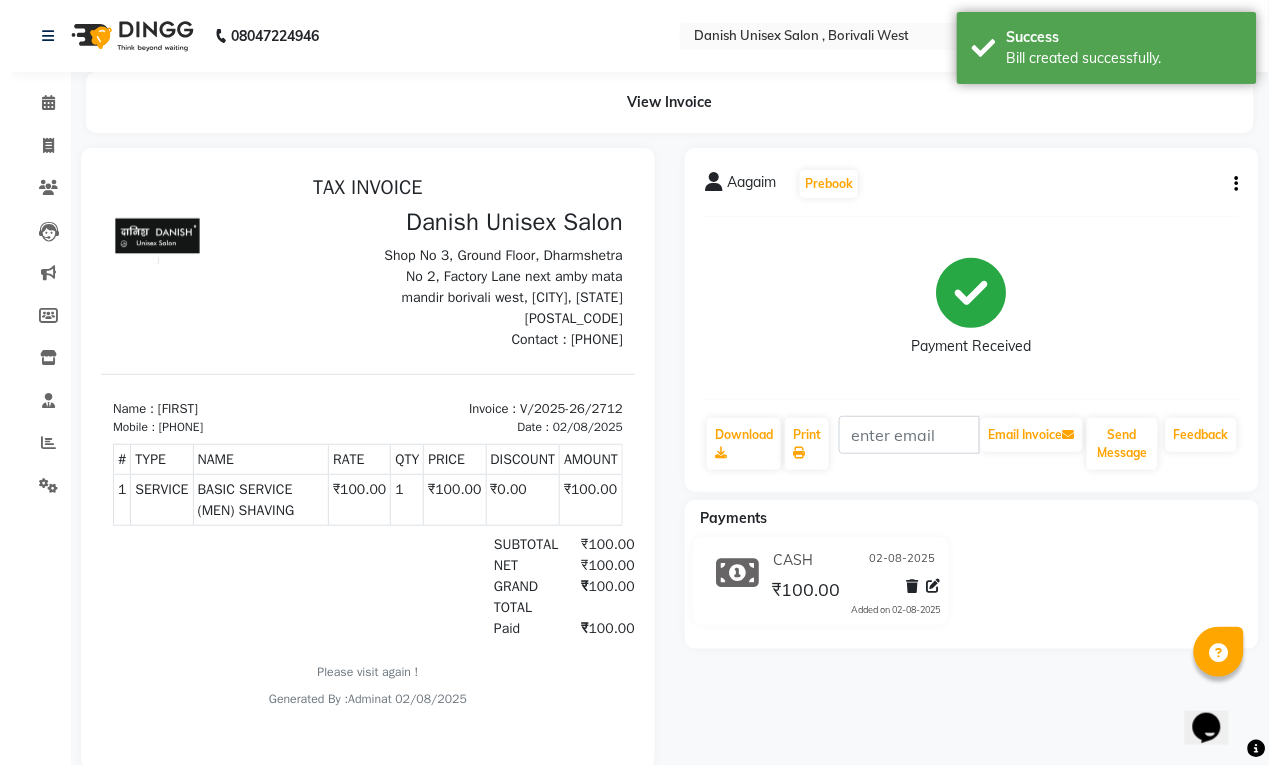 scroll, scrollTop: 0, scrollLeft: 0, axis: both 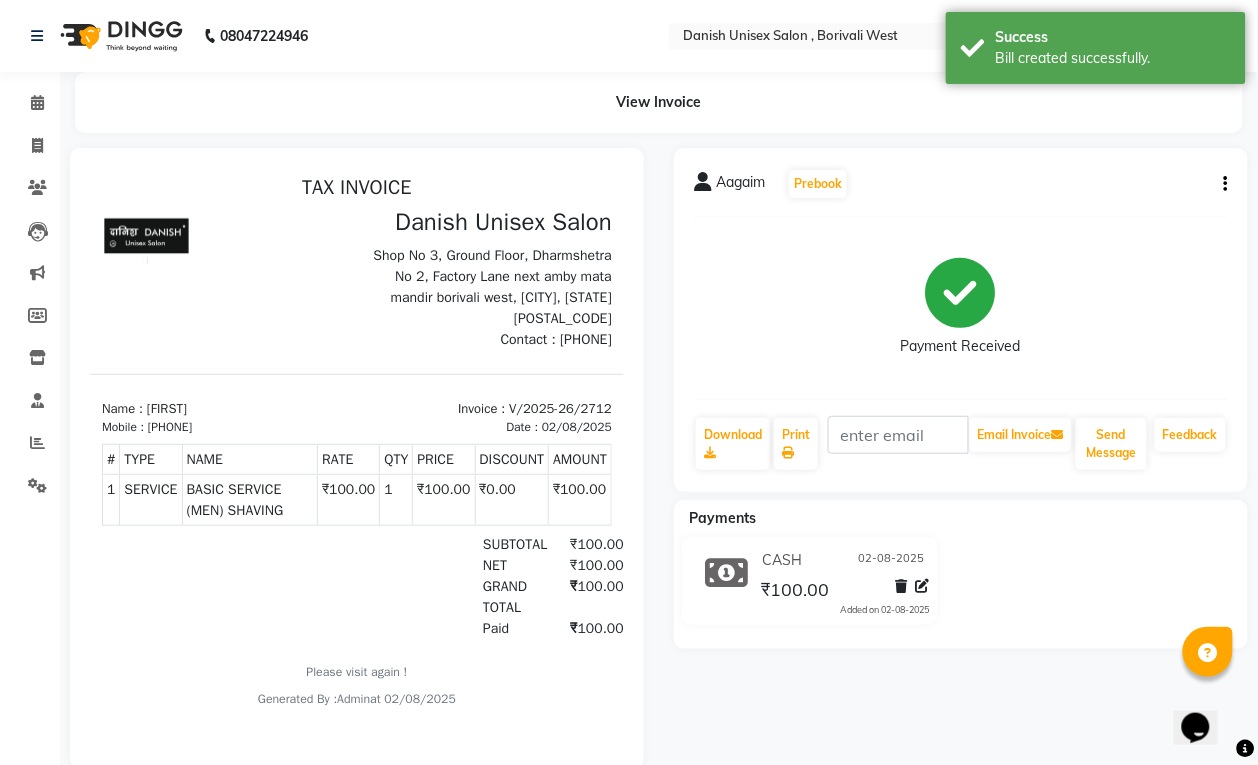 click on "Clients" 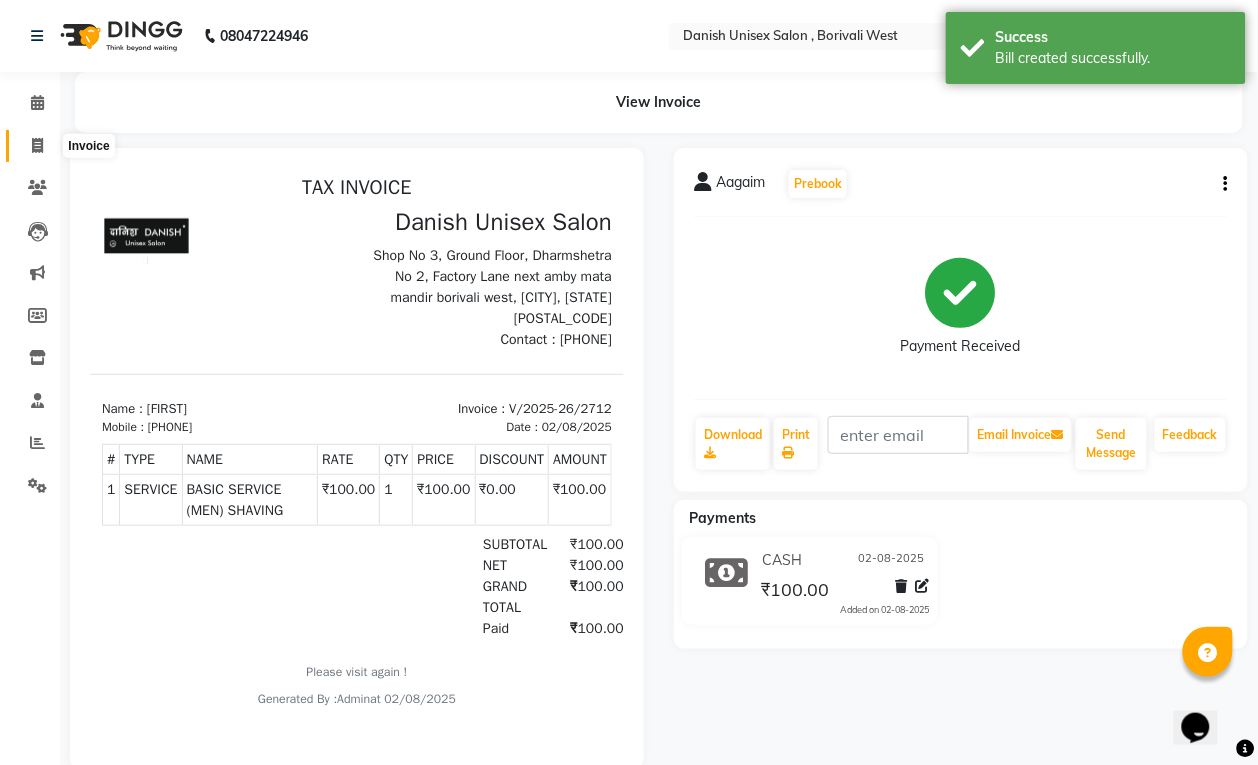 click 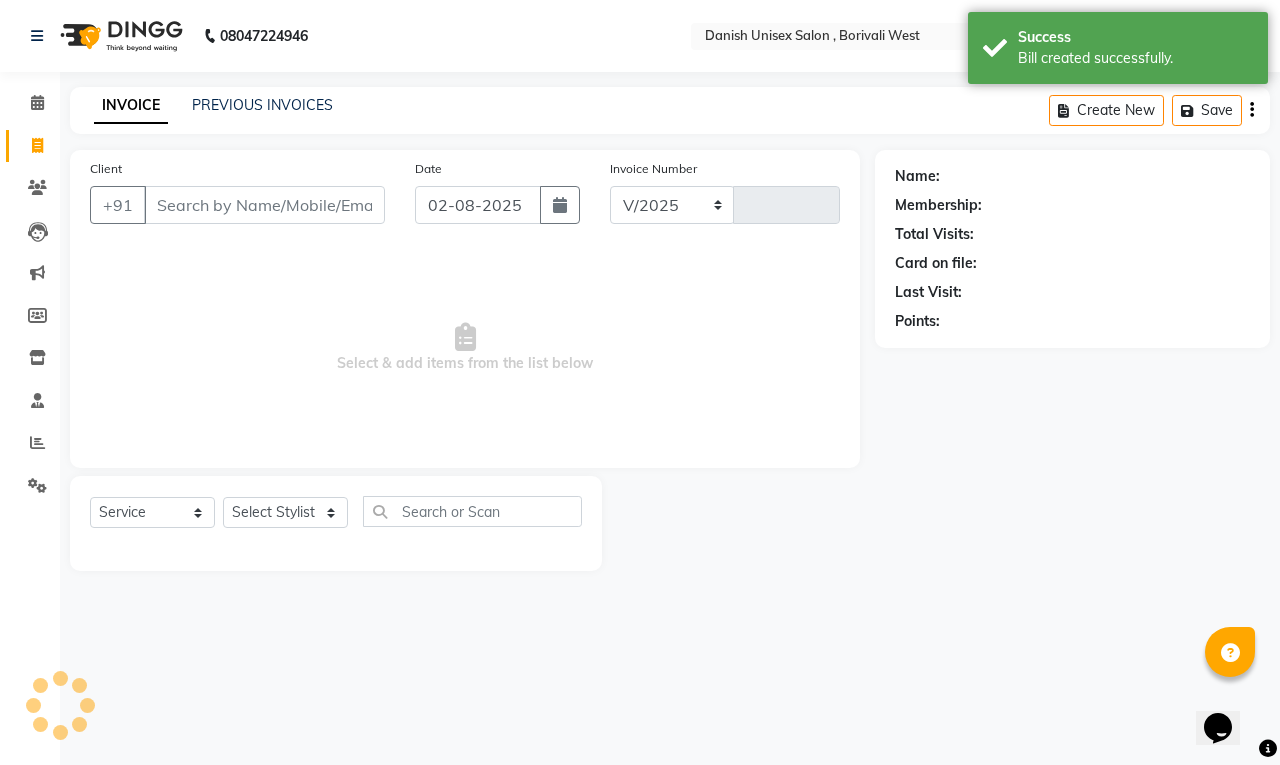 select on "6929" 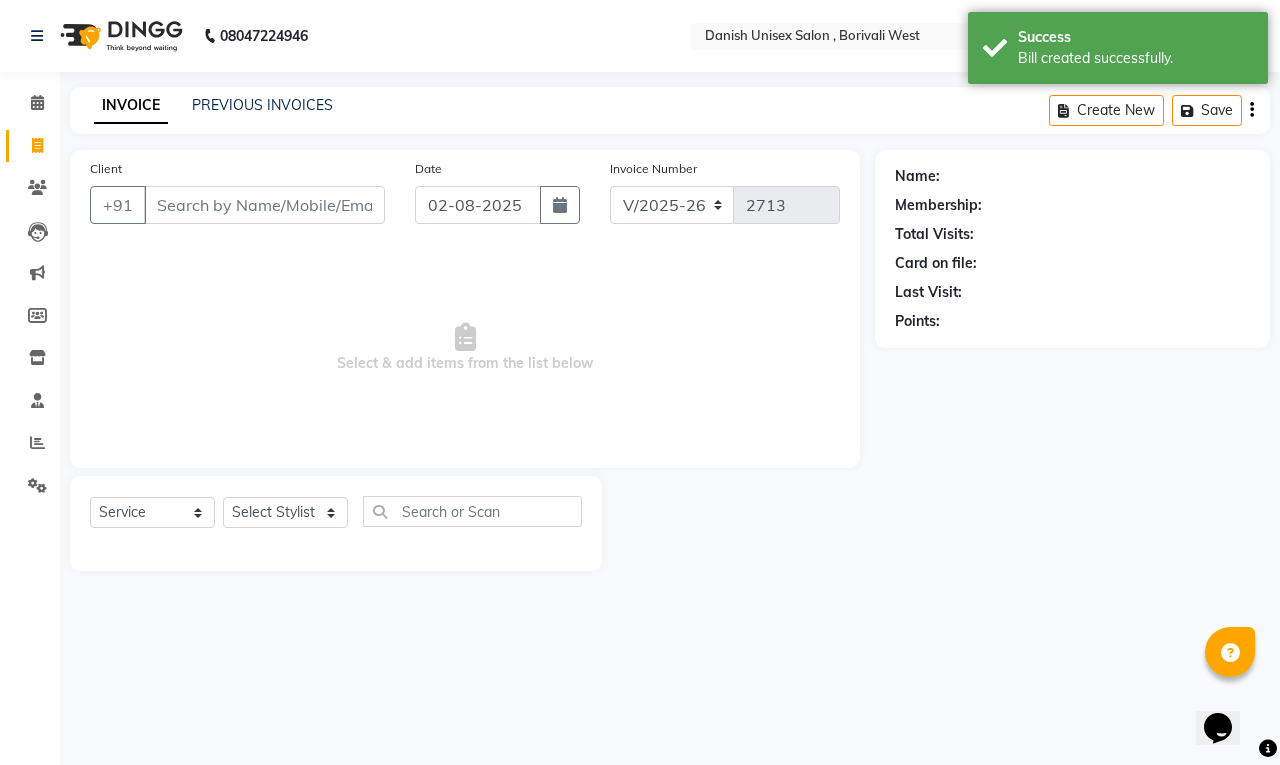 click on "Client" at bounding box center (264, 205) 